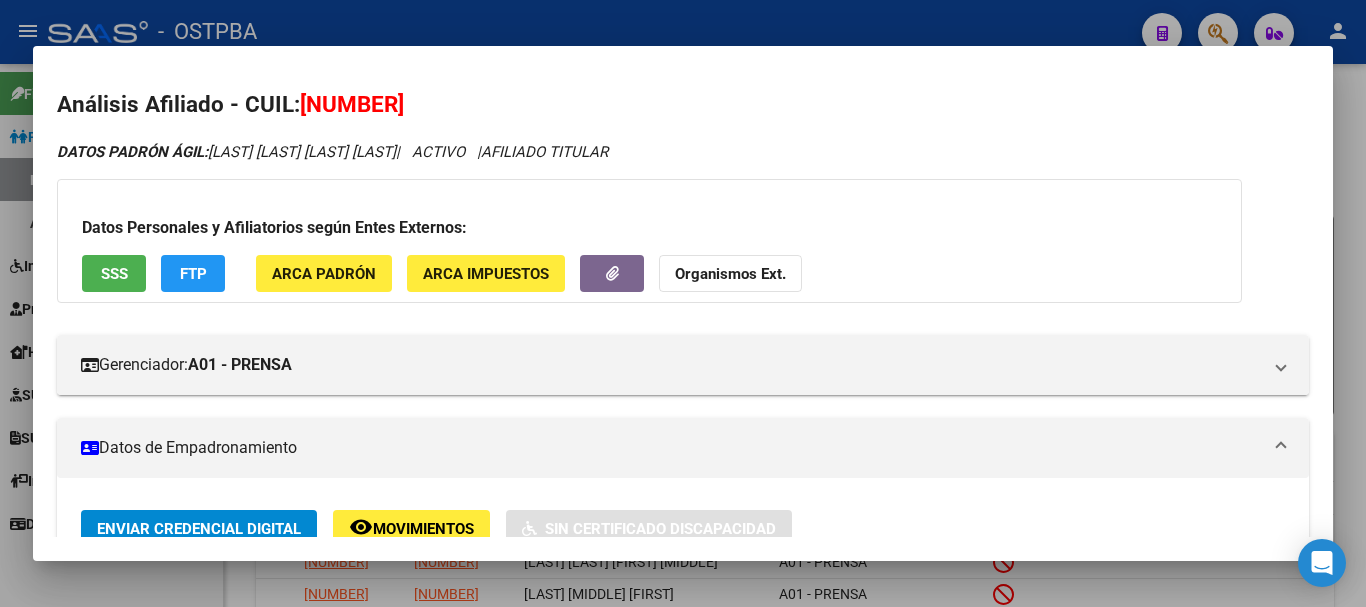 scroll, scrollTop: 0, scrollLeft: 0, axis: both 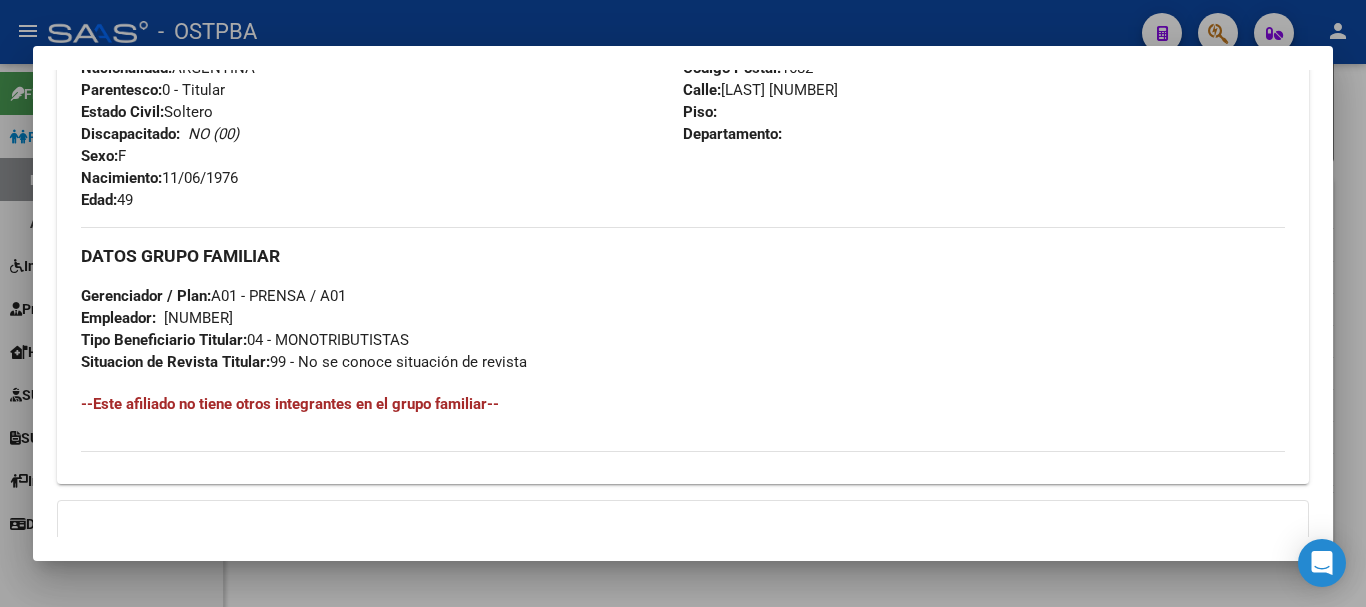 click at bounding box center (683, 303) 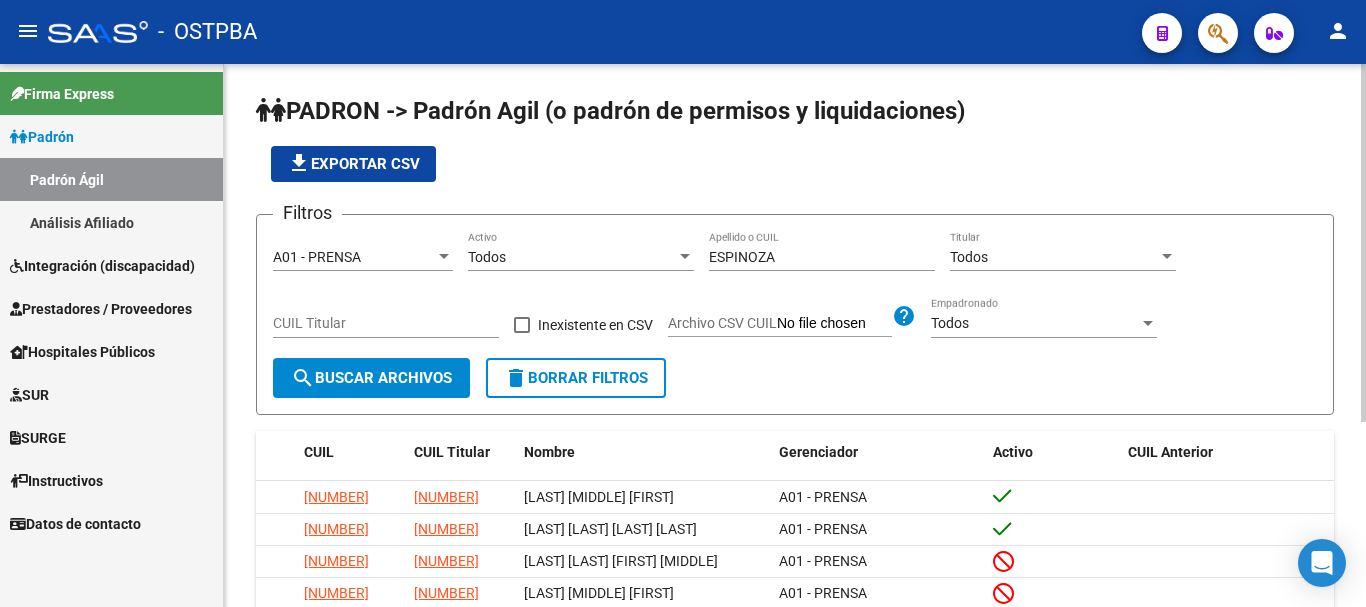 scroll, scrollTop: 0, scrollLeft: 0, axis: both 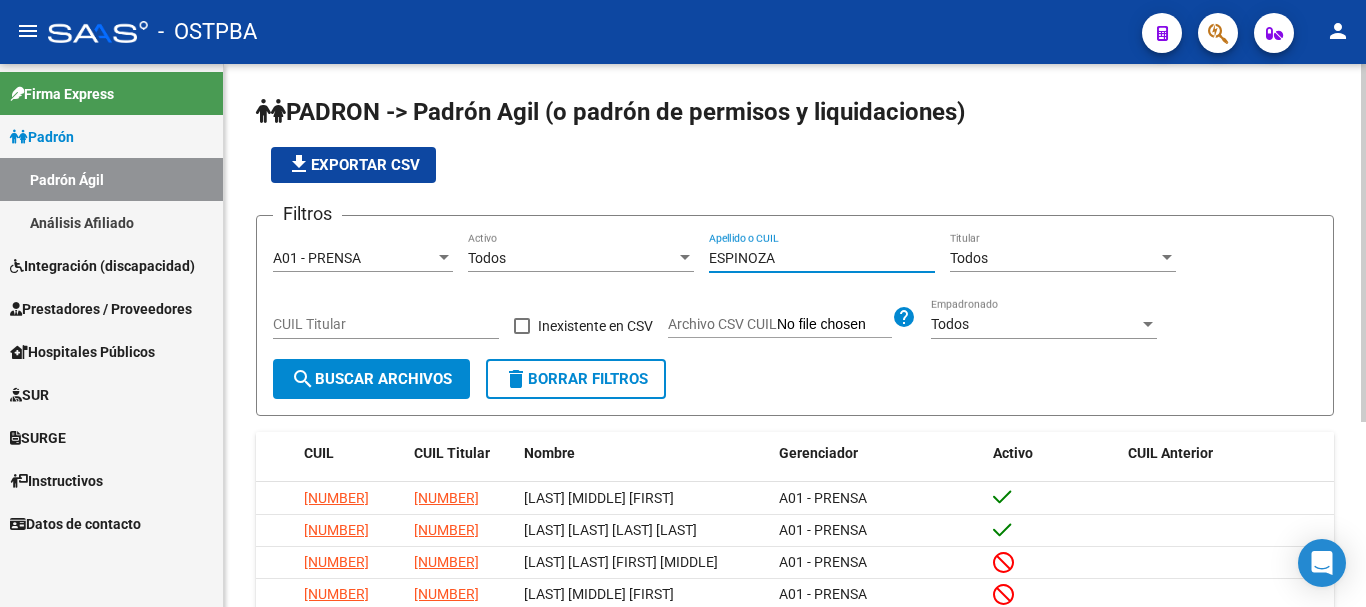 click on "ESPINOZA" at bounding box center (822, 258) 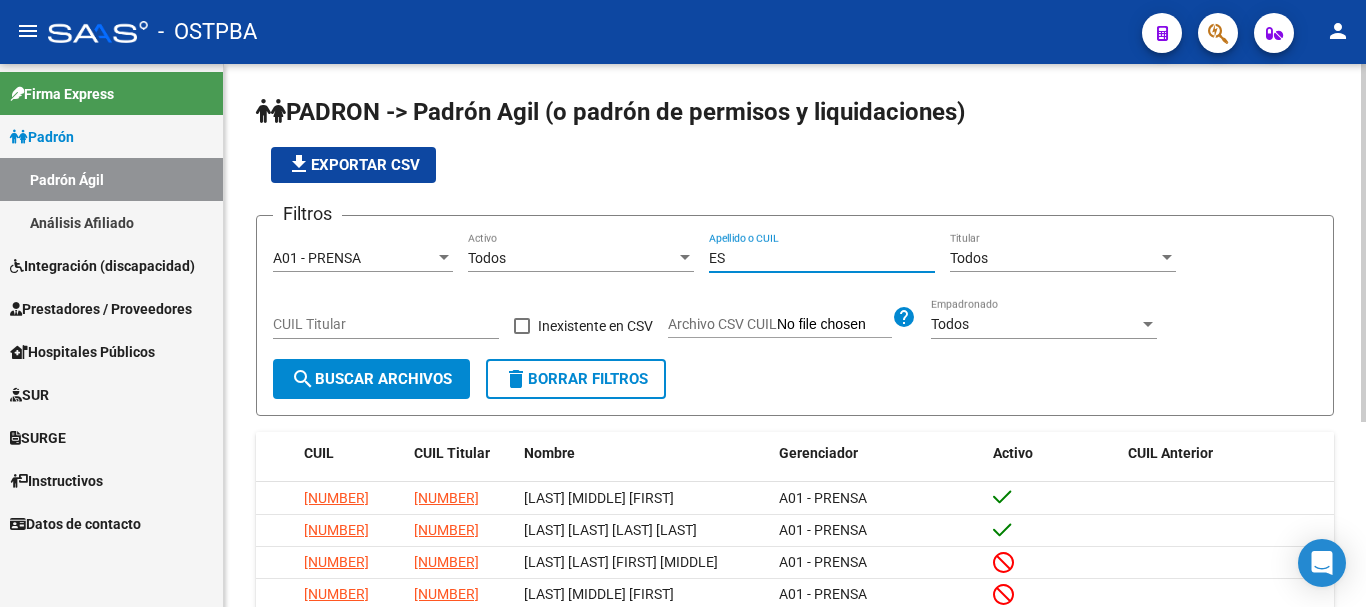 type on "E" 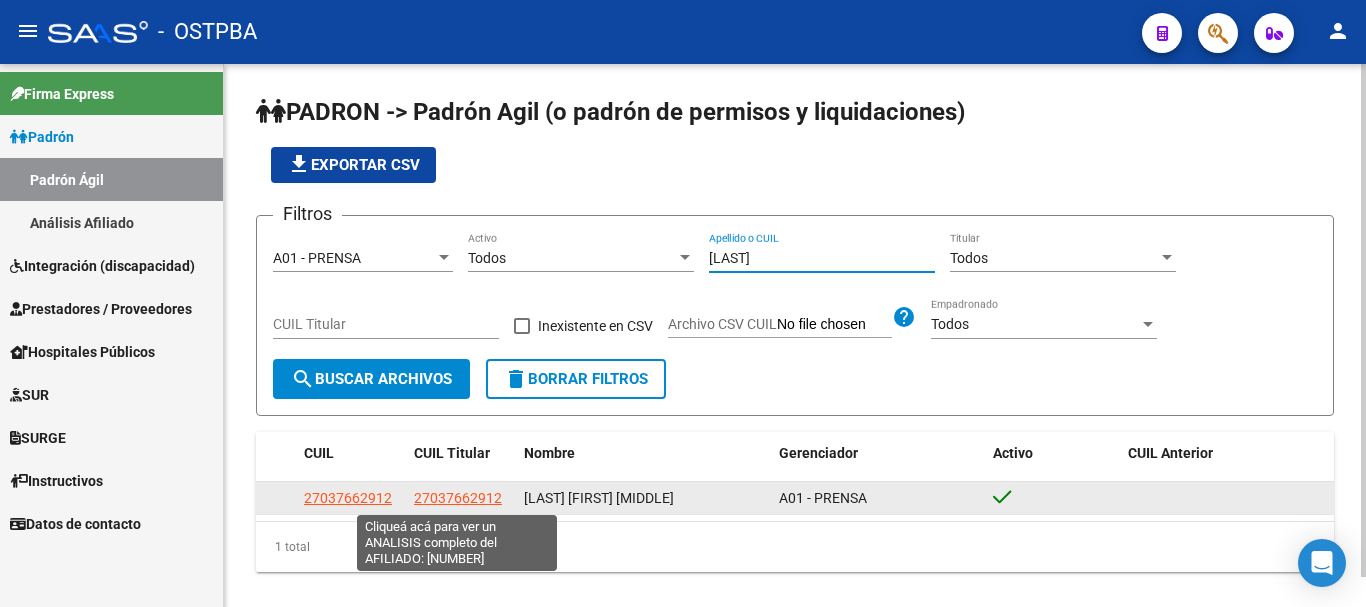 type on "[LAST]" 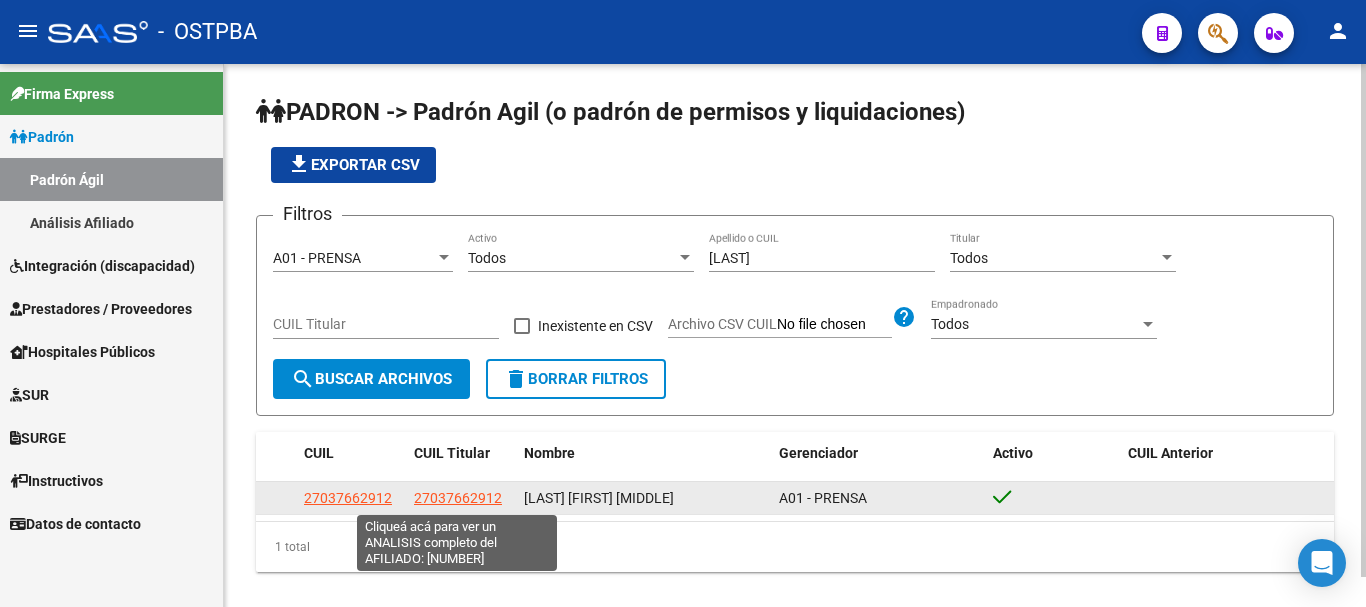 click on "27037662912" 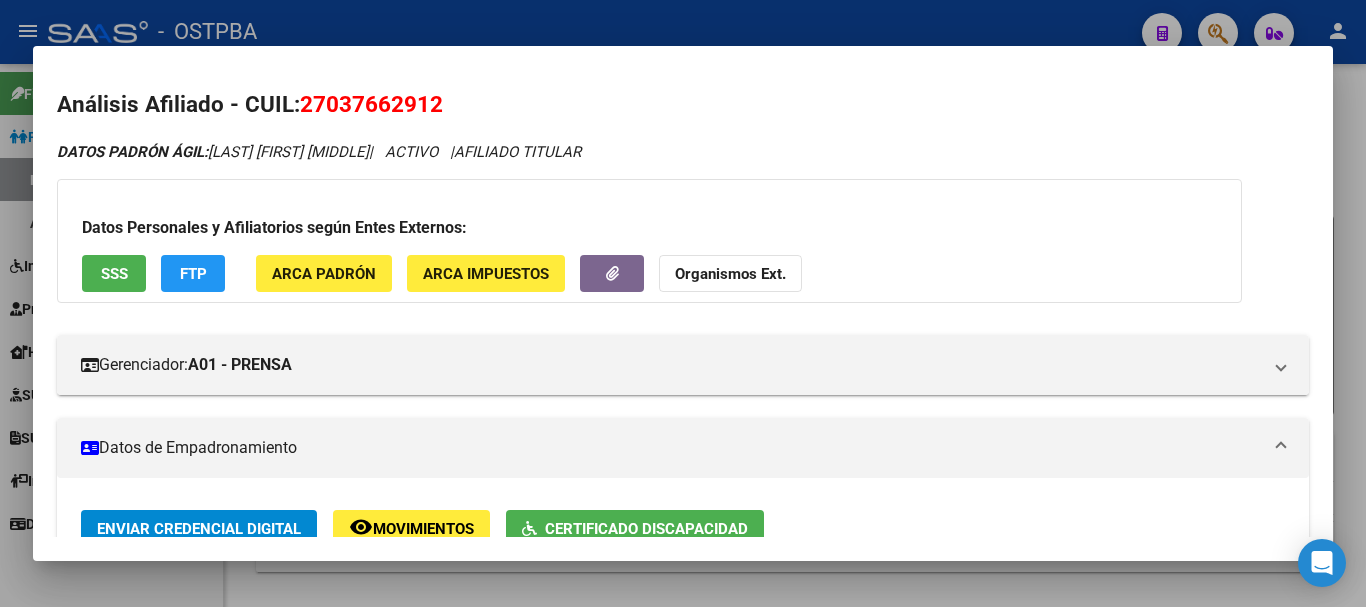 click at bounding box center [683, 303] 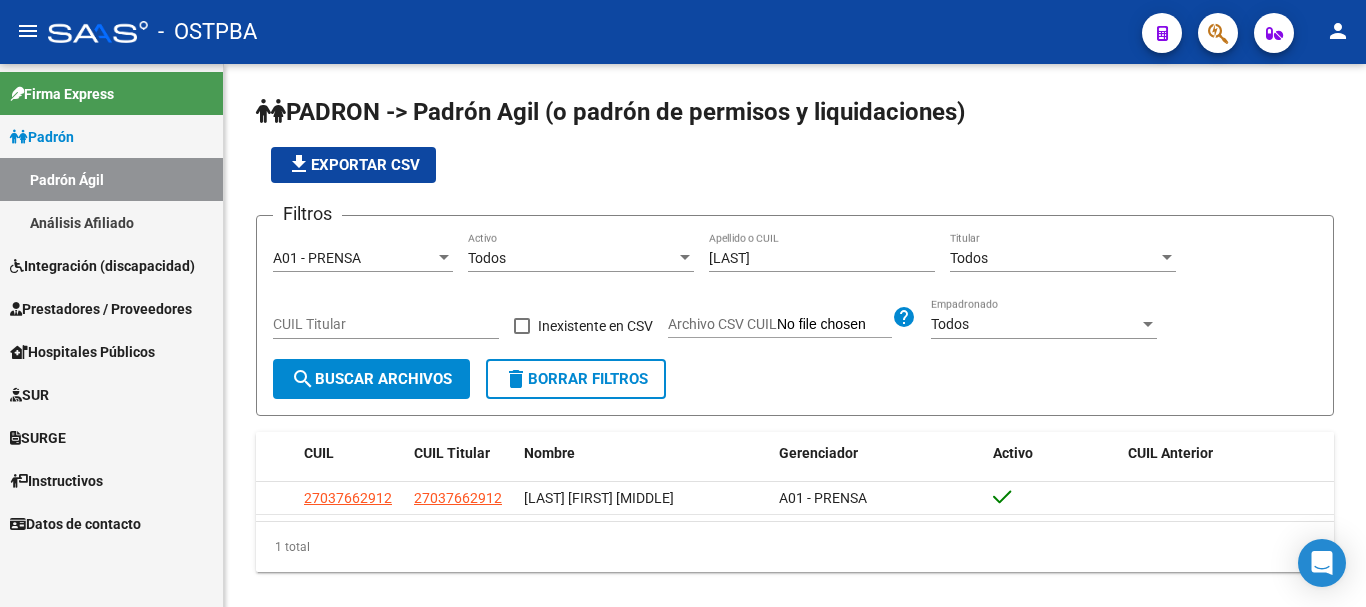 click on "Prestadores / Proveedores" at bounding box center [101, 309] 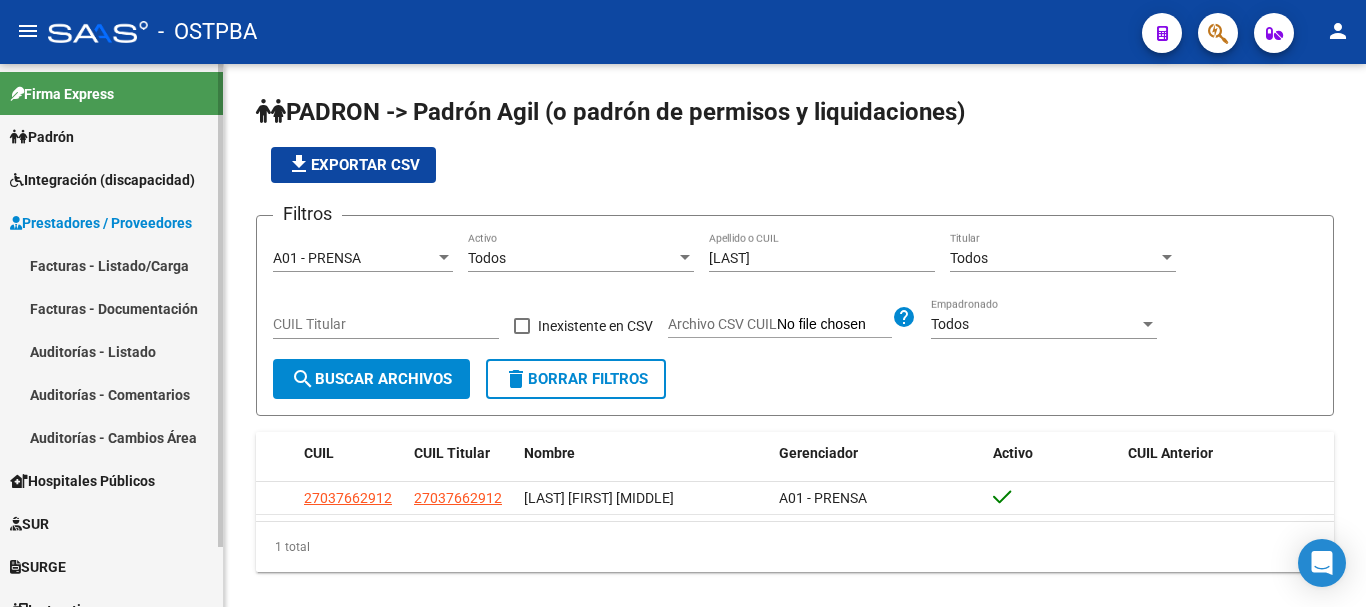 click on "Facturas - Listado/Carga" at bounding box center (111, 265) 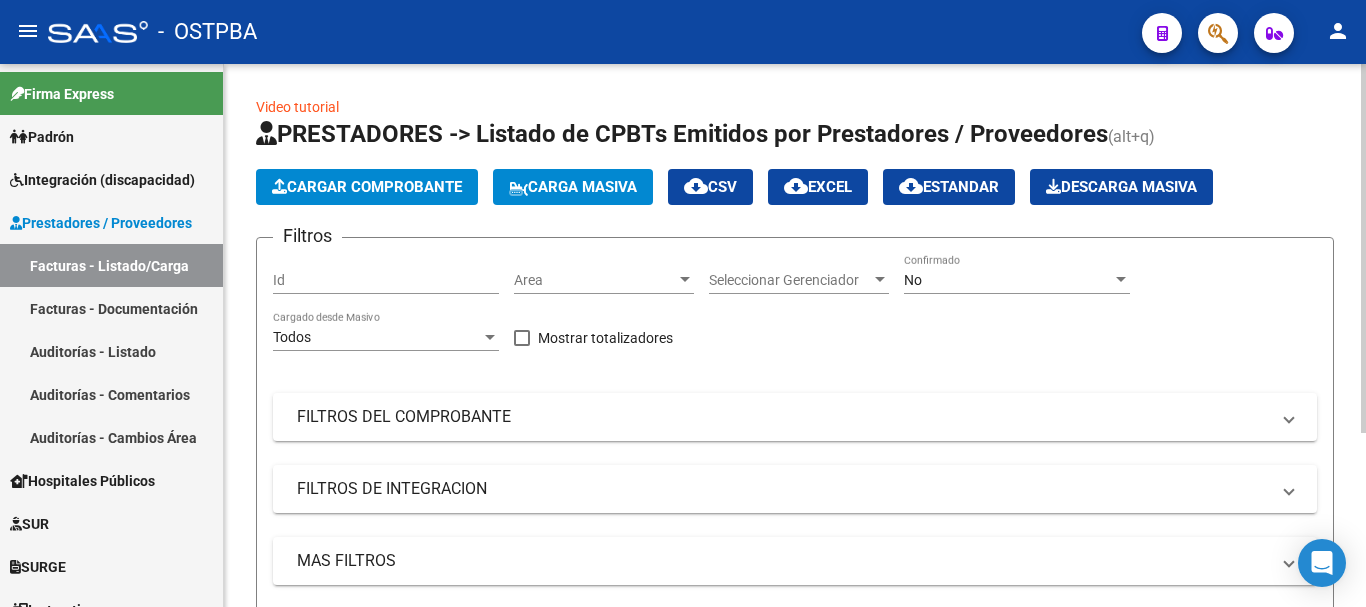 click on "Cargar Comprobante" 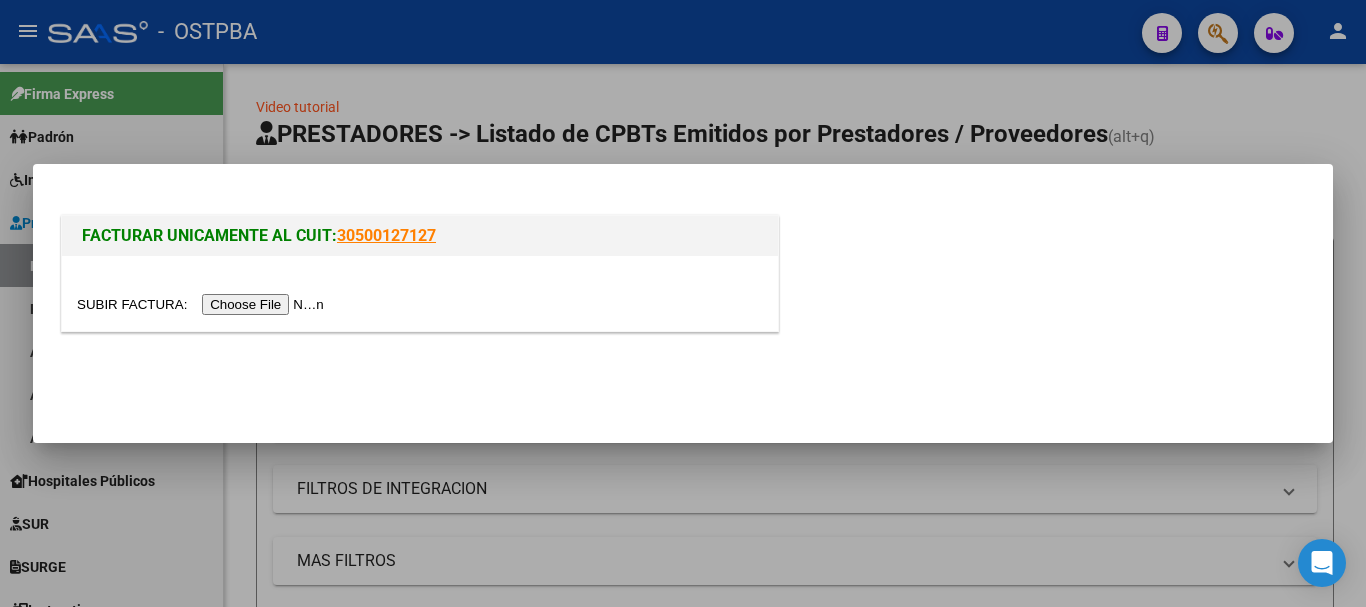 click at bounding box center (203, 304) 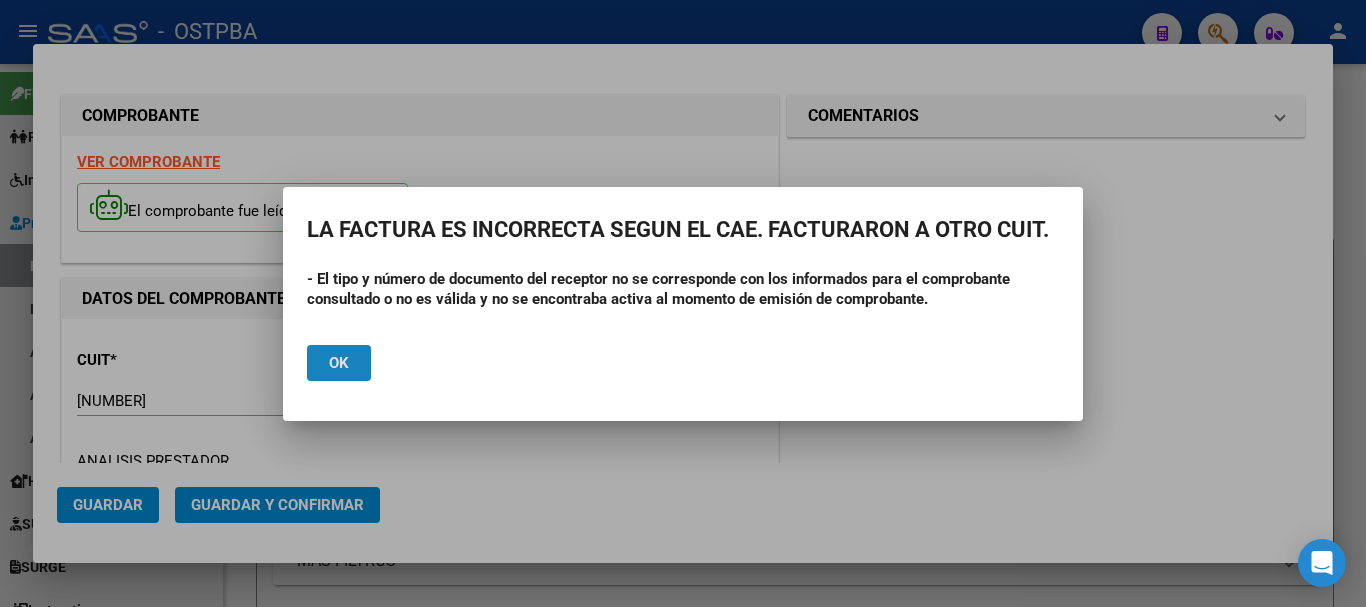 click on "Ok" 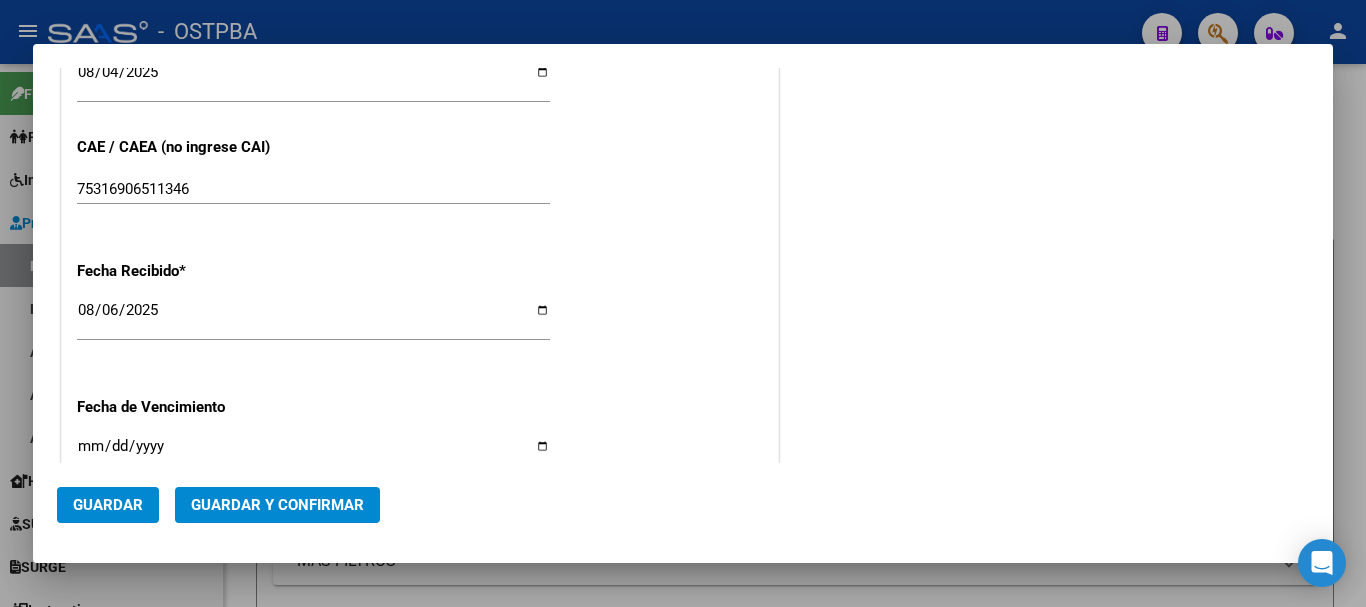 scroll, scrollTop: 1200, scrollLeft: 0, axis: vertical 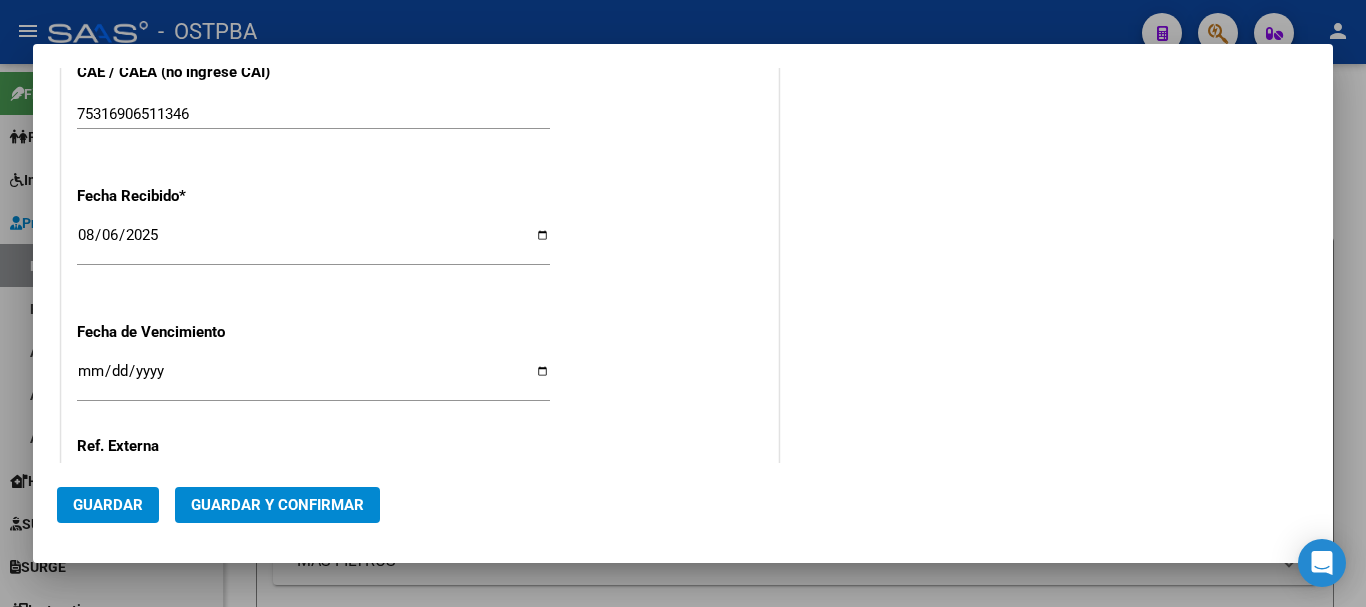 click on "Ingresar la fecha" at bounding box center (313, 379) 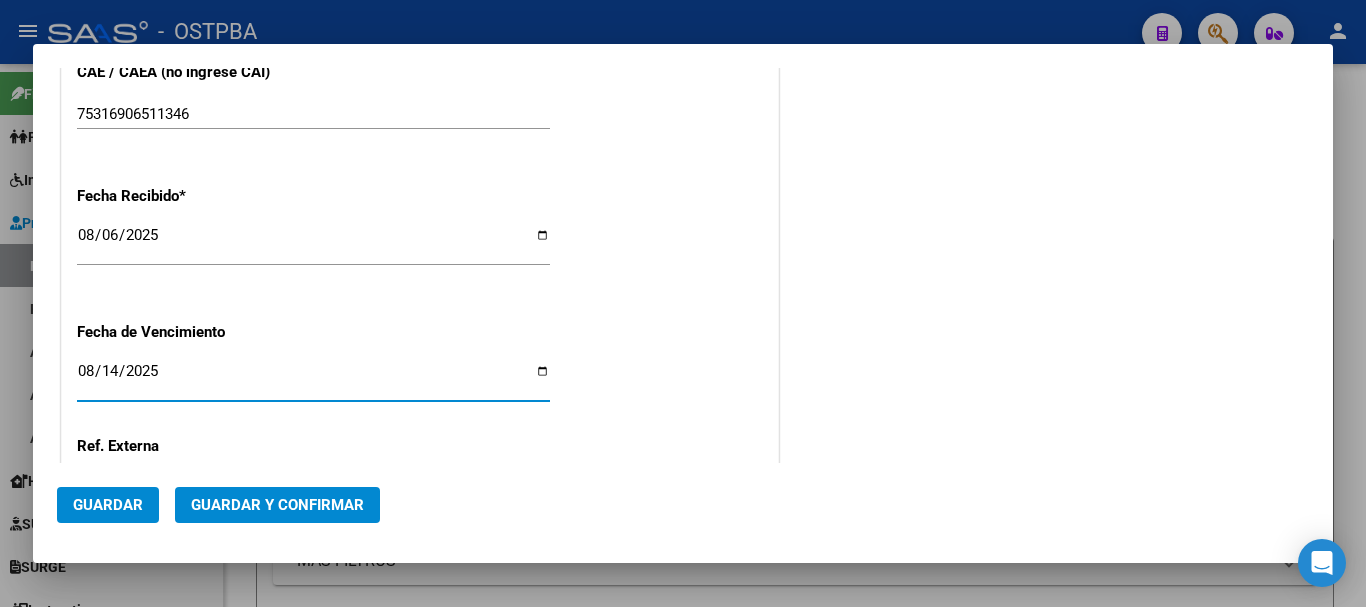 type on "2025-08-14" 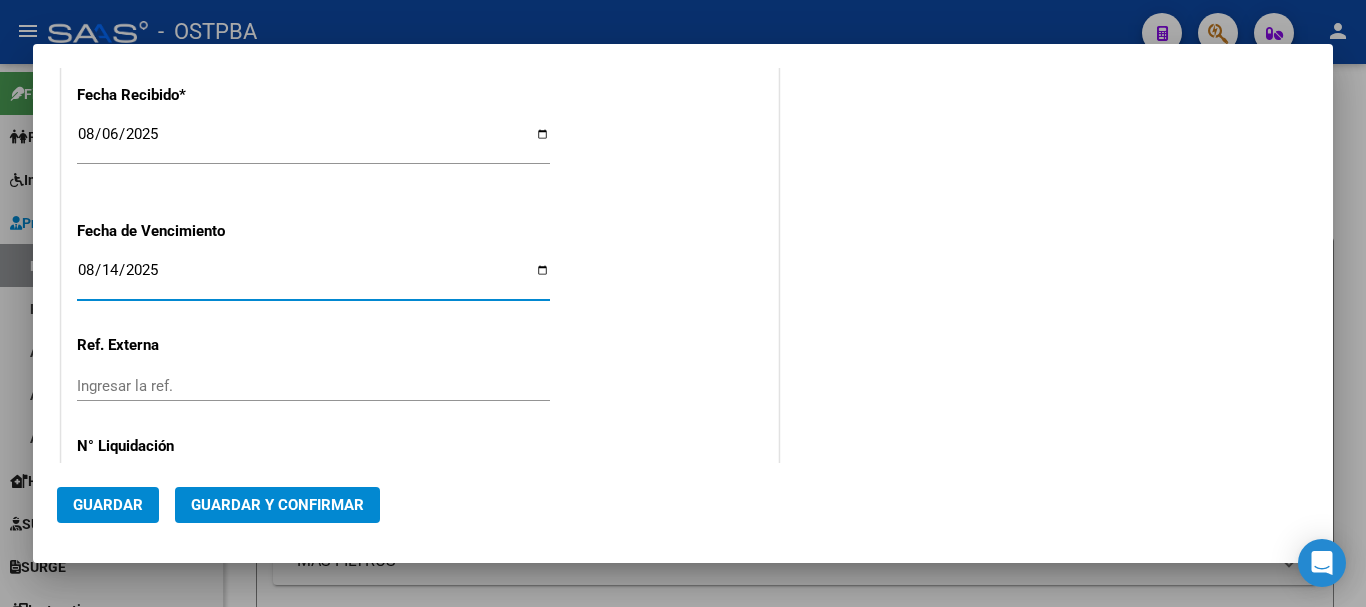 scroll, scrollTop: 1379, scrollLeft: 0, axis: vertical 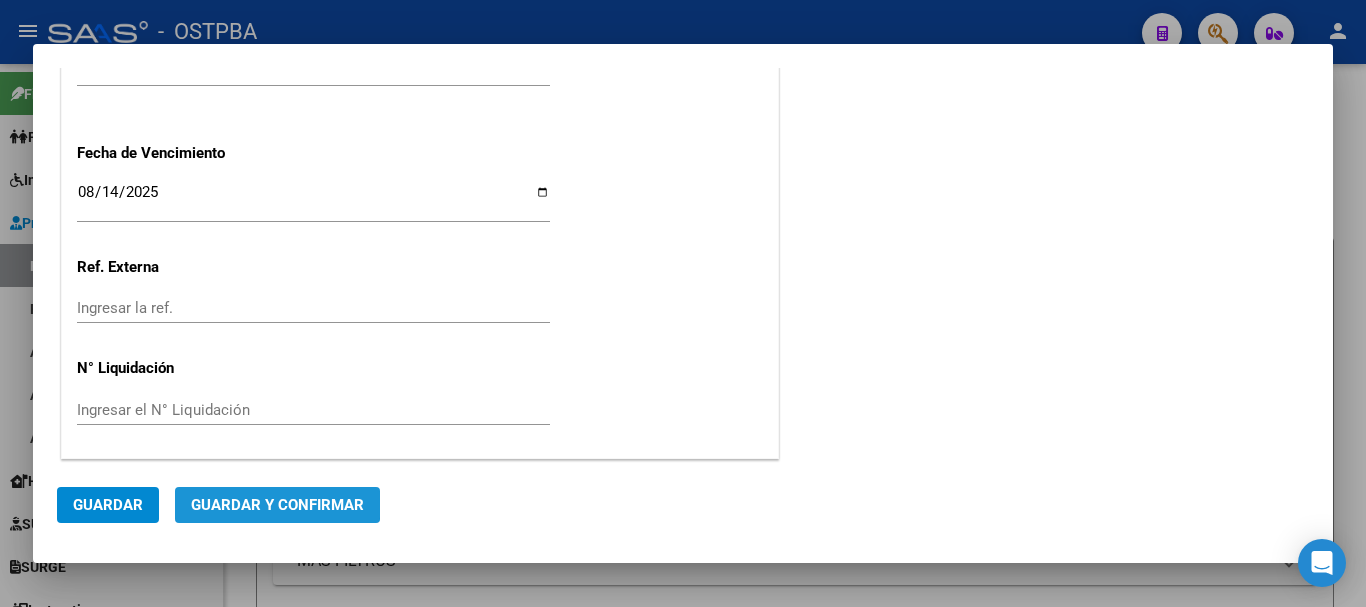 click on "Guardar y Confirmar" 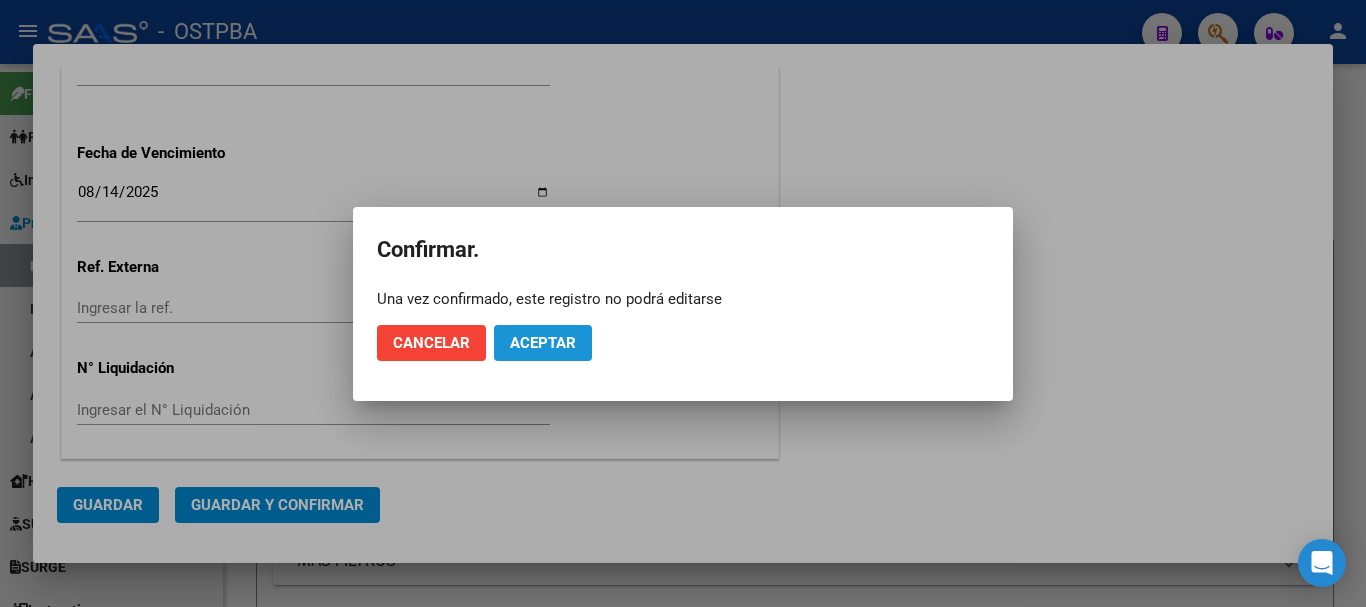 click on "Aceptar" 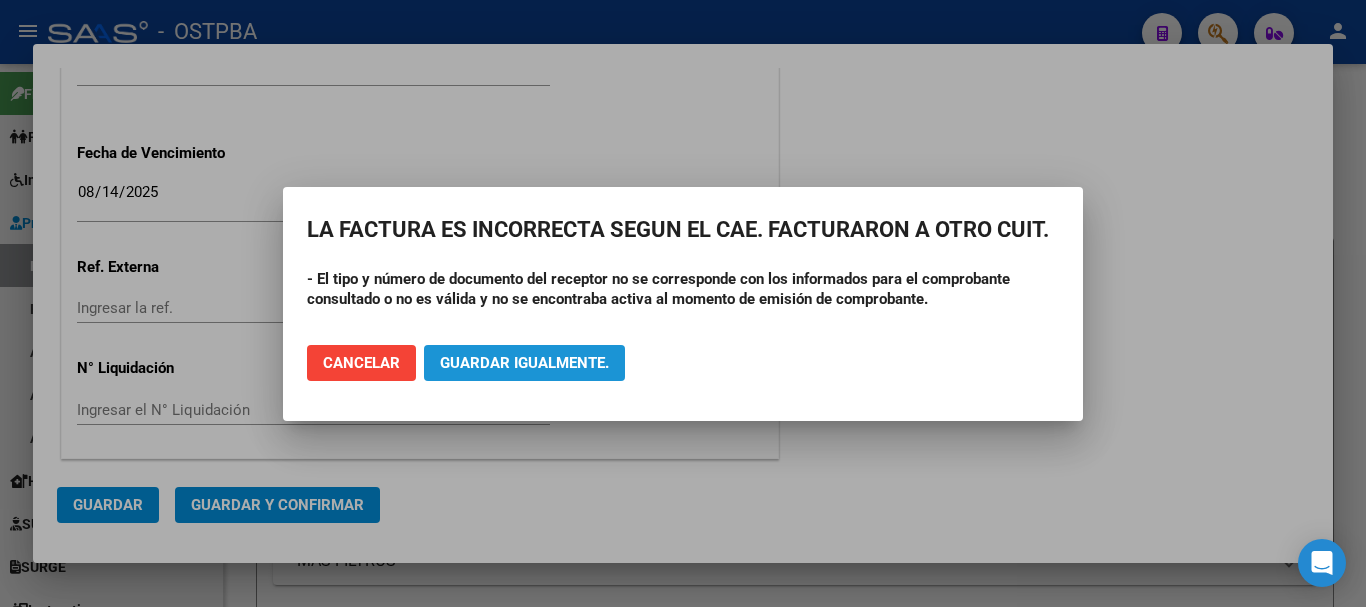 click on "Guardar igualmente." 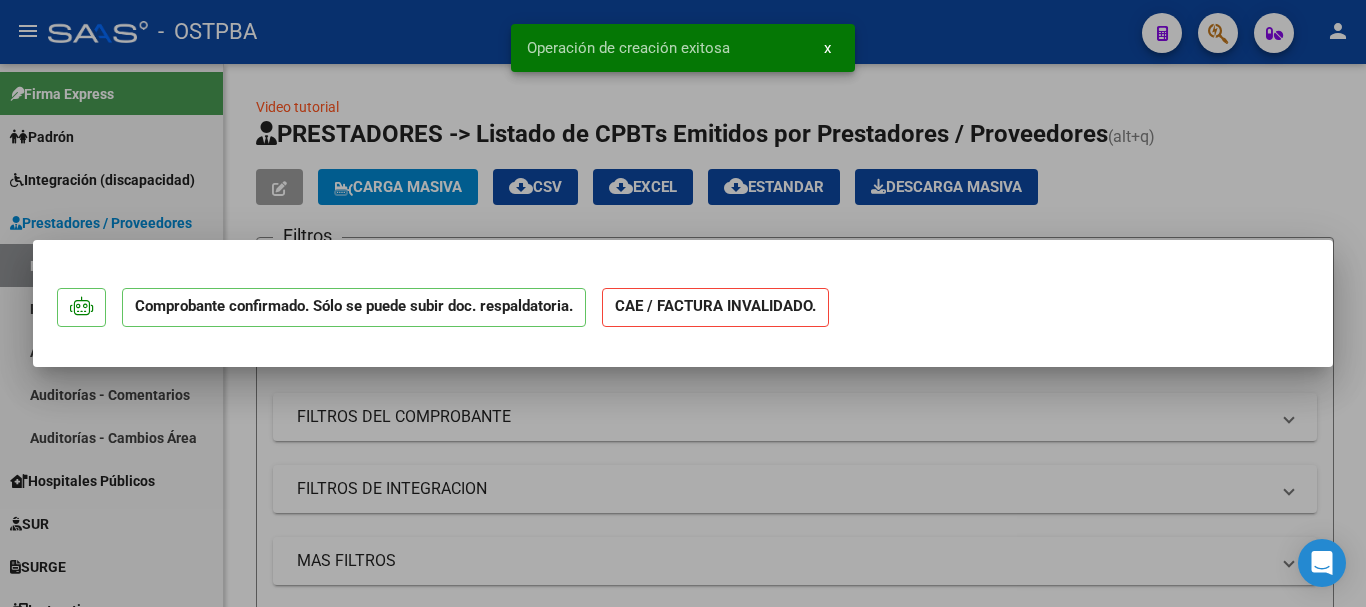scroll, scrollTop: 0, scrollLeft: 0, axis: both 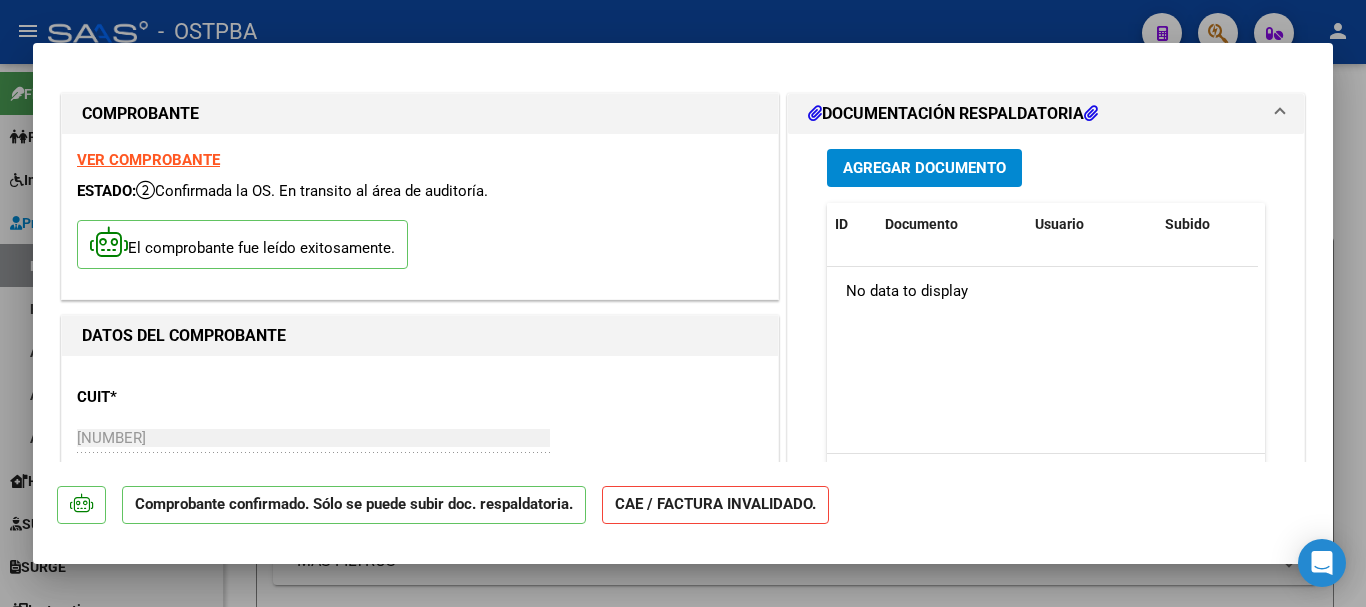 click on "Agregar Documento" at bounding box center [924, 169] 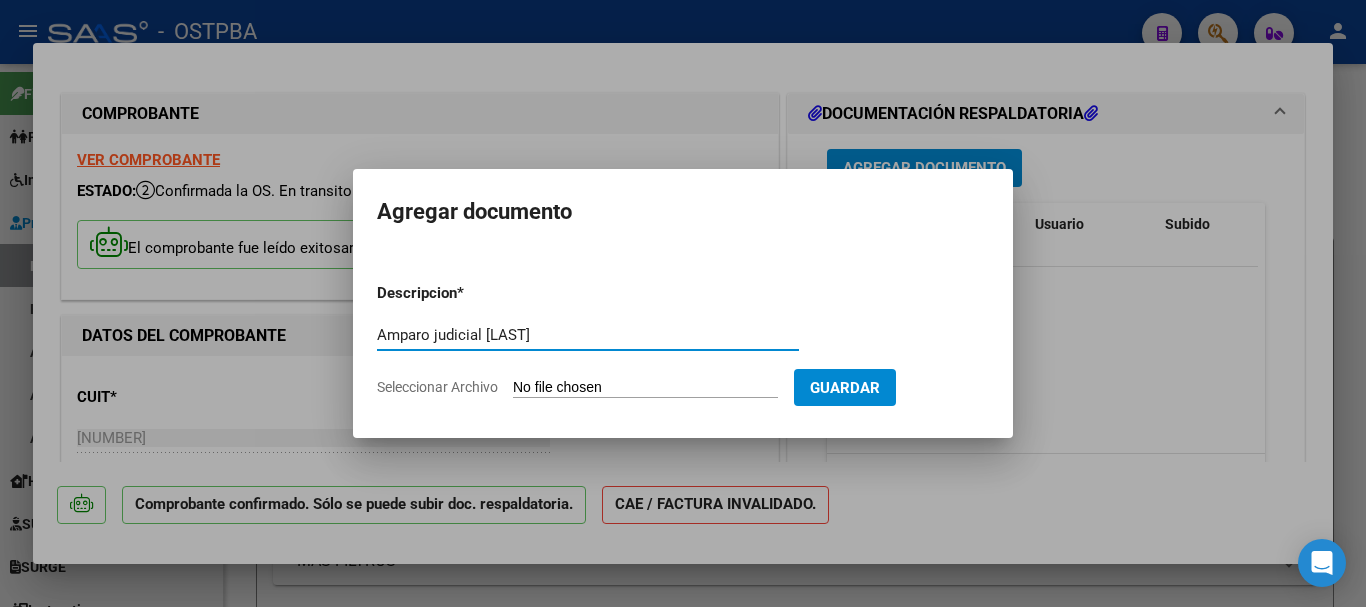 type on "Amparo judicial Rosencweig" 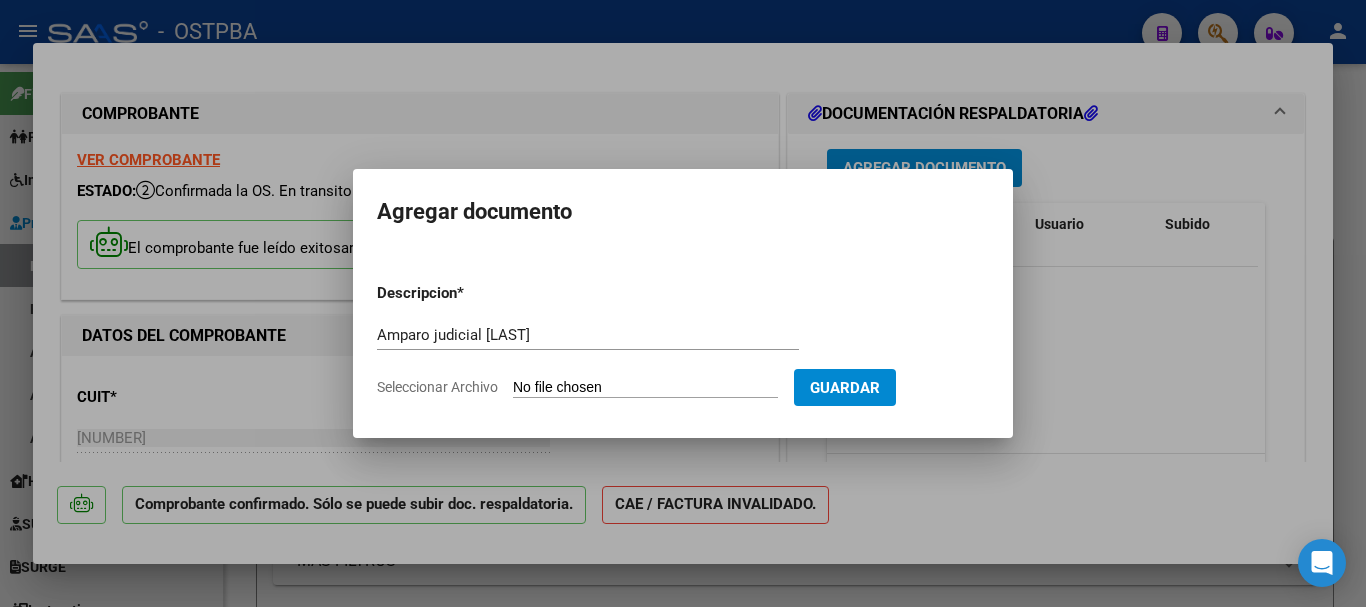 click on "Seleccionar Archivo" at bounding box center [645, 388] 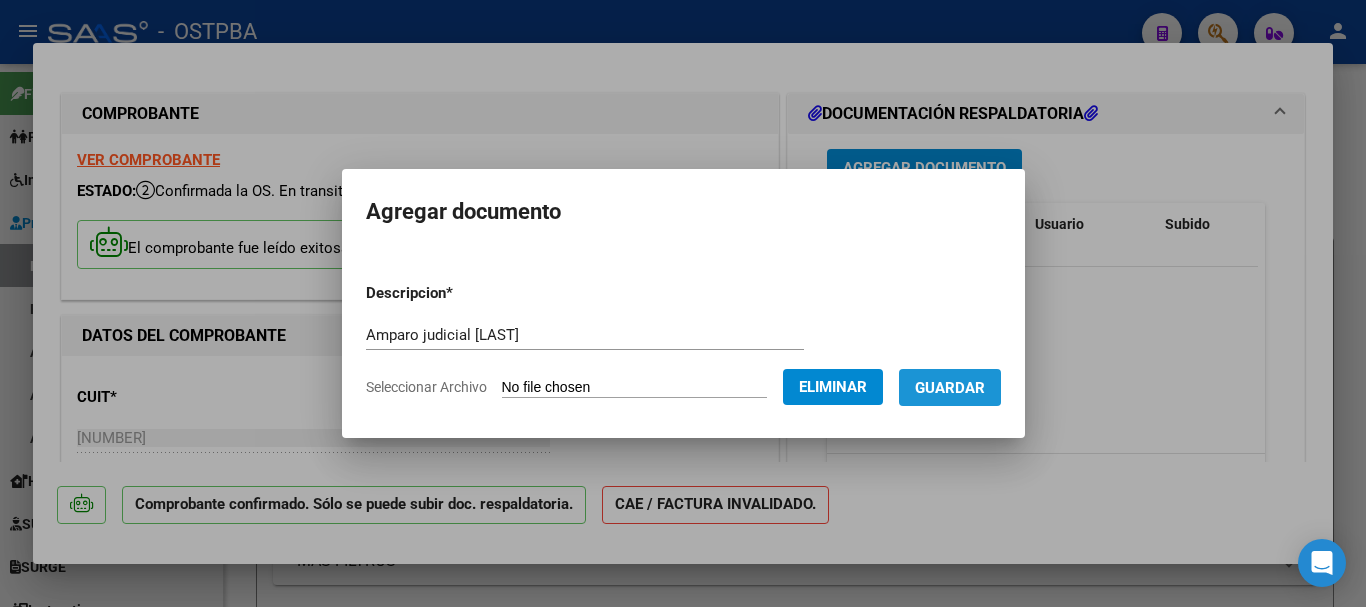 click on "Guardar" at bounding box center [950, 387] 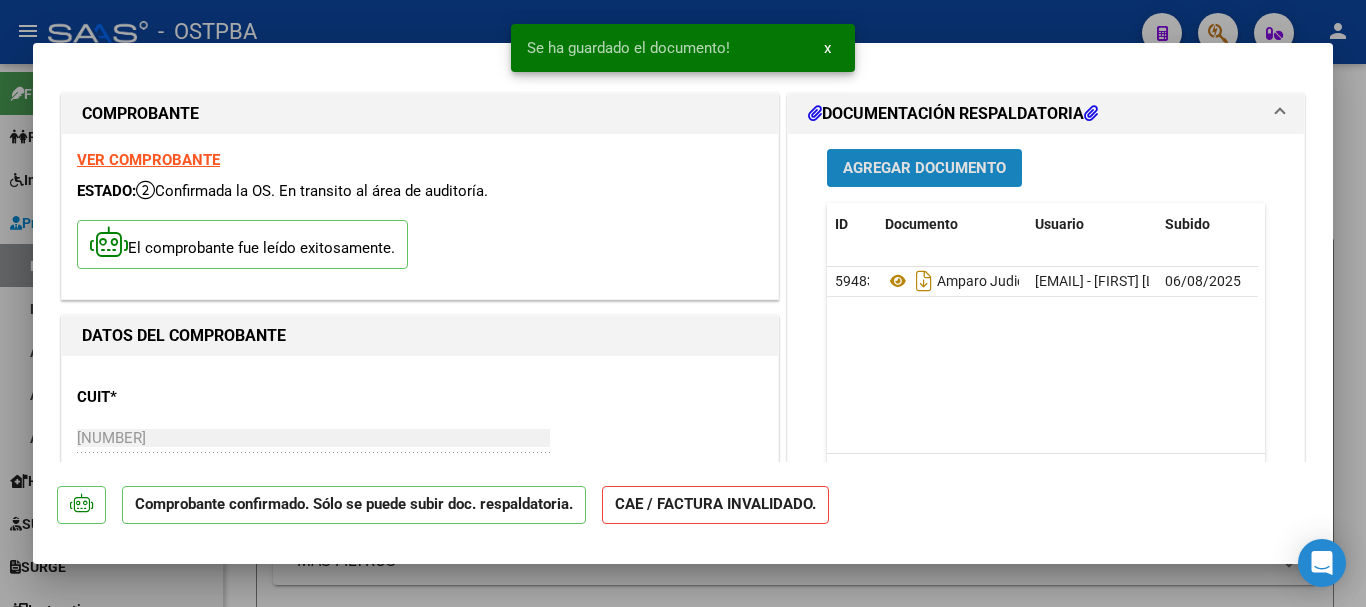 click on "Agregar Documento" at bounding box center [924, 169] 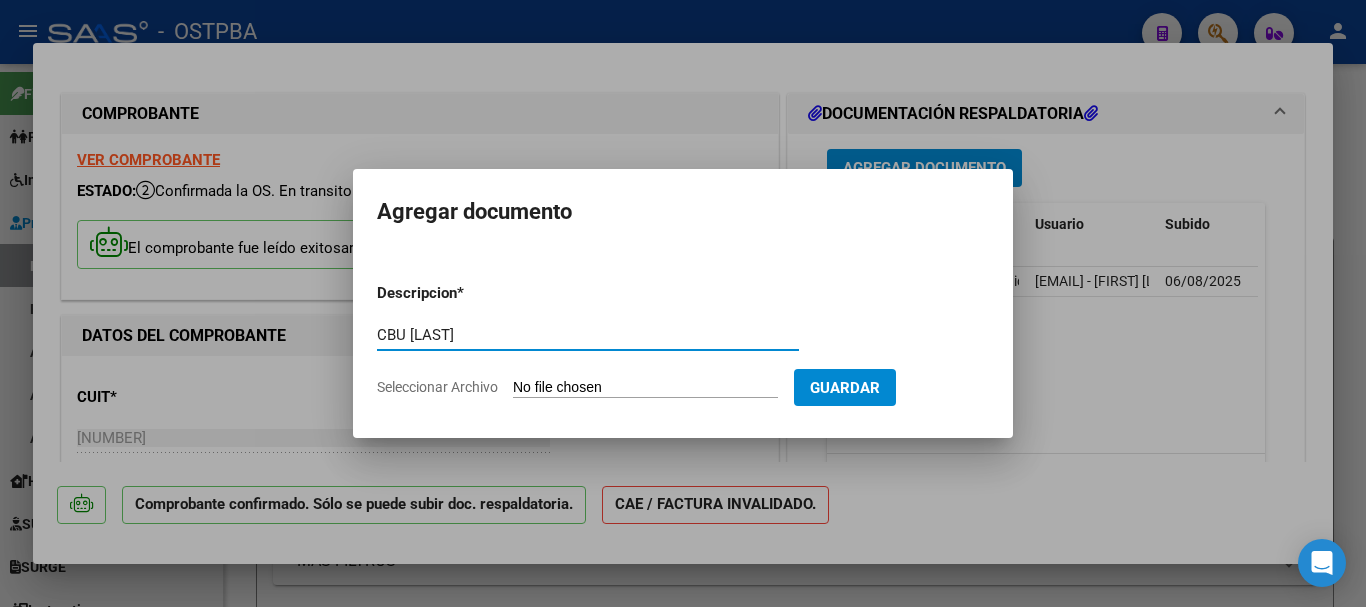 type on "CBU Rosencweig" 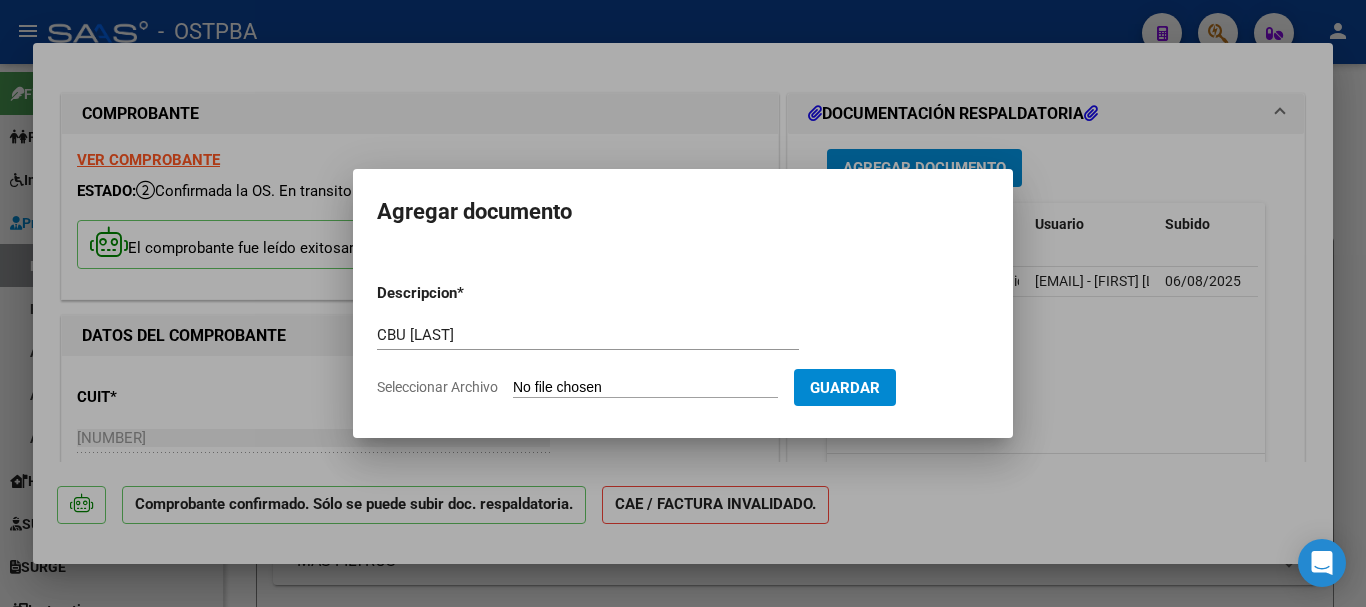 click on "Seleccionar Archivo" at bounding box center (645, 388) 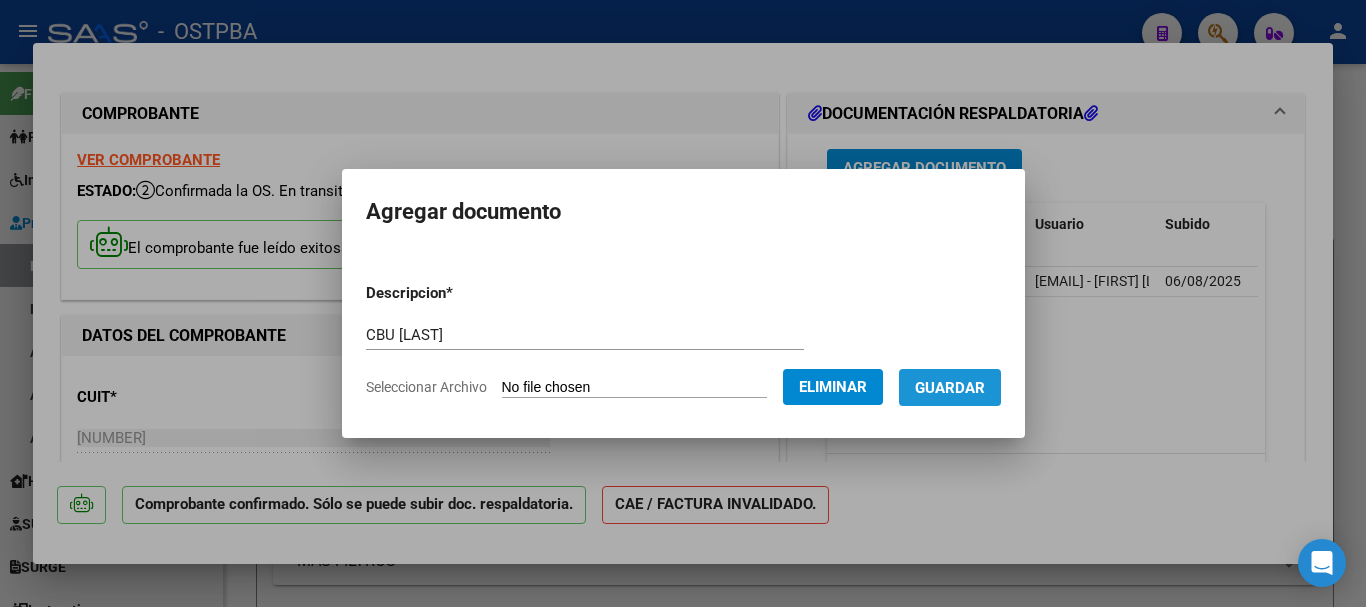 click on "Guardar" at bounding box center (950, 388) 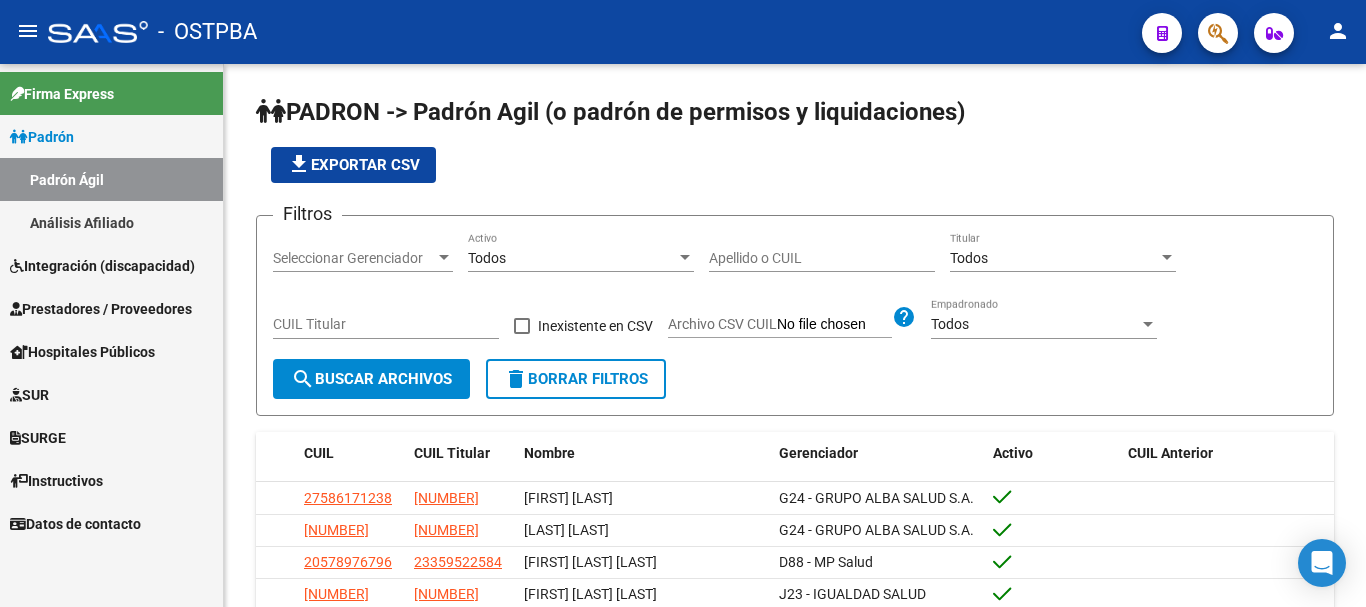 scroll, scrollTop: 0, scrollLeft: 0, axis: both 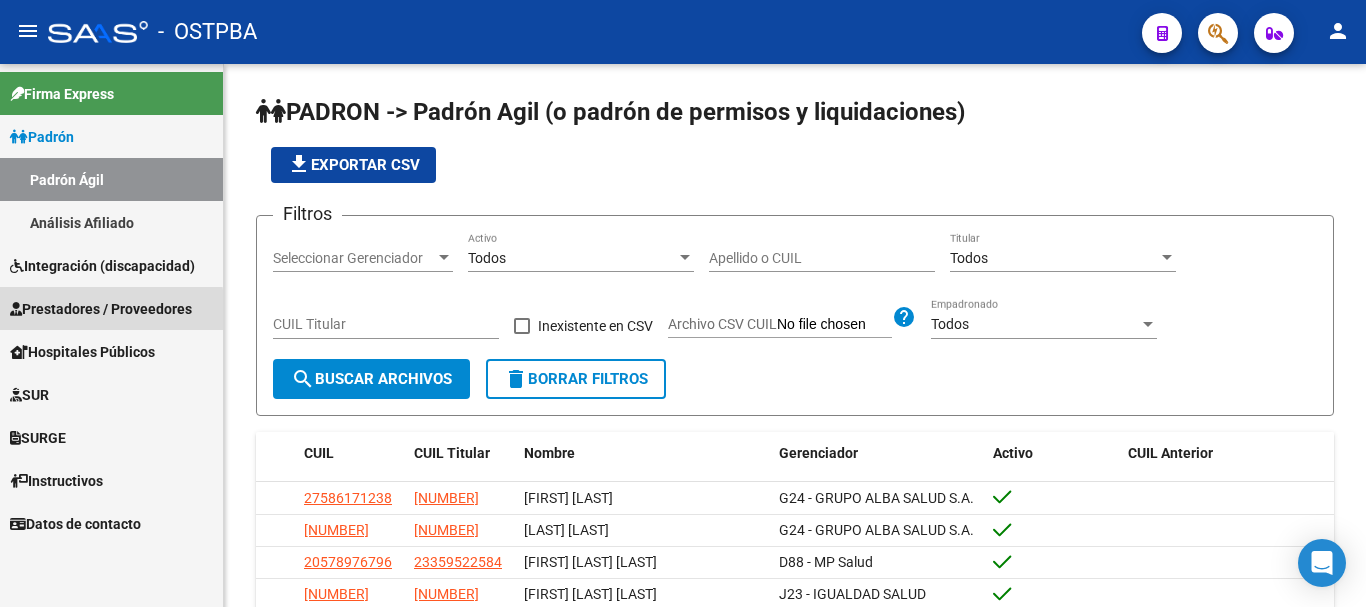 click on "Prestadores / Proveedores" at bounding box center [101, 309] 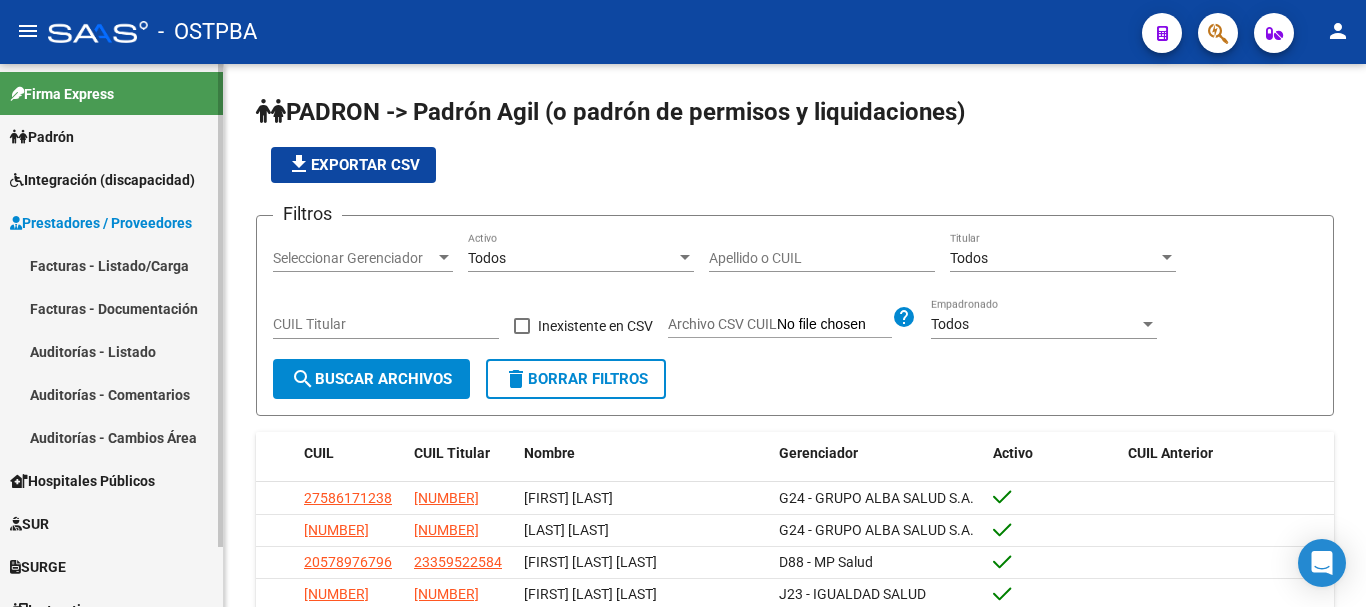 click on "Auditorías - Listado" at bounding box center (111, 351) 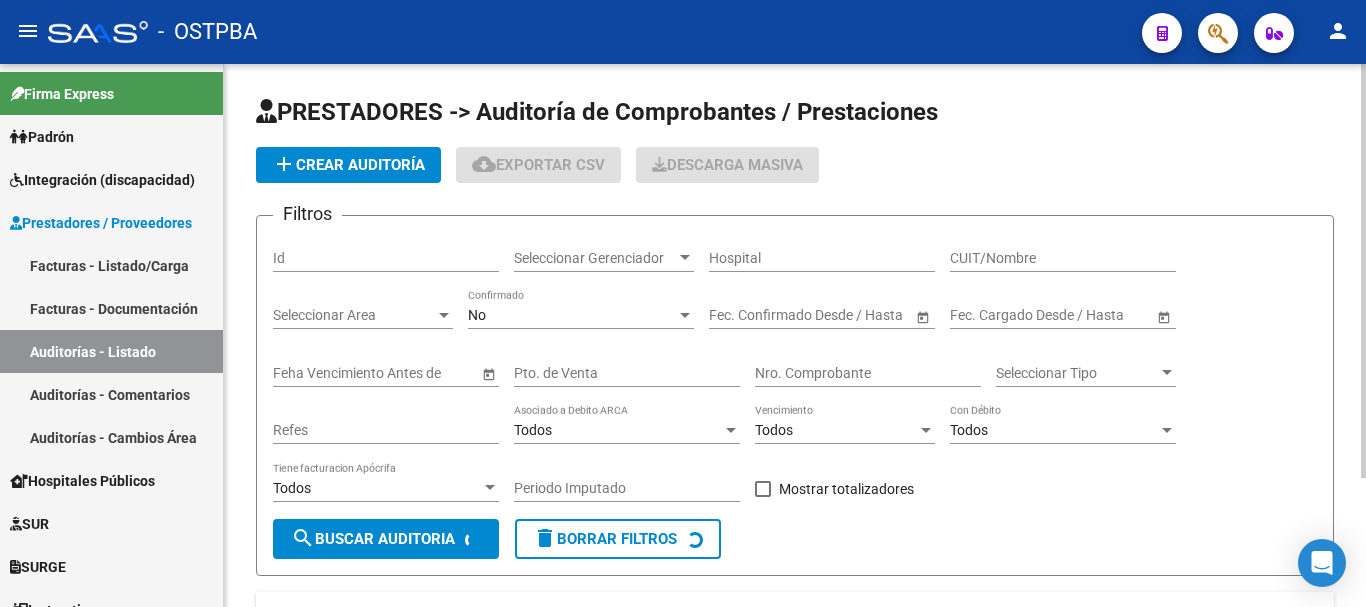 click on "add  Crear Auditoría" 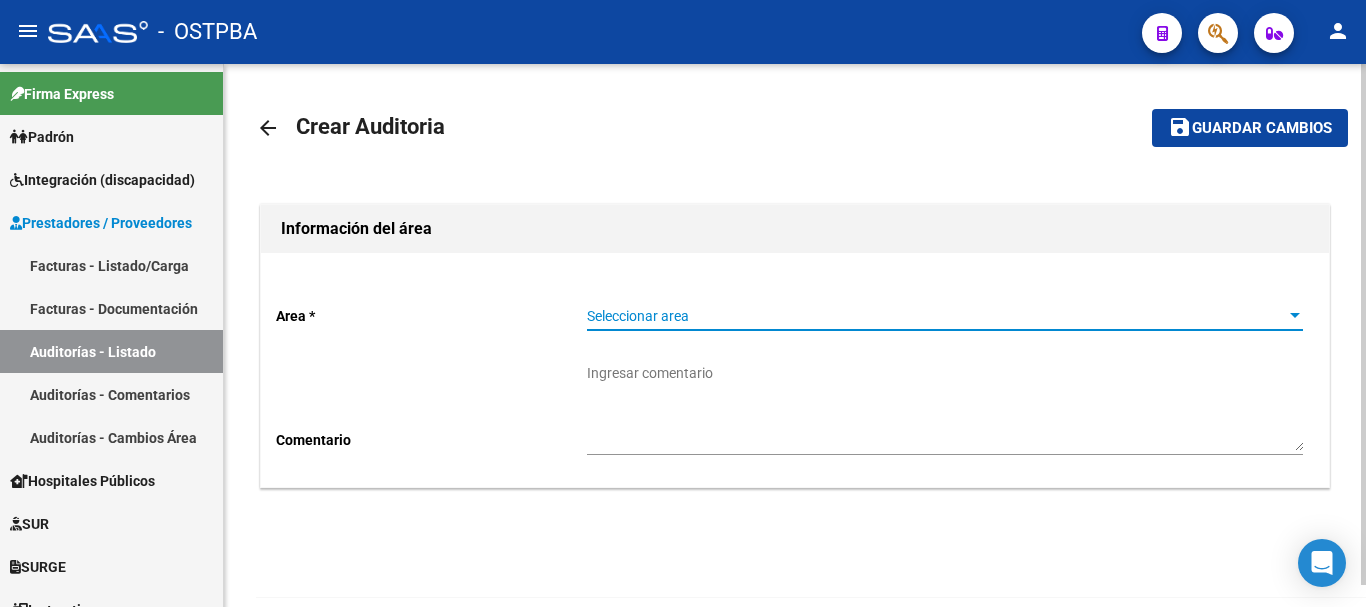 click at bounding box center (1295, 315) 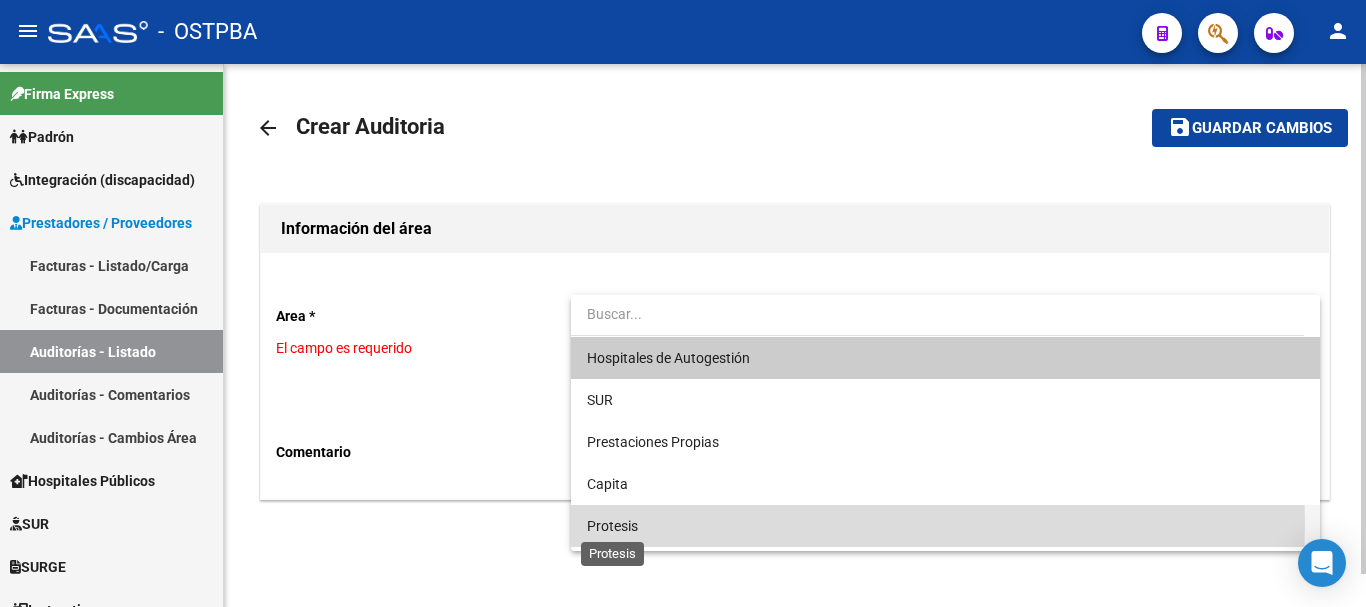 drag, startPoint x: 621, startPoint y: 523, endPoint x: 713, endPoint y: 426, distance: 133.68994 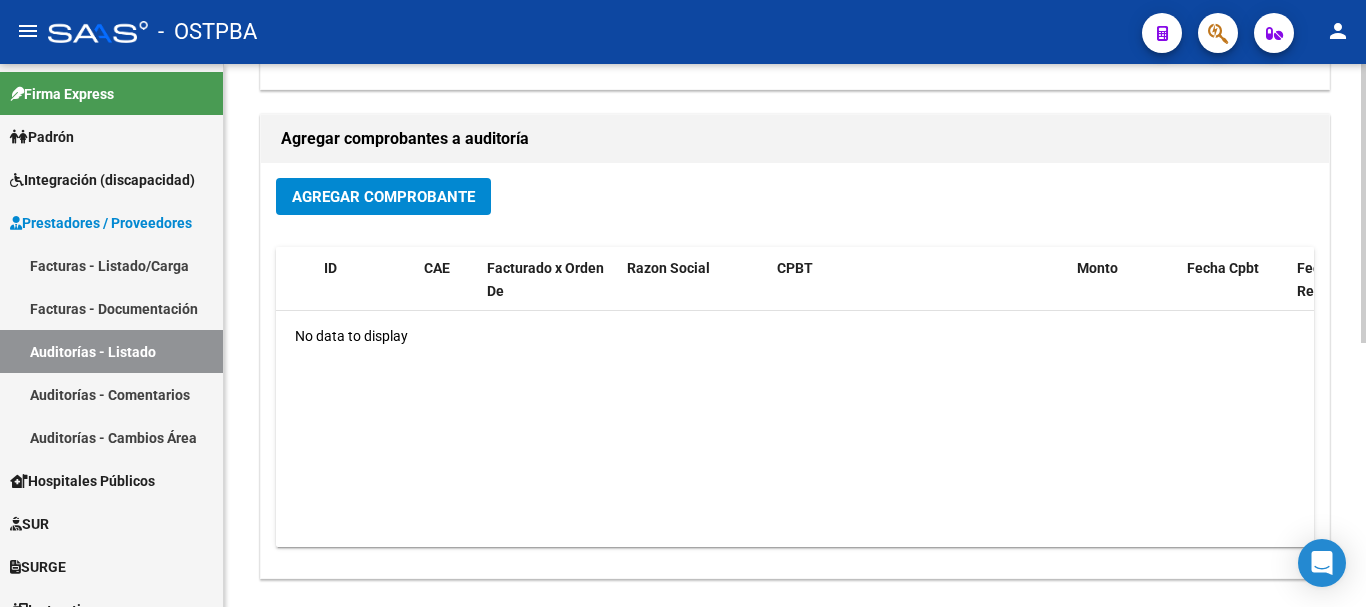 scroll, scrollTop: 400, scrollLeft: 0, axis: vertical 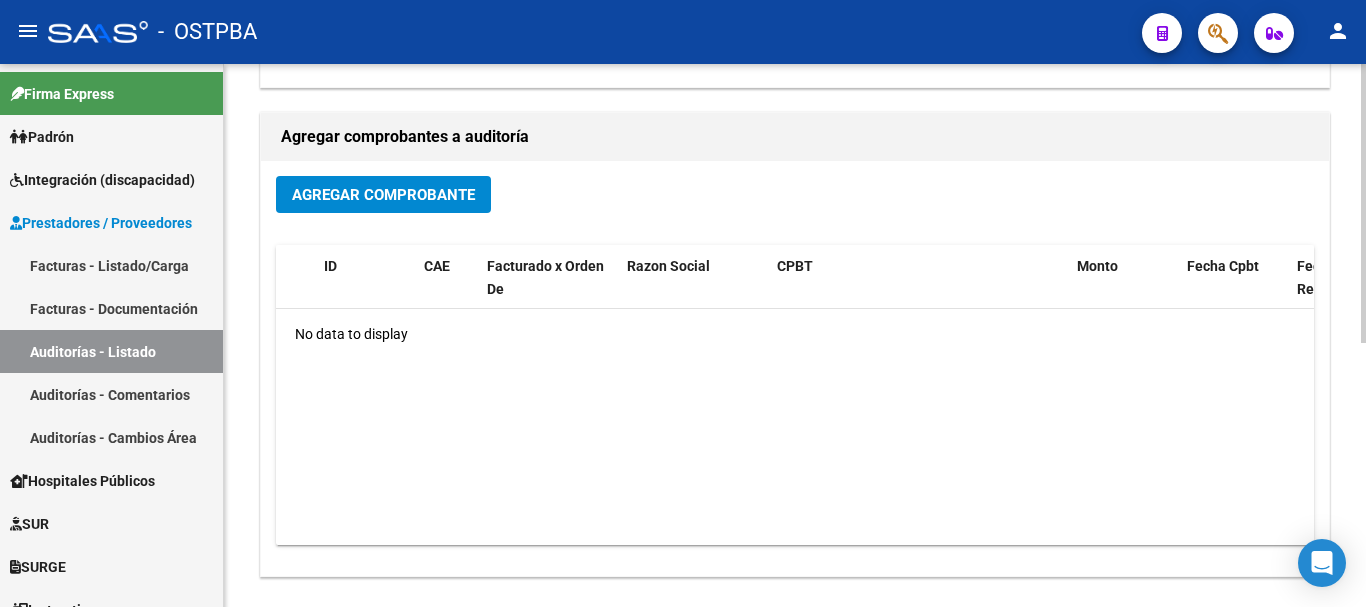 click on "Agregar Comprobante" 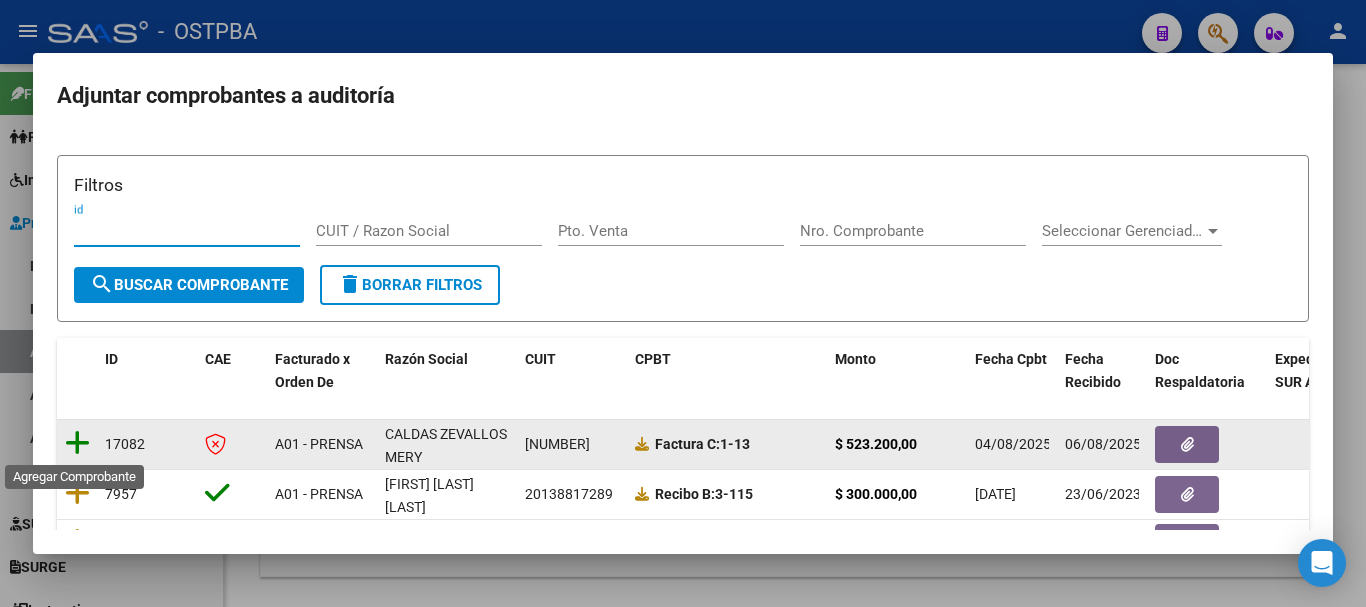 click 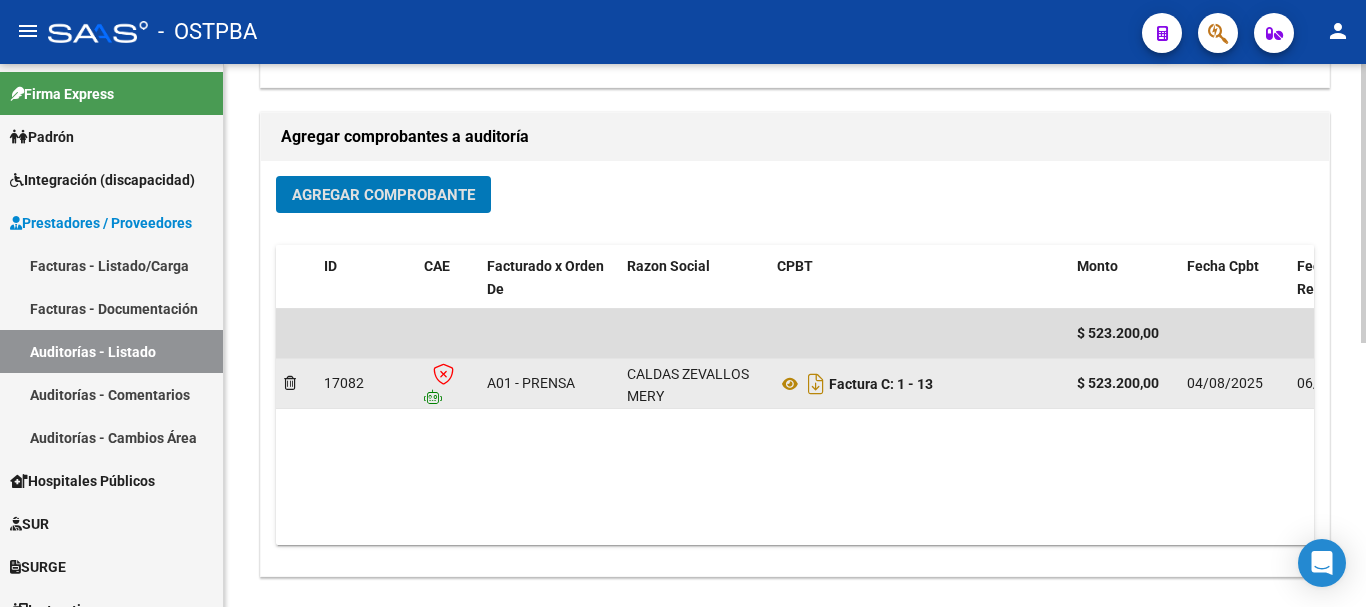 scroll, scrollTop: 0, scrollLeft: 0, axis: both 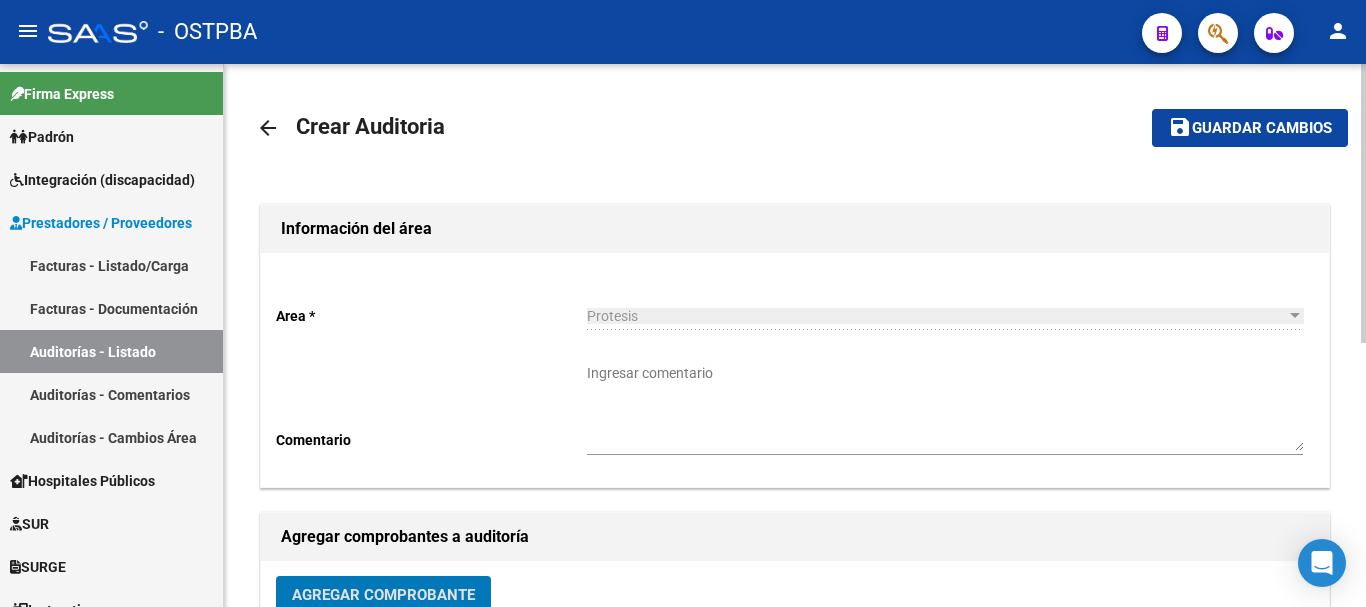 click on "save Guardar cambios" 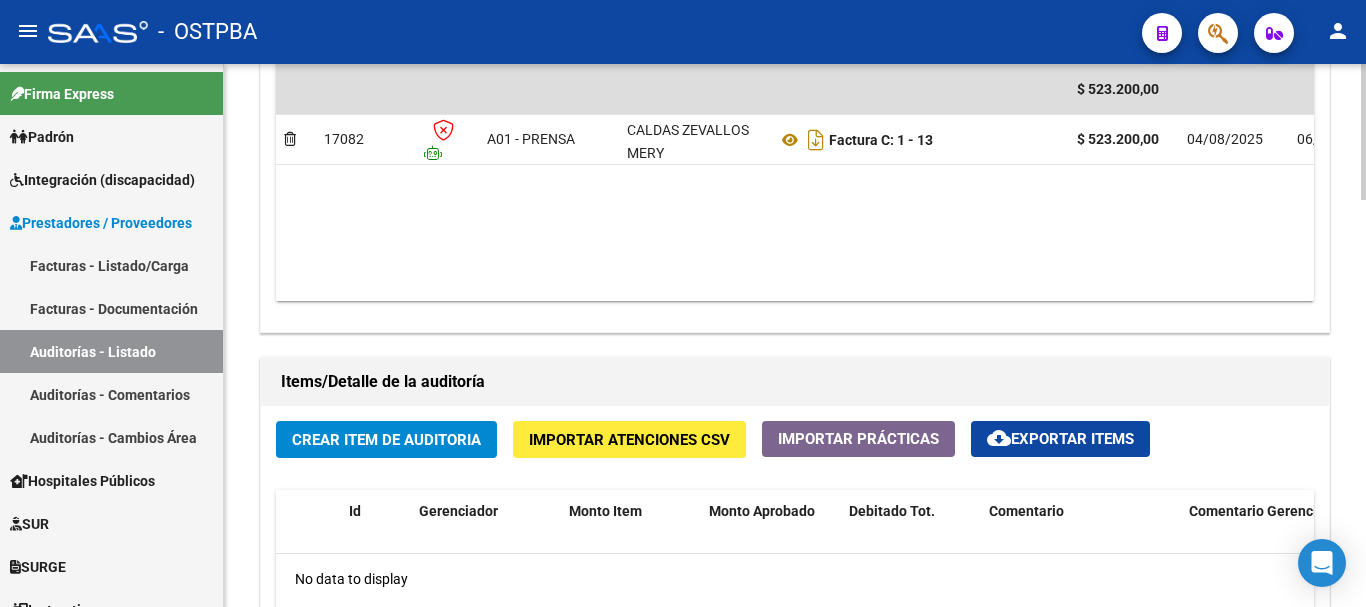 scroll, scrollTop: 1300, scrollLeft: 0, axis: vertical 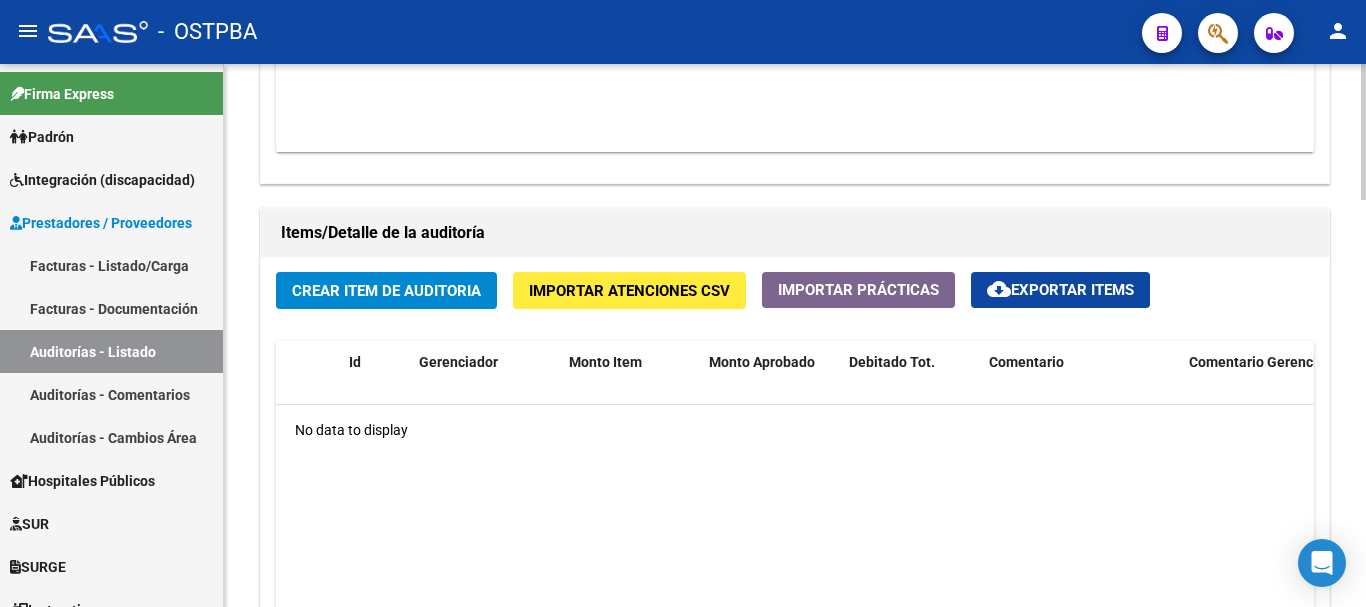 click on "Crear Item de Auditoria" 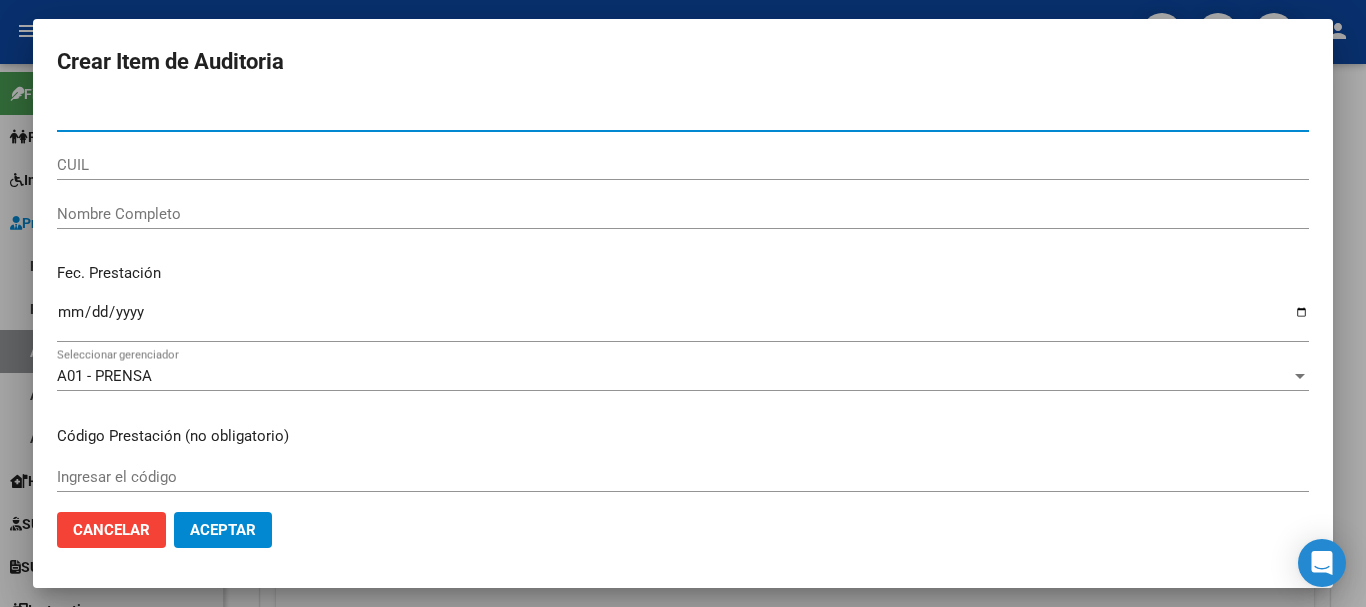 click on "Nro Documento" at bounding box center (683, 116) 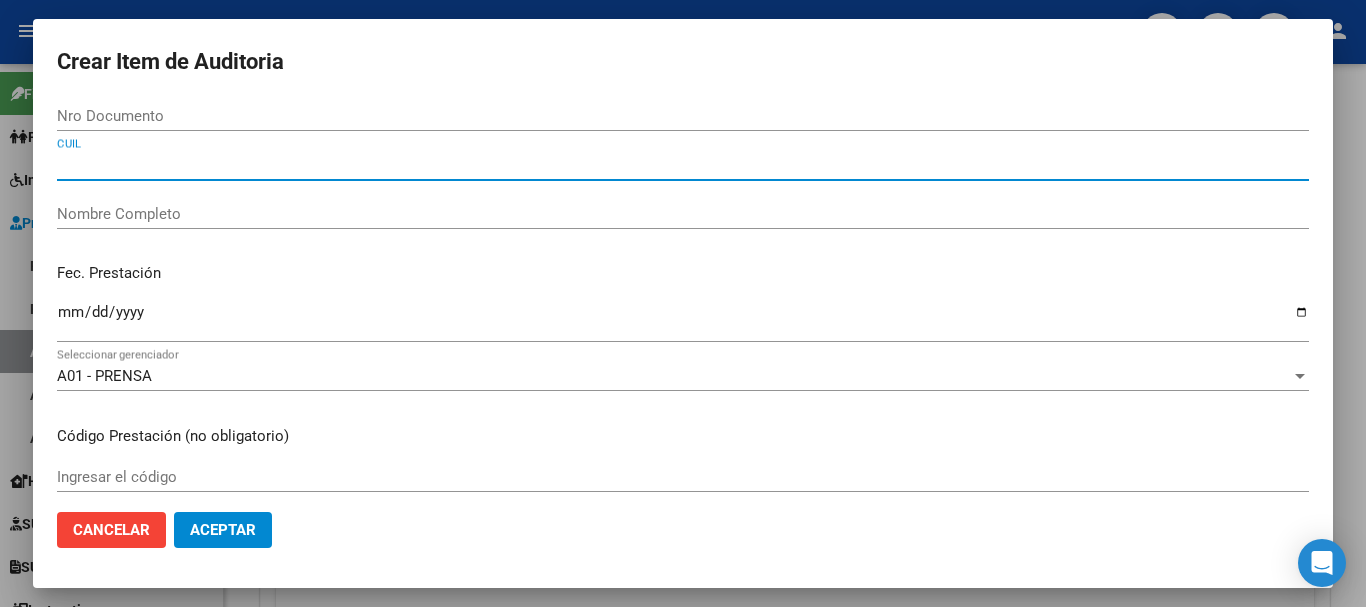 click on "CUIL" at bounding box center [683, 165] 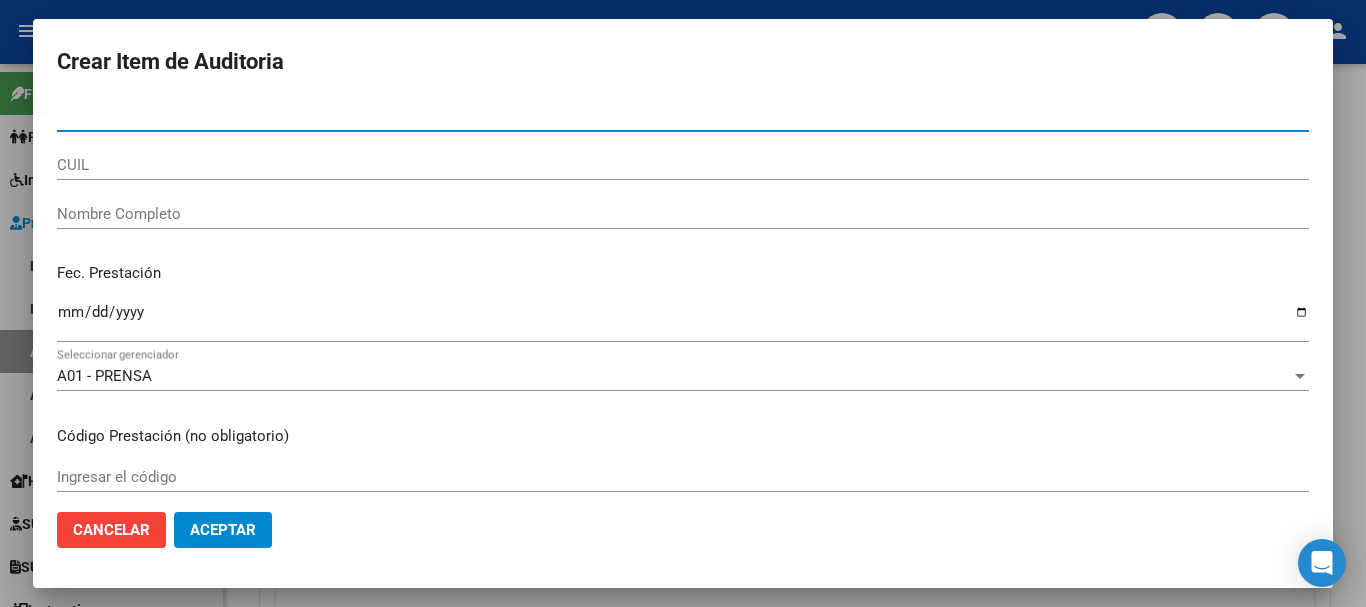 click on "Nro Documento" at bounding box center (683, 116) 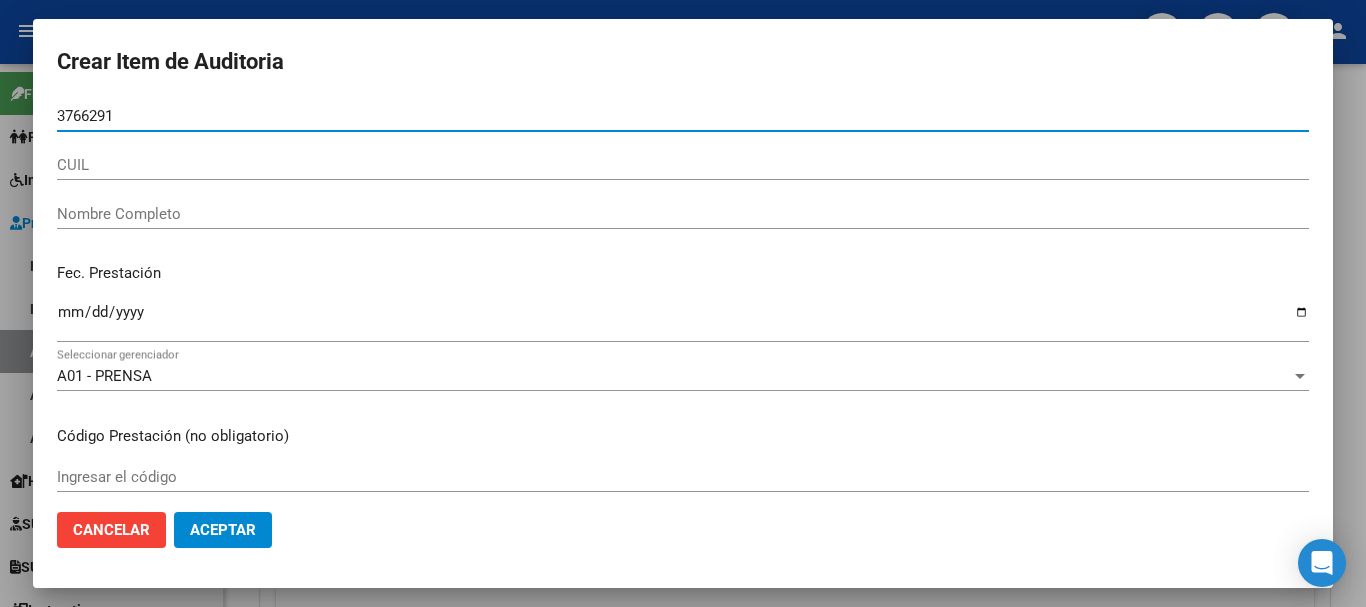 type on "3766291" 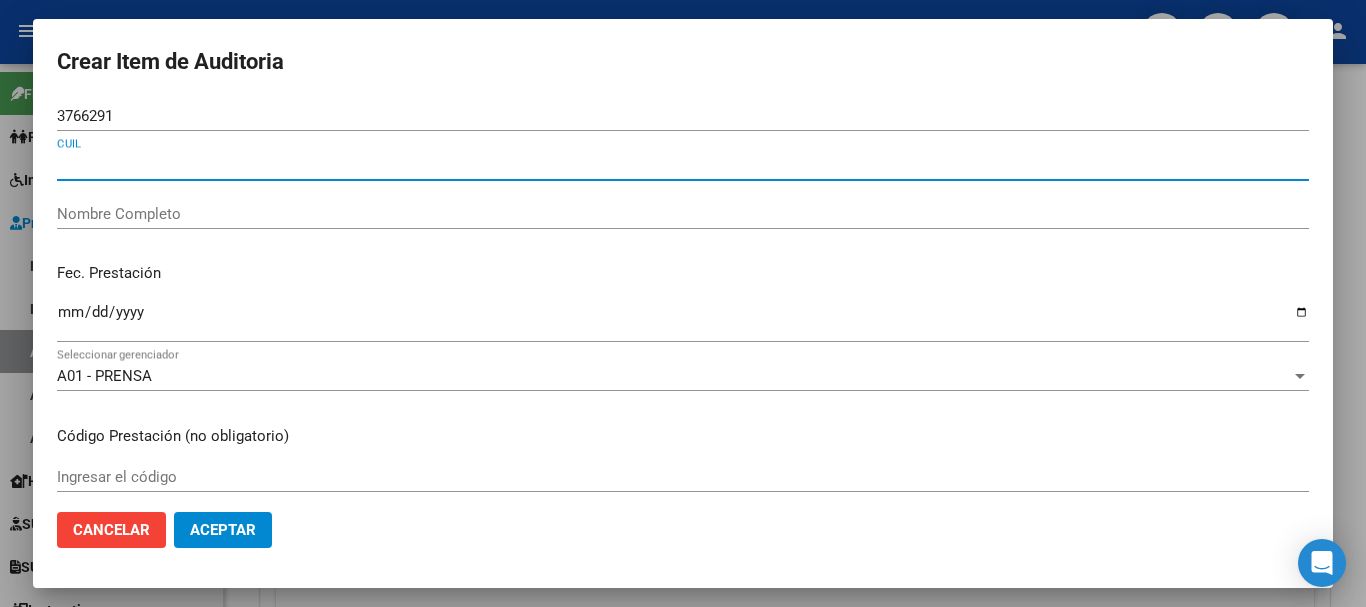 click on "CUIL" at bounding box center [683, 165] 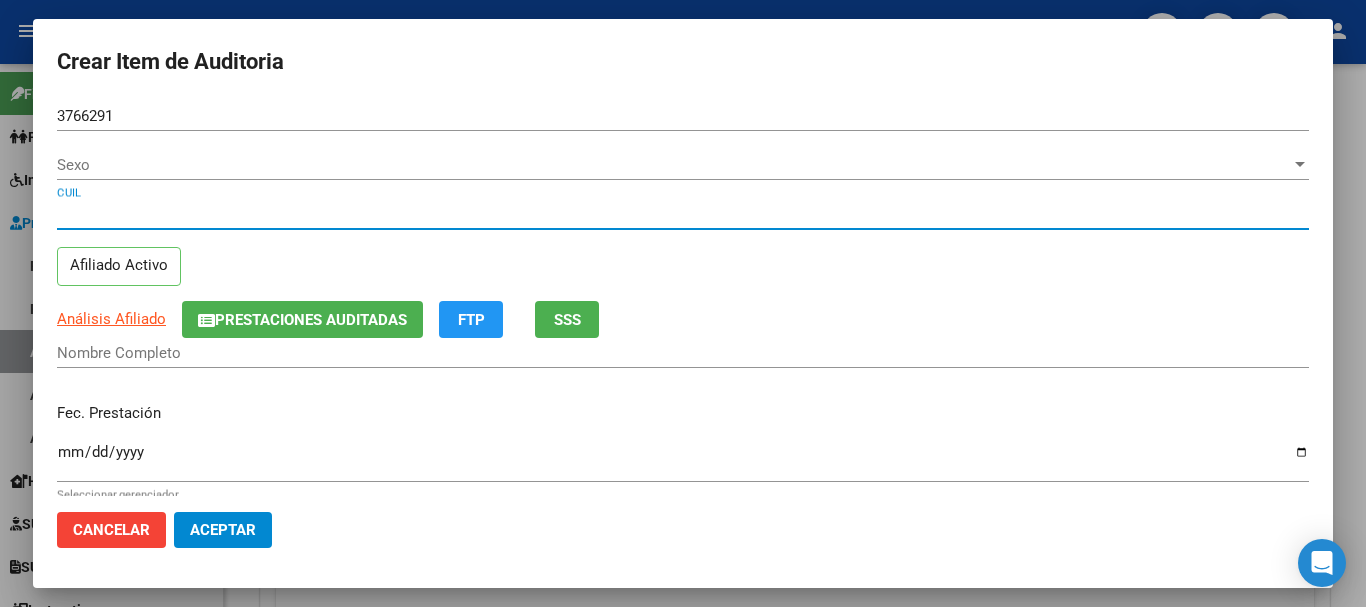 type on "03766291" 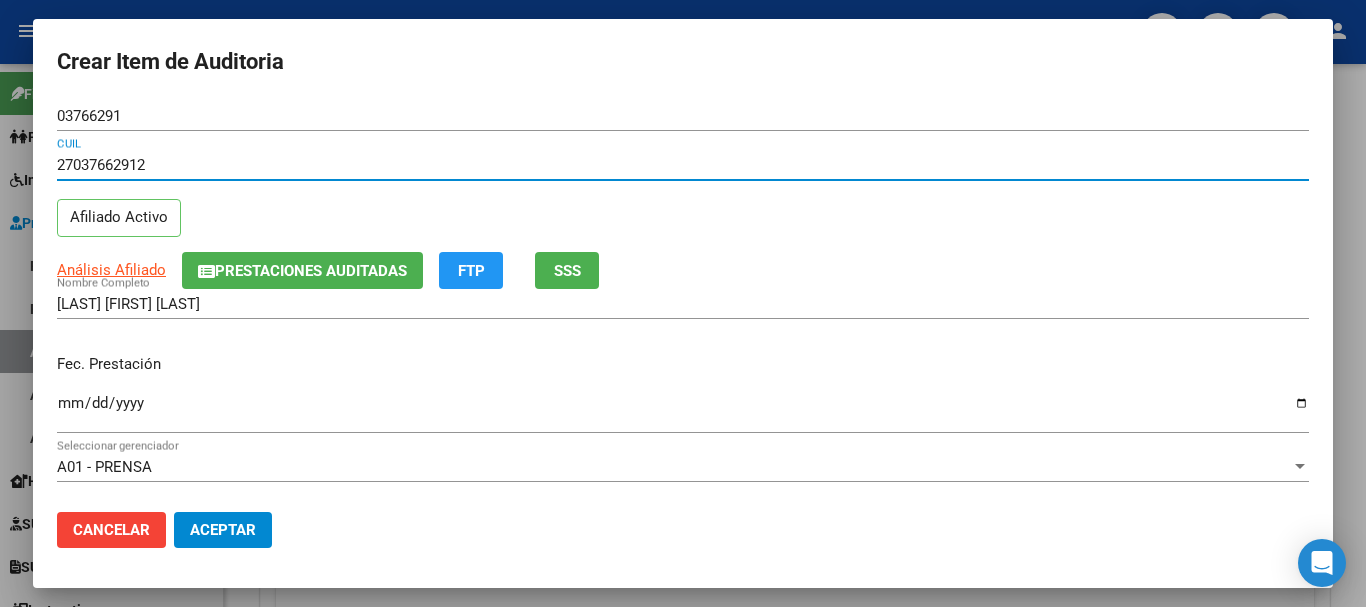 type on "27037662912" 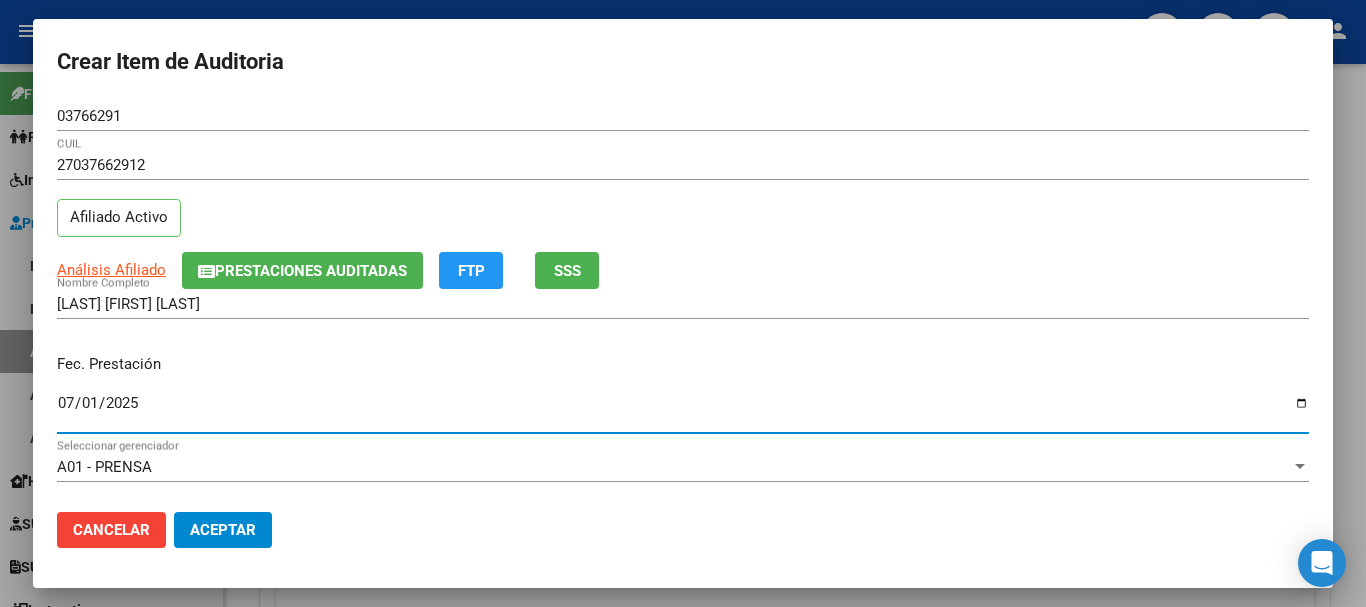 type on "2025-07-01" 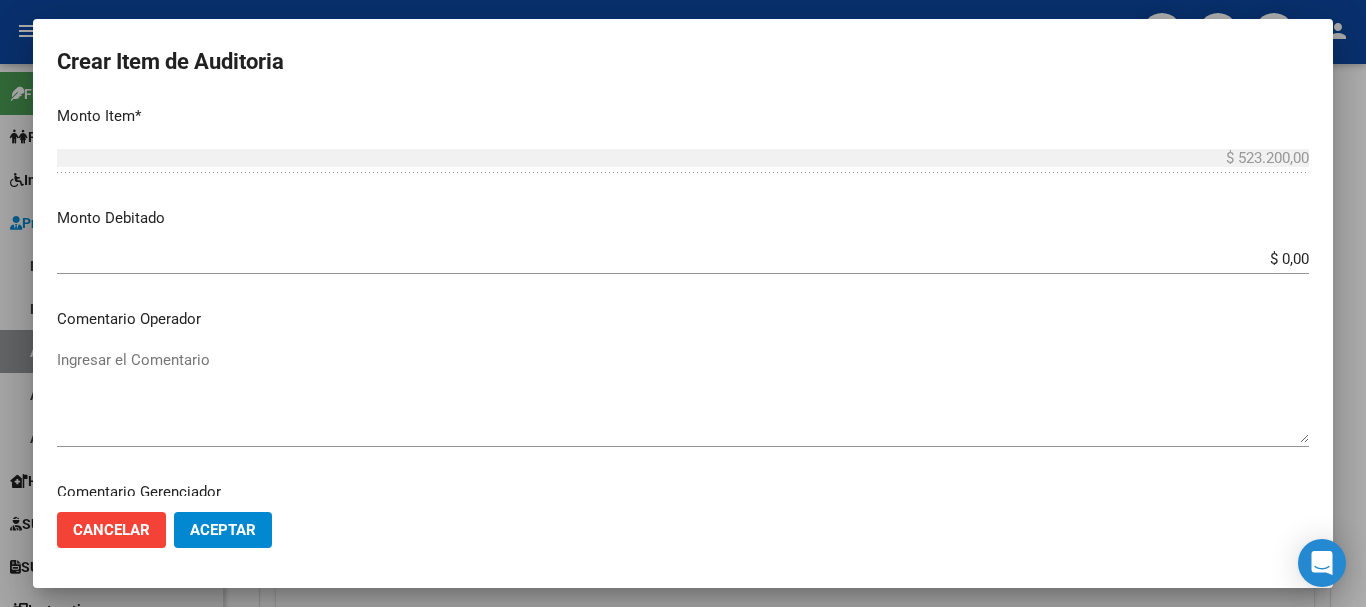 scroll, scrollTop: 800, scrollLeft: 0, axis: vertical 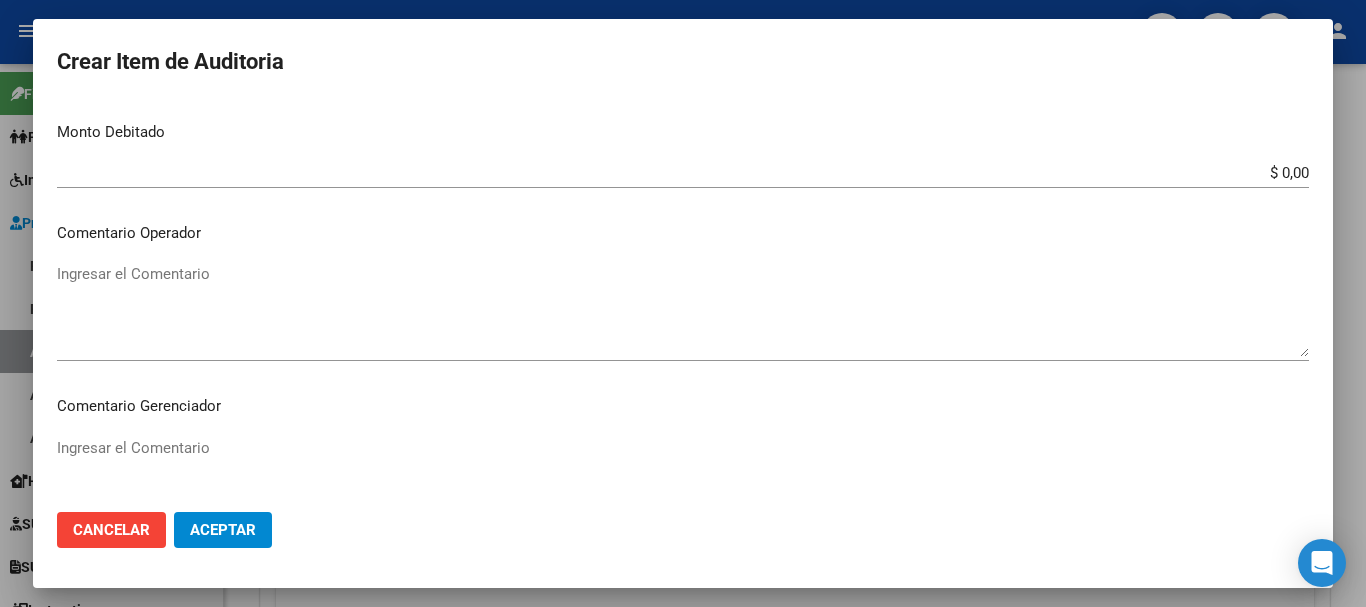 click on "Ingresar el Comentario" at bounding box center [683, 310] 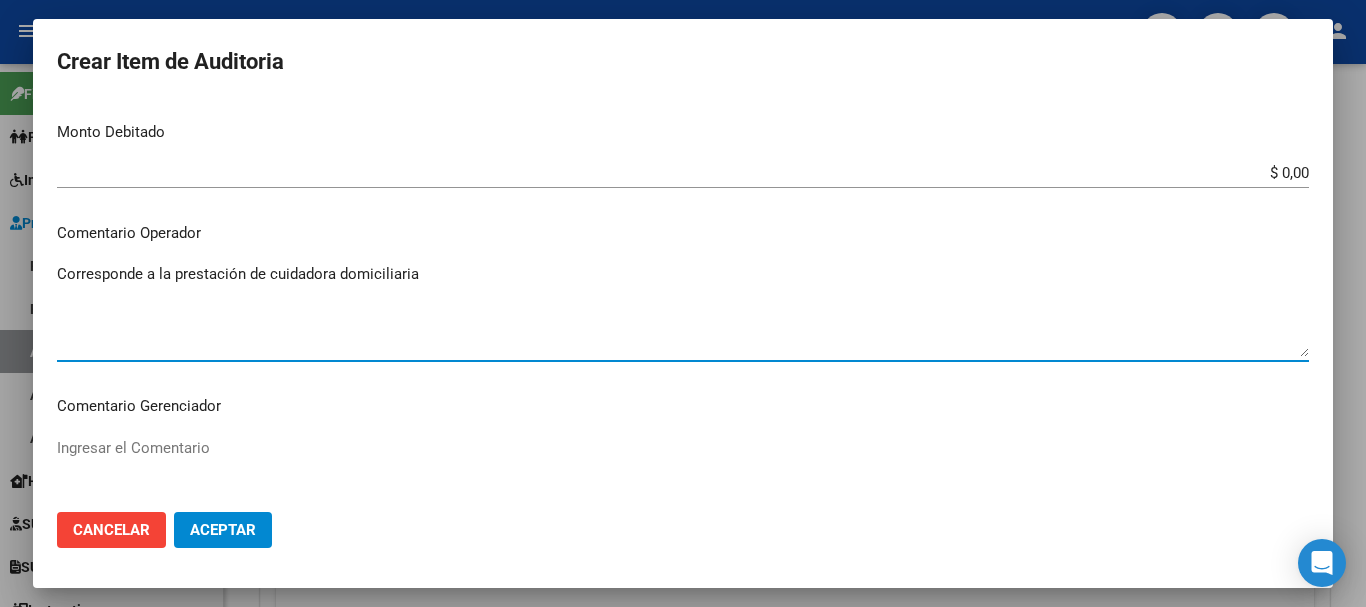 click on "Corresponde a la prestación de cuidadora domiciliaria" at bounding box center [683, 310] 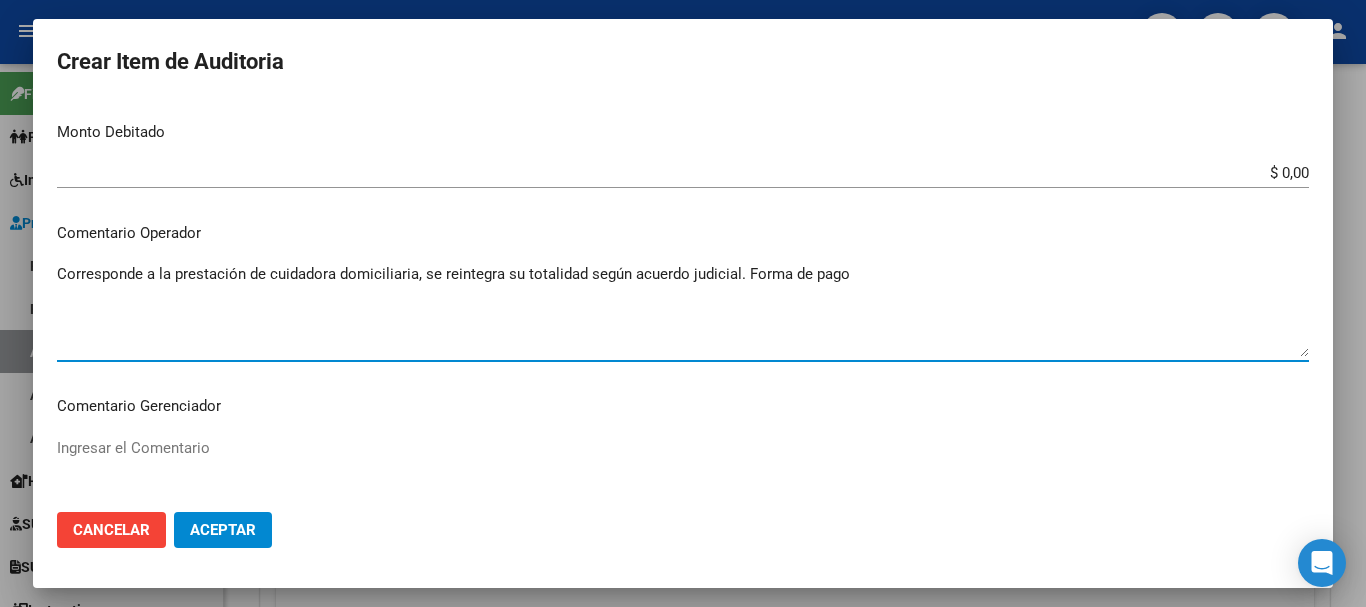 click on "Corresponde a la prestación de cuidadora domiciliaria, se reintegra su totalidad según acuerdo judicial. Forma de pago" at bounding box center [683, 310] 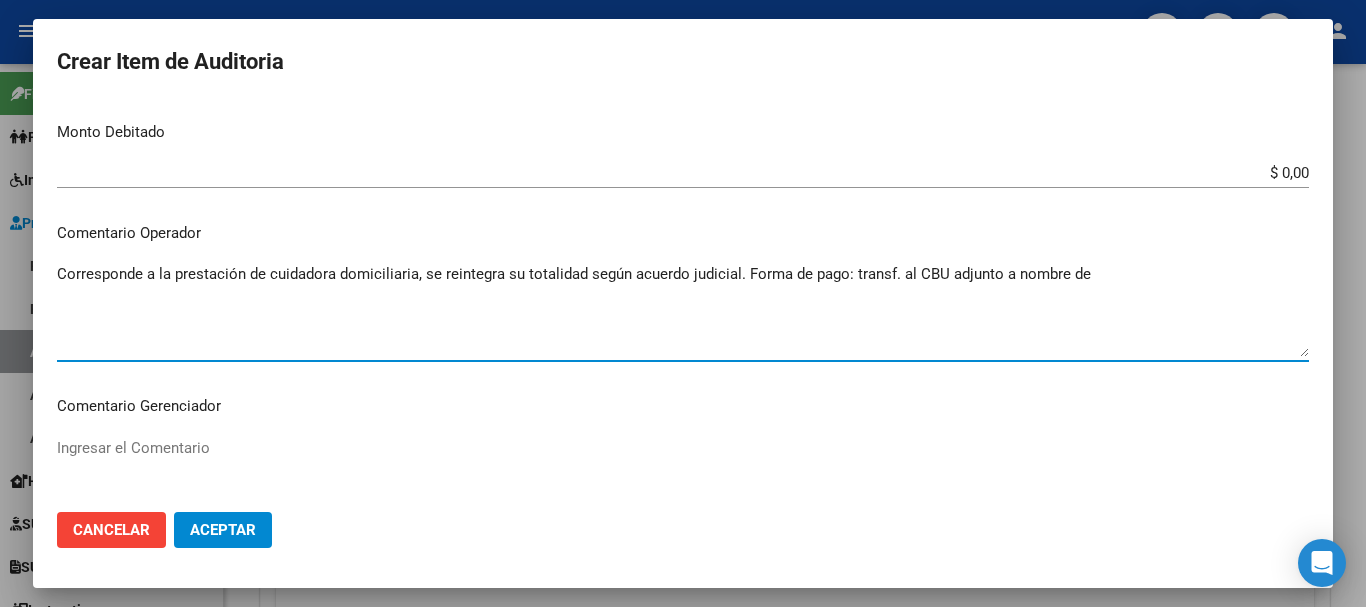 paste on "LIPSZYC ADRIANA EDITH" 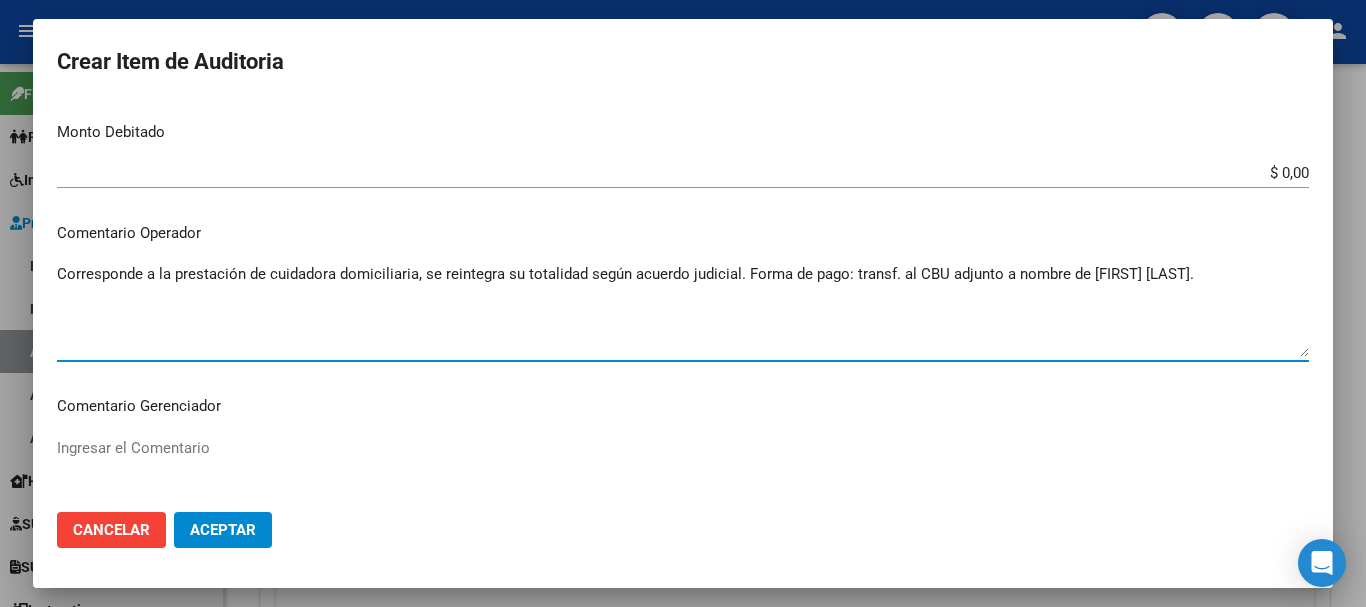 click on "Corresponde a la prestación de cuidadora domiciliaria, se reintegra su totalidad según acuerdo judicial. Forma de pago: transf. al CBU adjunto a nombre de LIPSZYC ADRIANA EDITH." at bounding box center [683, 310] 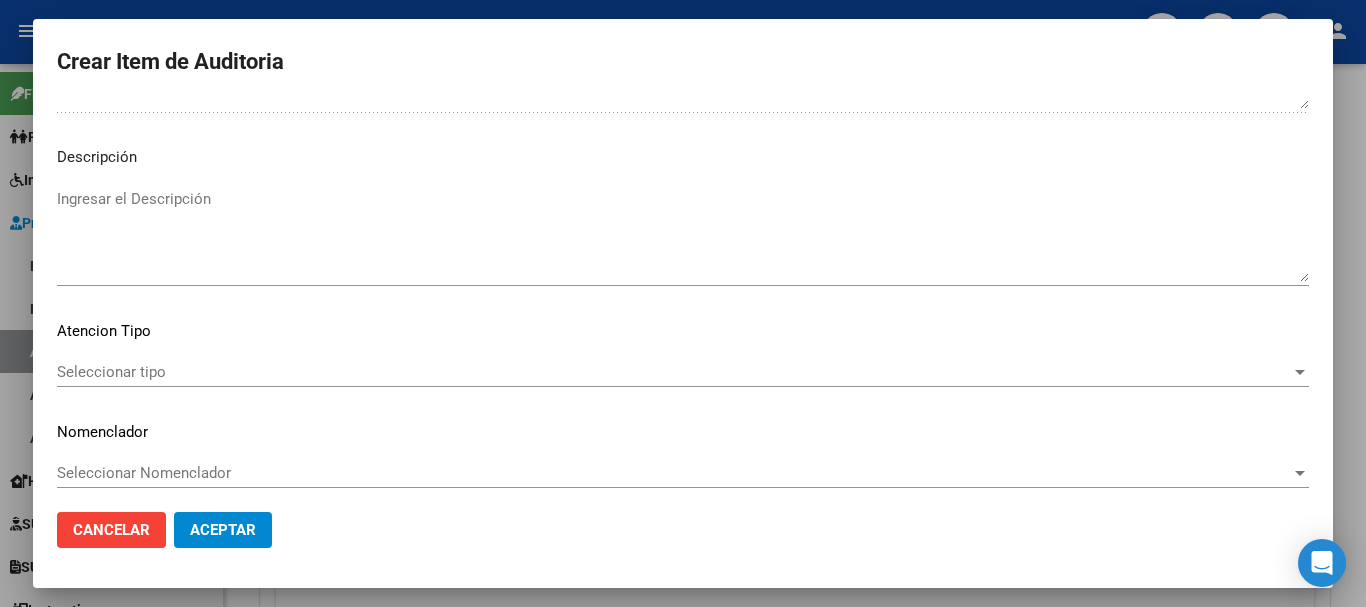 scroll, scrollTop: 1233, scrollLeft: 0, axis: vertical 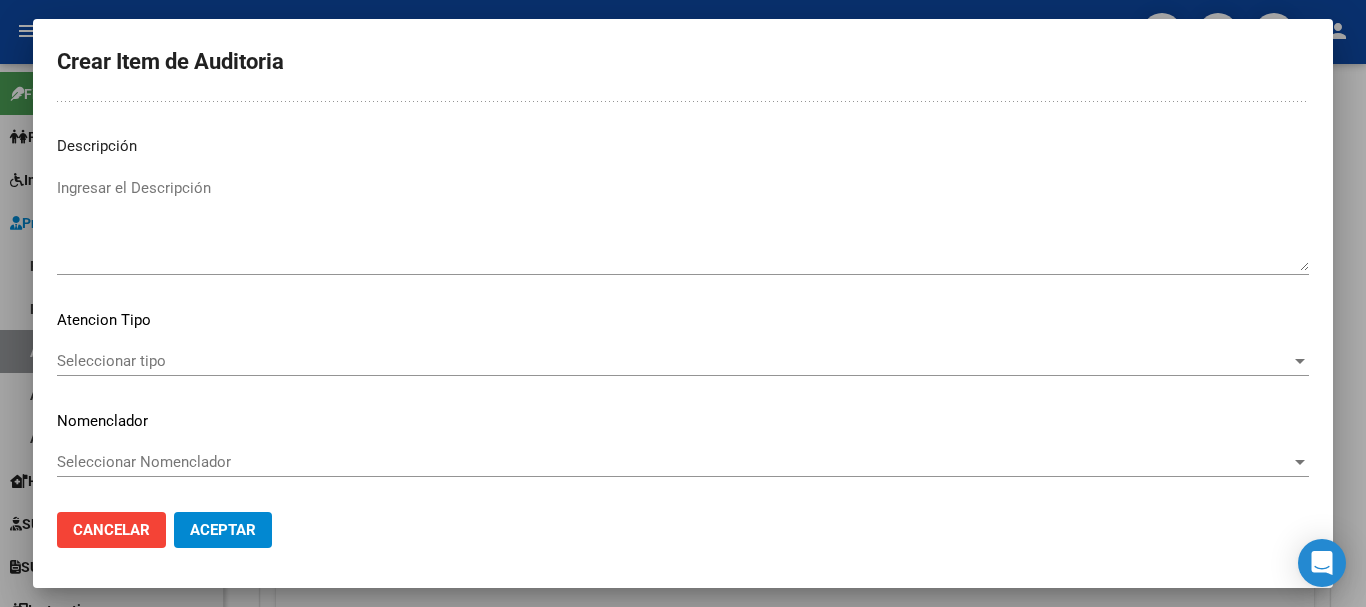 type on "Corresponde a la prestación de cuidadora domiciliaria, mes de julio 2025, se reintegra su totalidad según acuerdo judicial. Forma de pago: transf. al CBU adjunto a nombre de LIPSZYC ADRIANA EDITH." 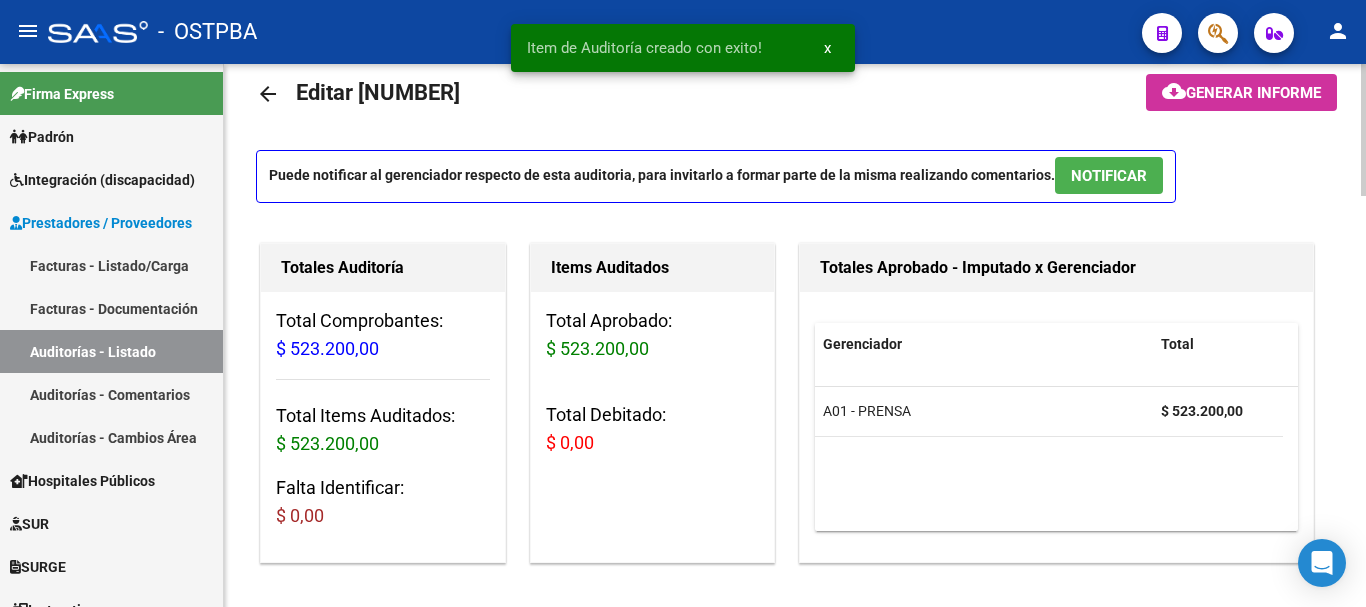 scroll, scrollTop: 0, scrollLeft: 0, axis: both 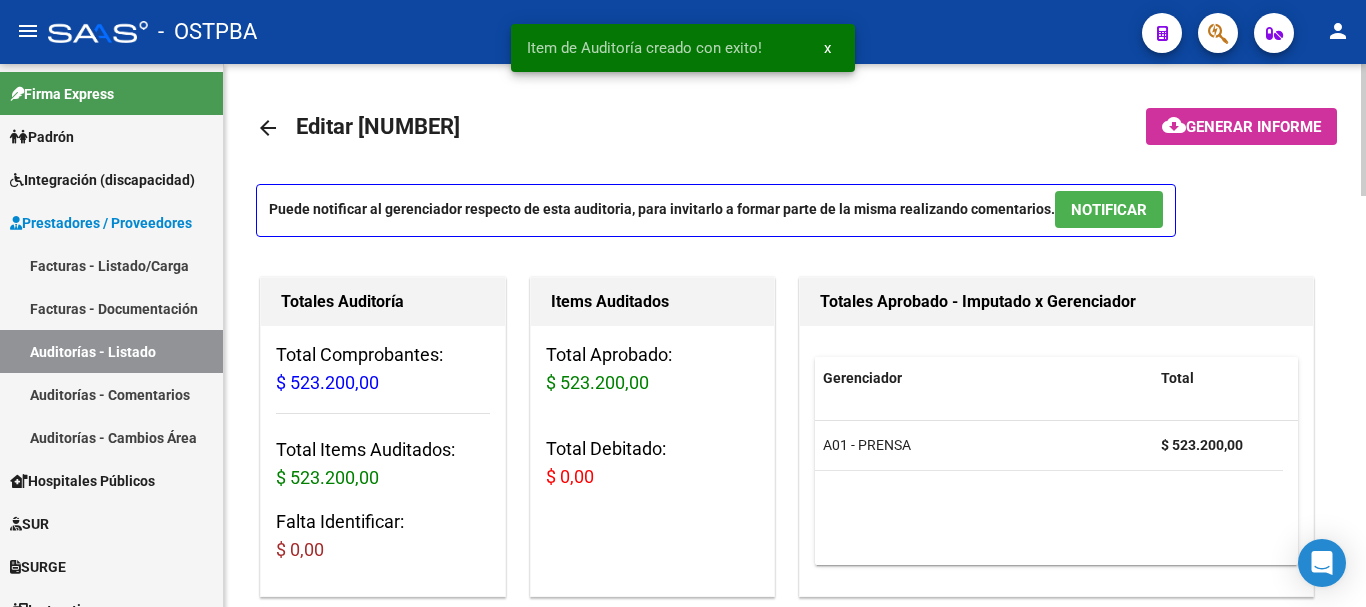 click on "cloud_download  Generar informe" 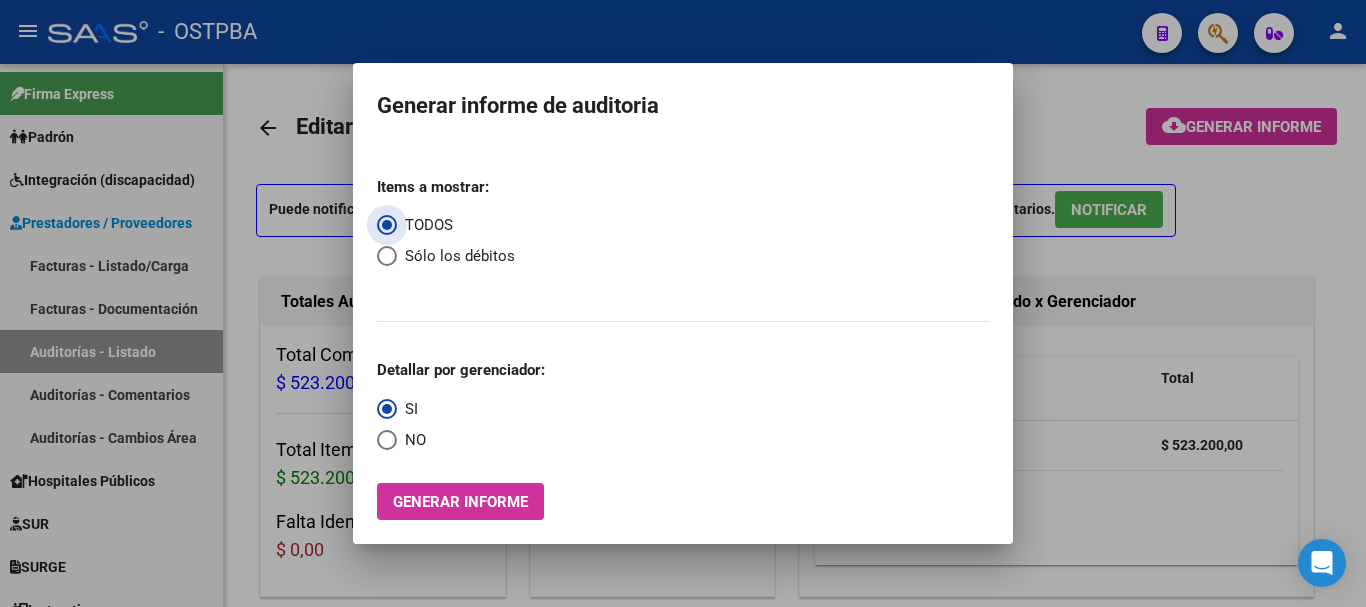 click on "Generar informe" at bounding box center (460, 501) 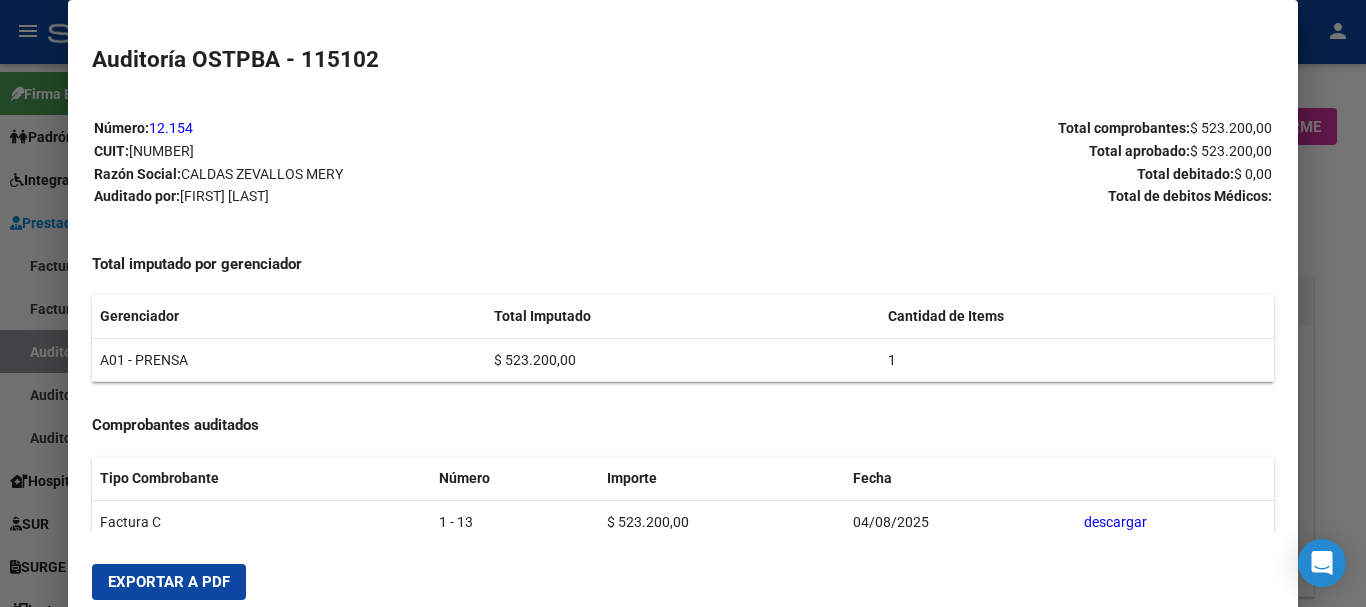 click on "Exportar a PDF" at bounding box center [169, 582] 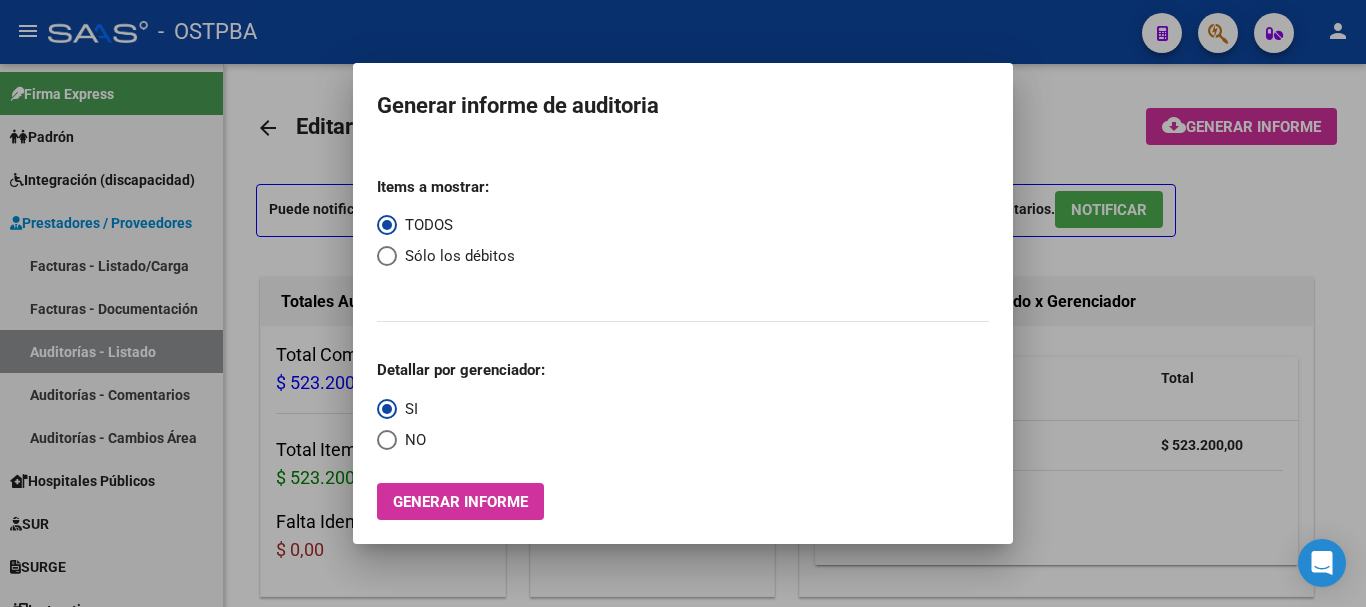 click at bounding box center [683, 303] 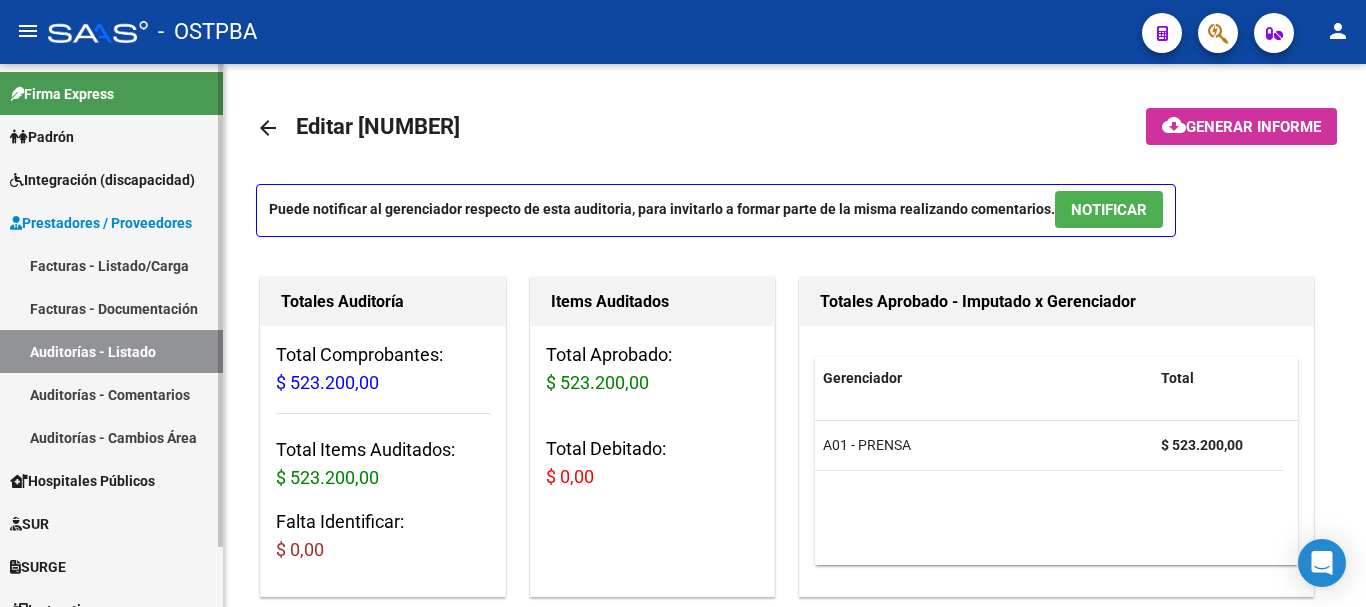 click on "Facturas - Listado/Carga" at bounding box center [111, 265] 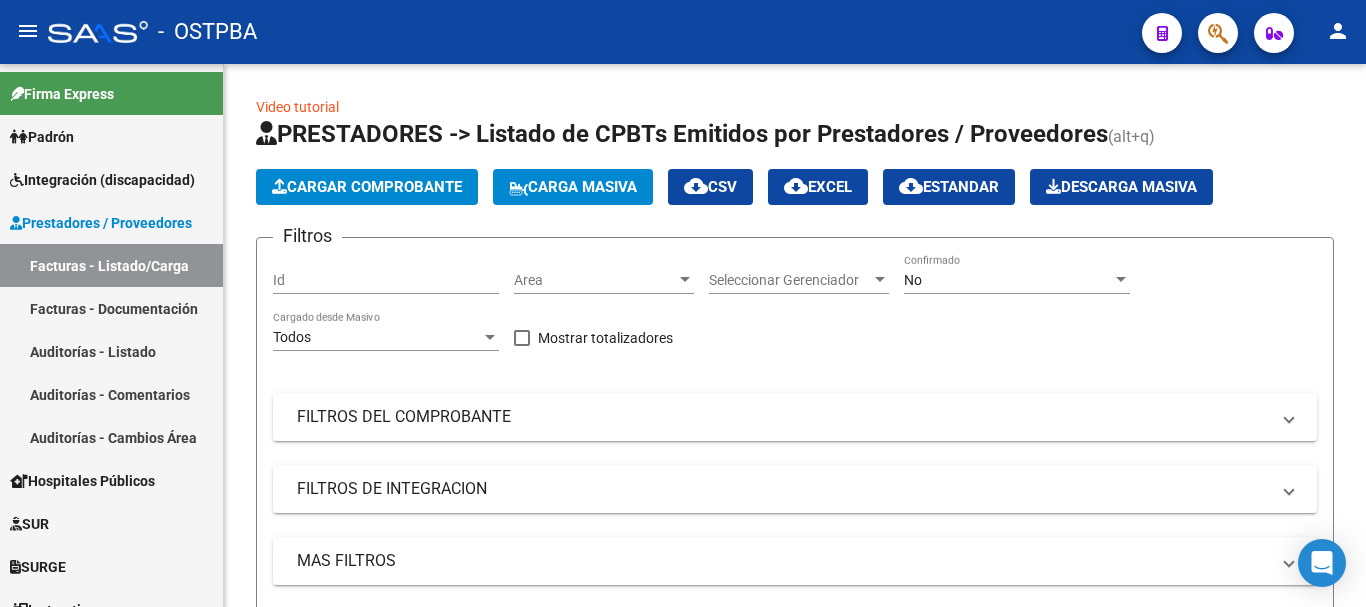 click on "menu -   OSTPBA  person" 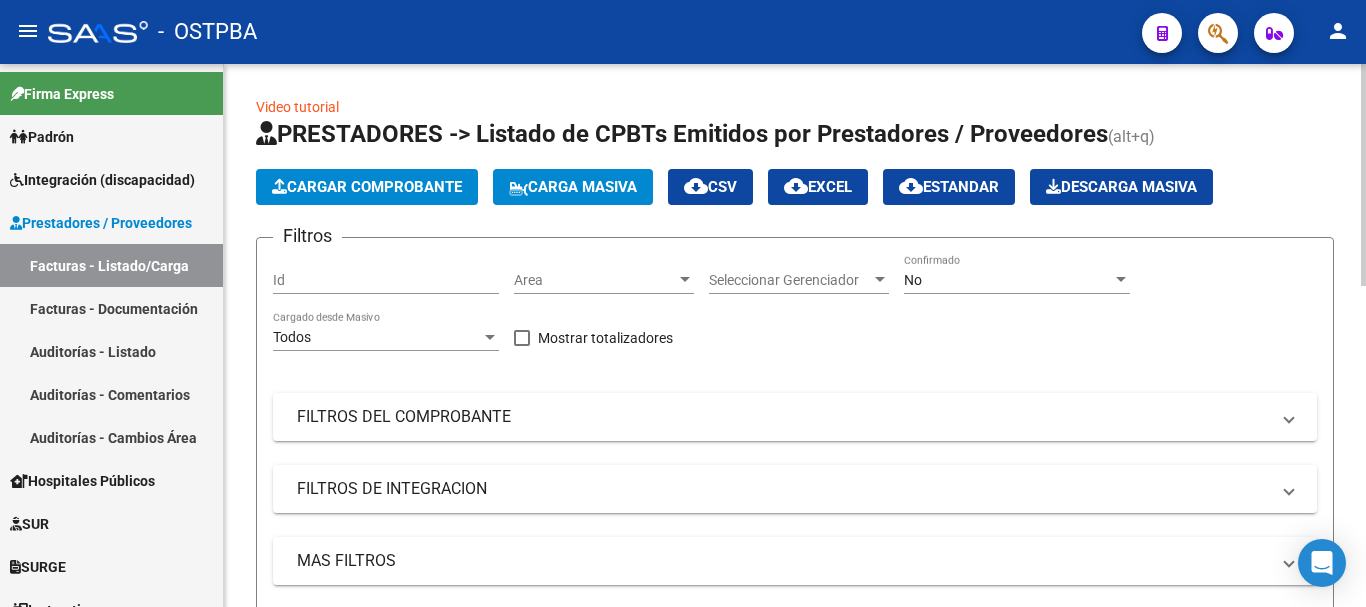 click on "Cargar Comprobante" 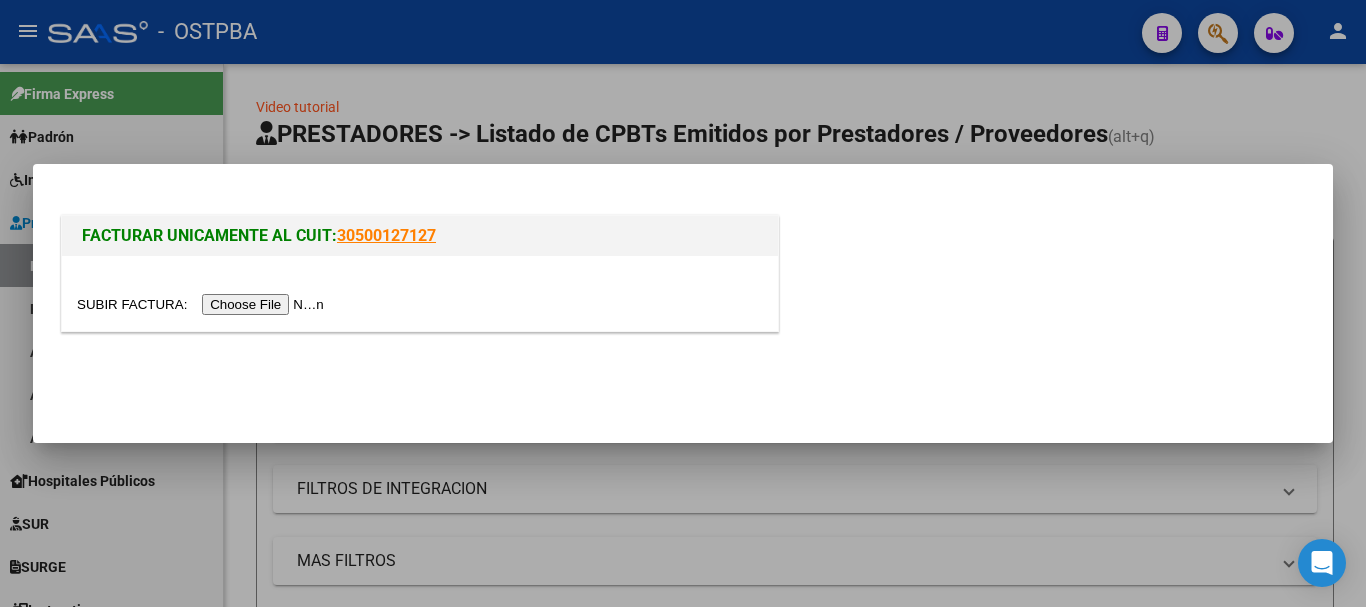 click at bounding box center [203, 304] 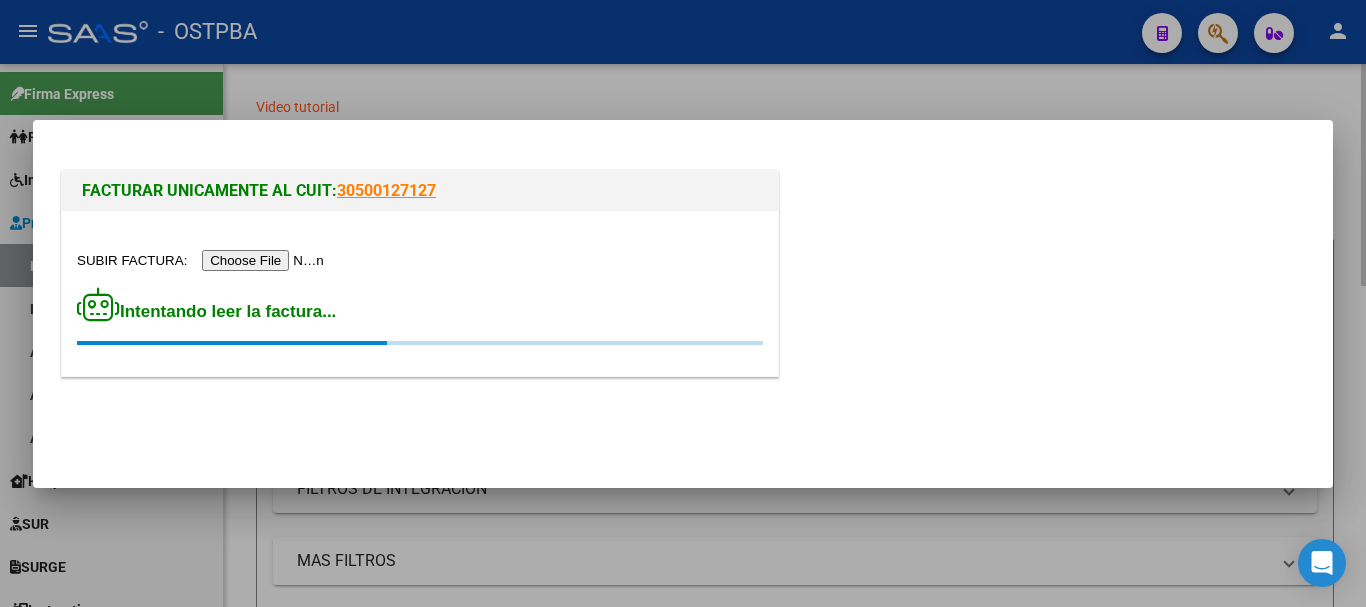 click at bounding box center (683, 303) 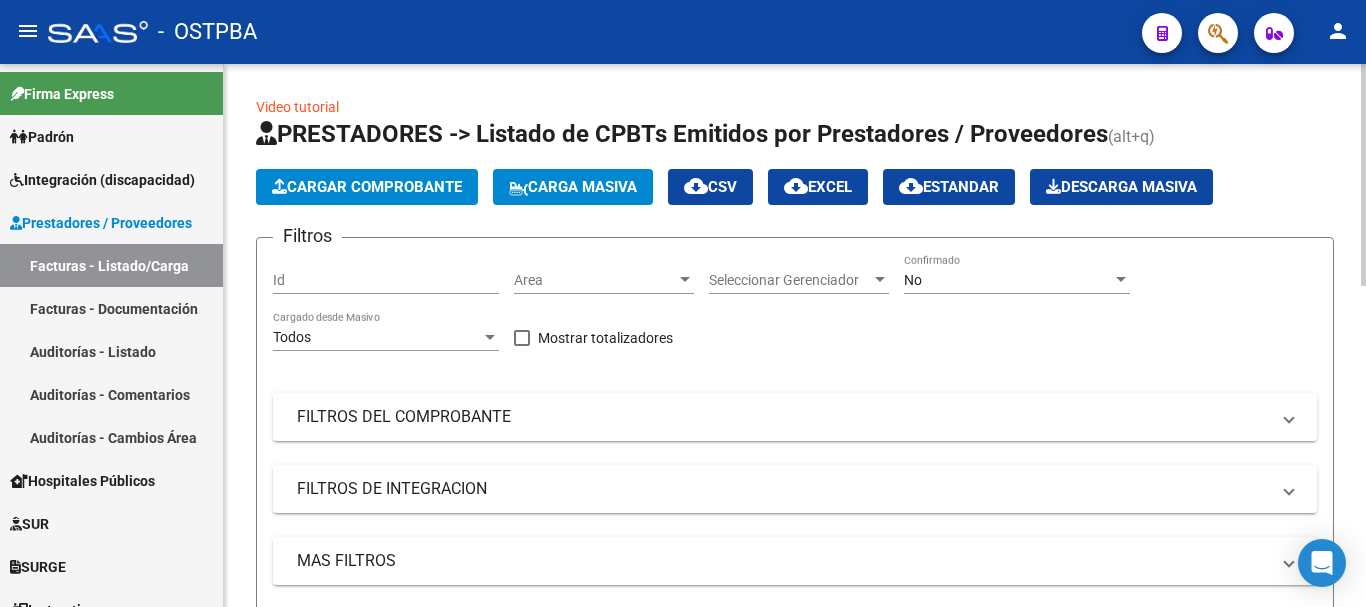 click on "Cargar Comprobante" 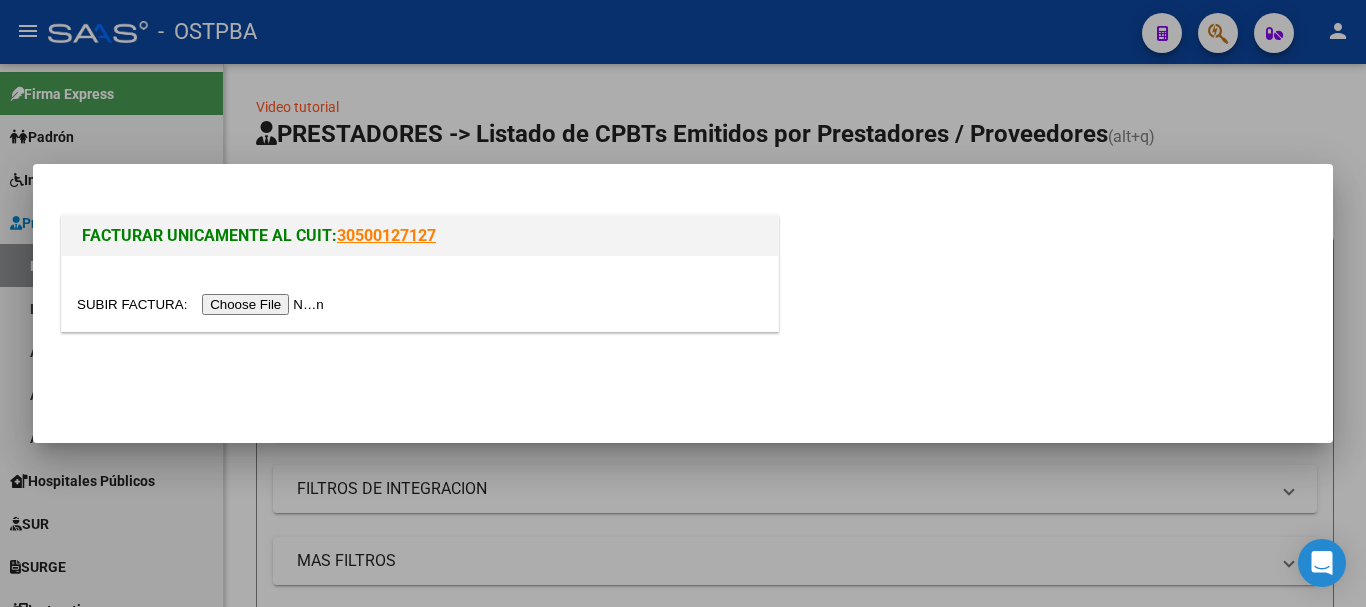 click at bounding box center (203, 304) 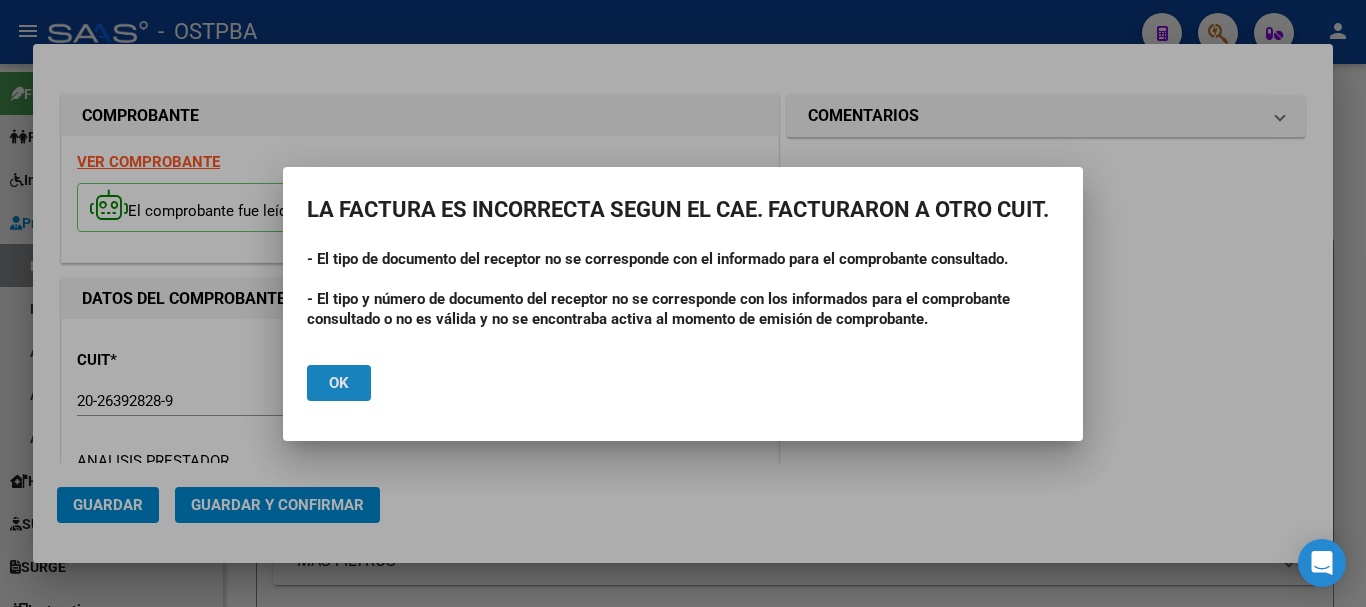 click on "Ok" 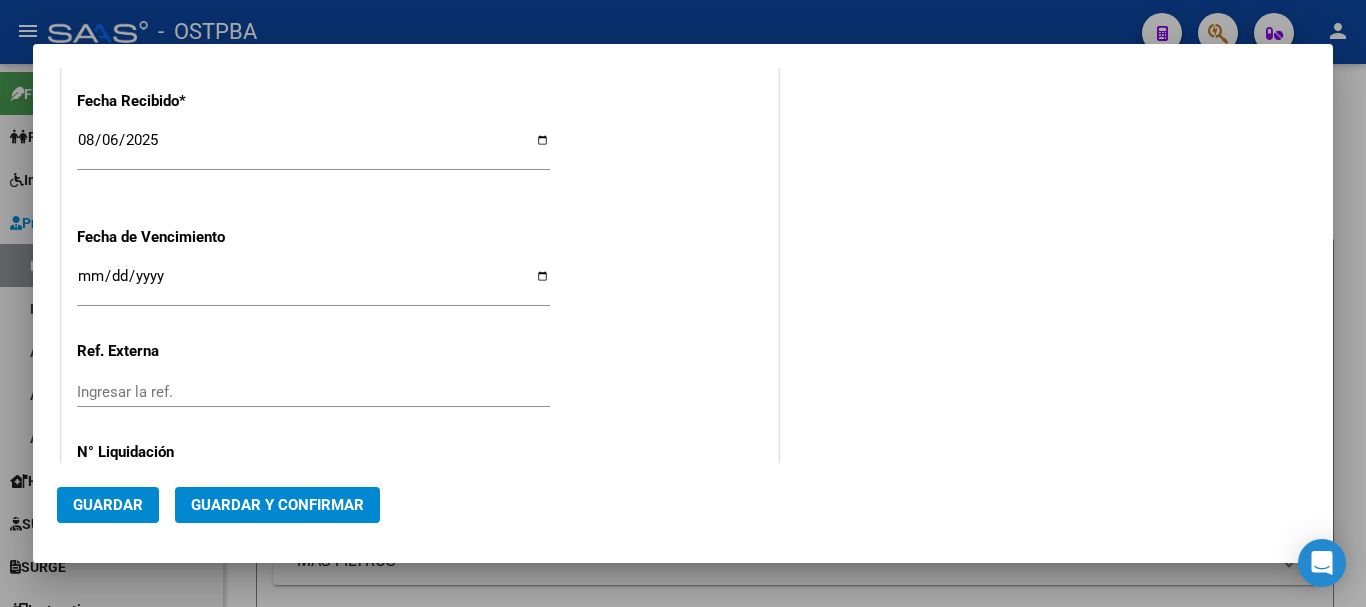 scroll, scrollTop: 1300, scrollLeft: 0, axis: vertical 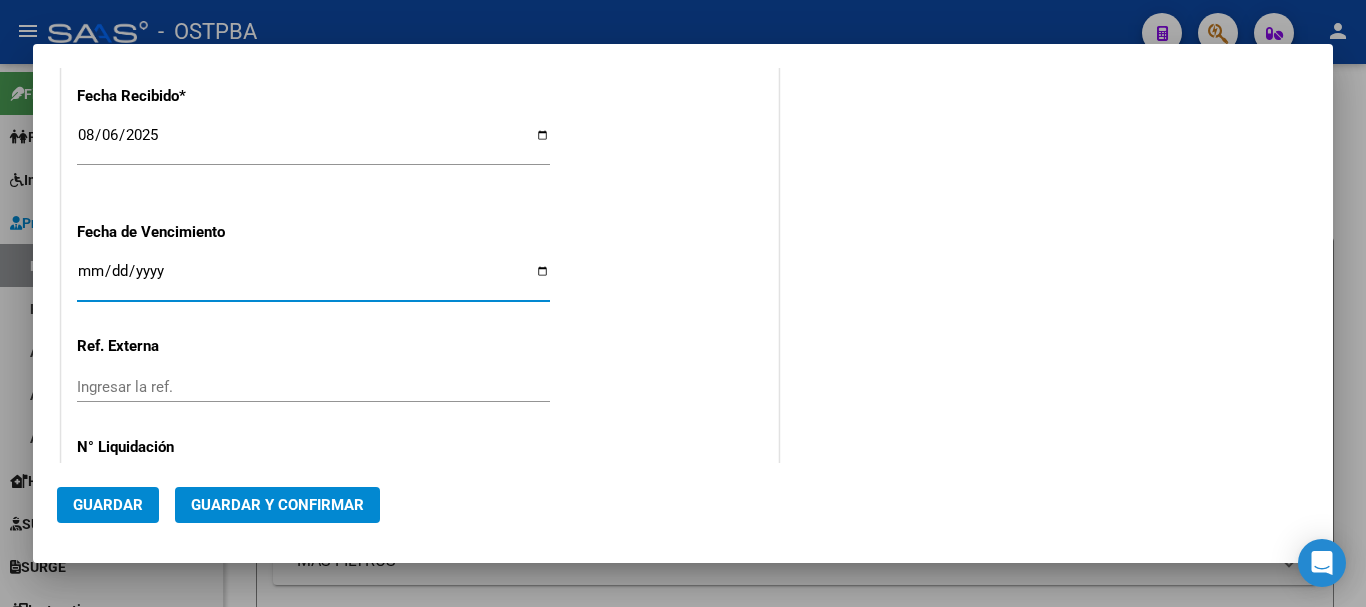 click on "Ingresar la fecha" at bounding box center [313, 279] 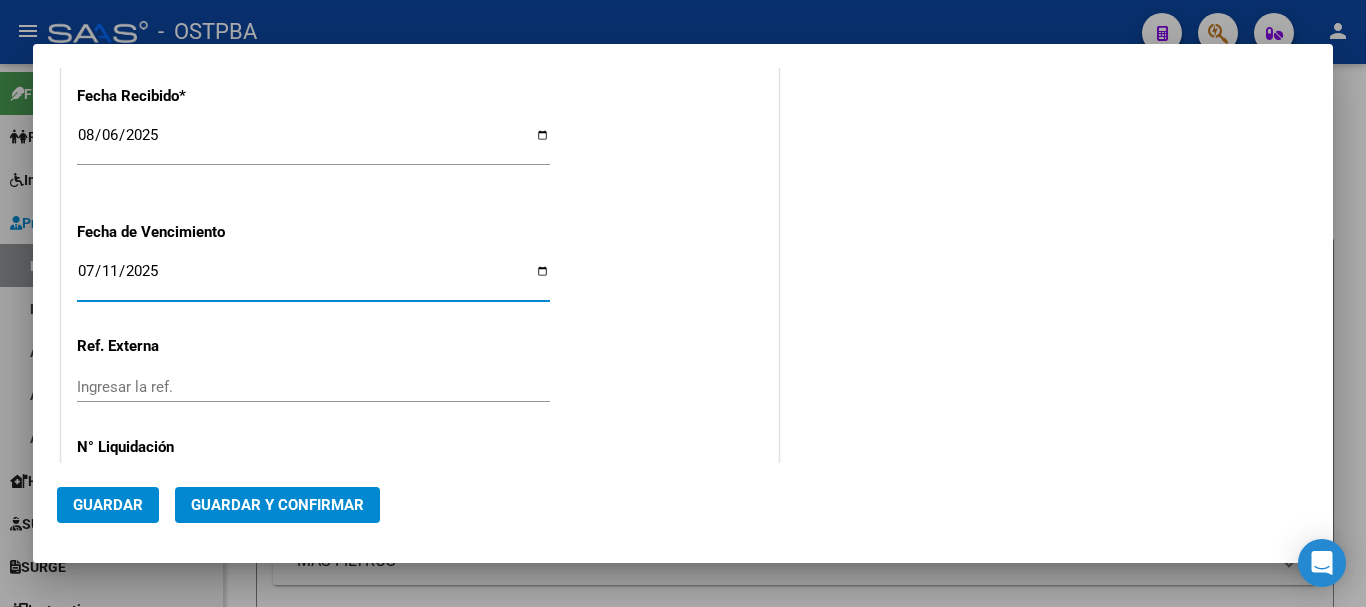 type on "2025-07-11" 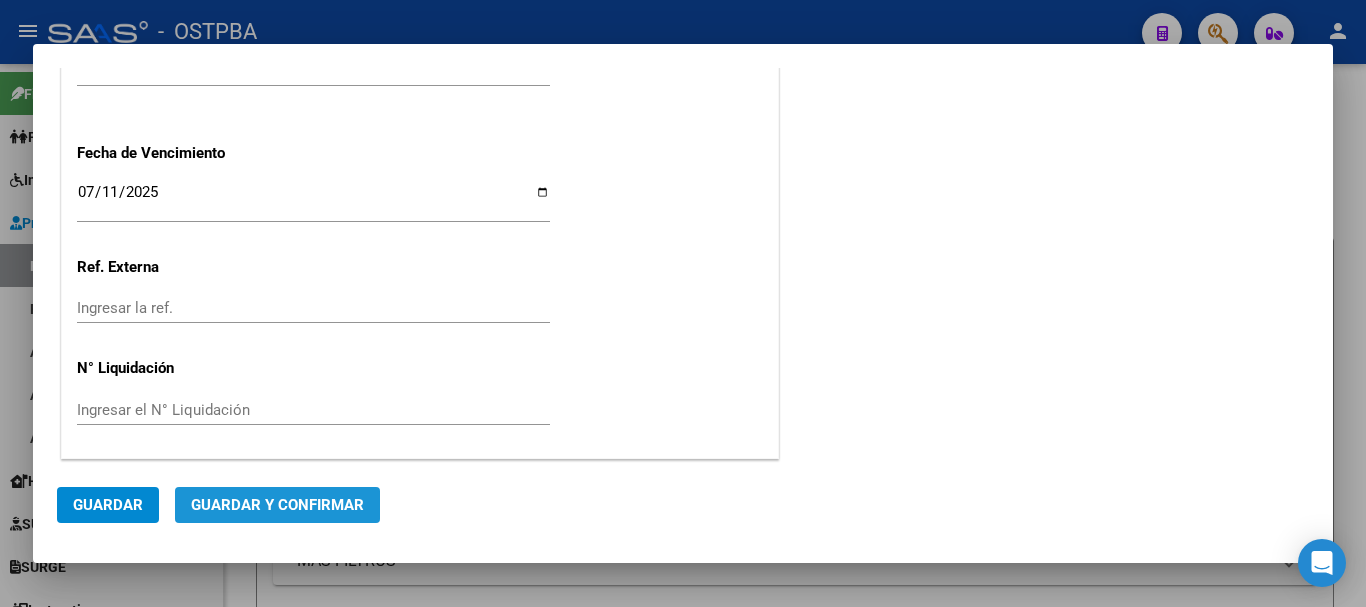 click on "Guardar y Confirmar" 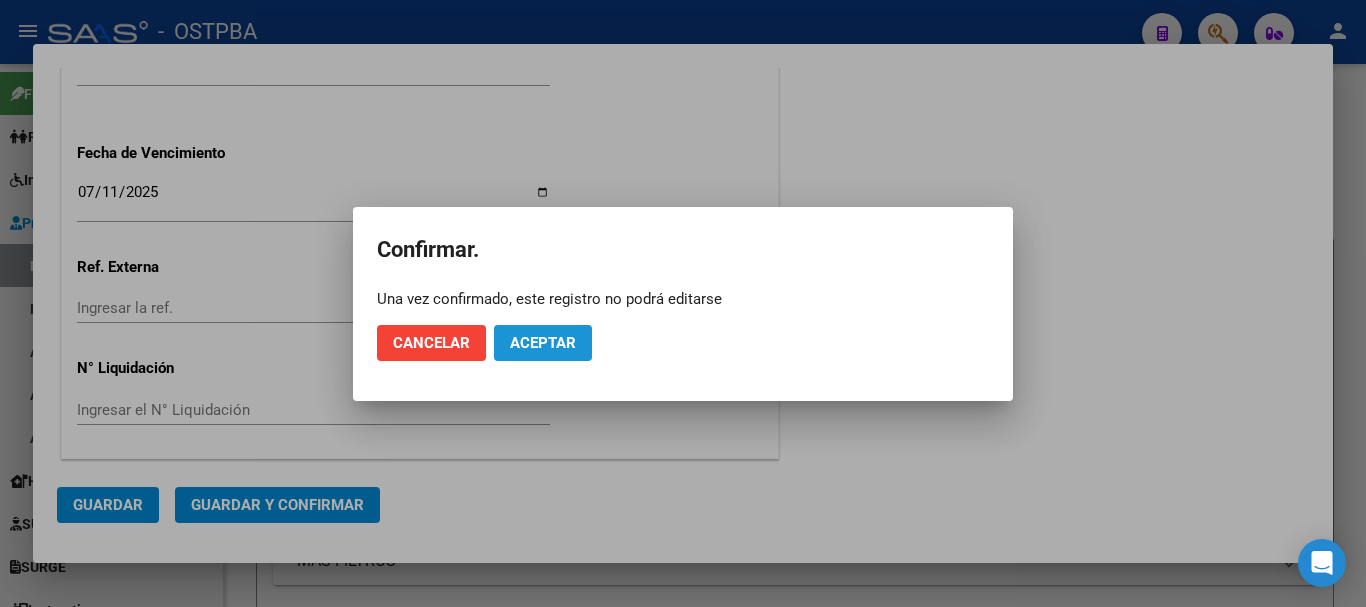 click on "Aceptar" 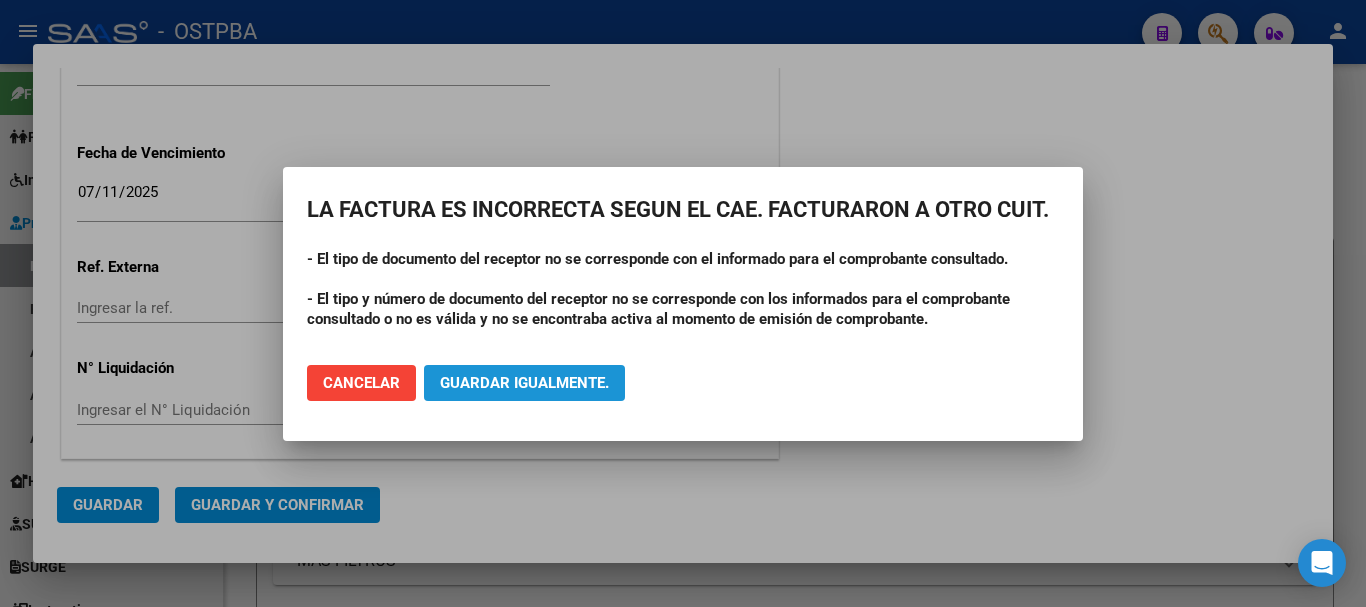 click on "Guardar igualmente." 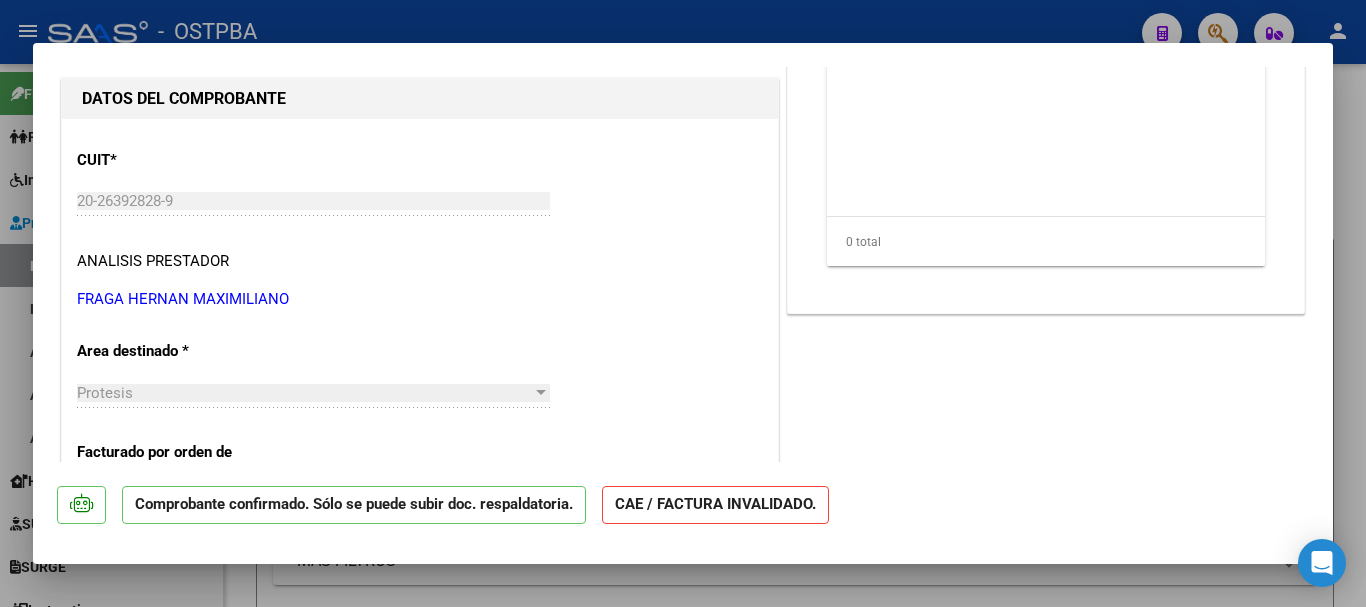 scroll, scrollTop: 0, scrollLeft: 0, axis: both 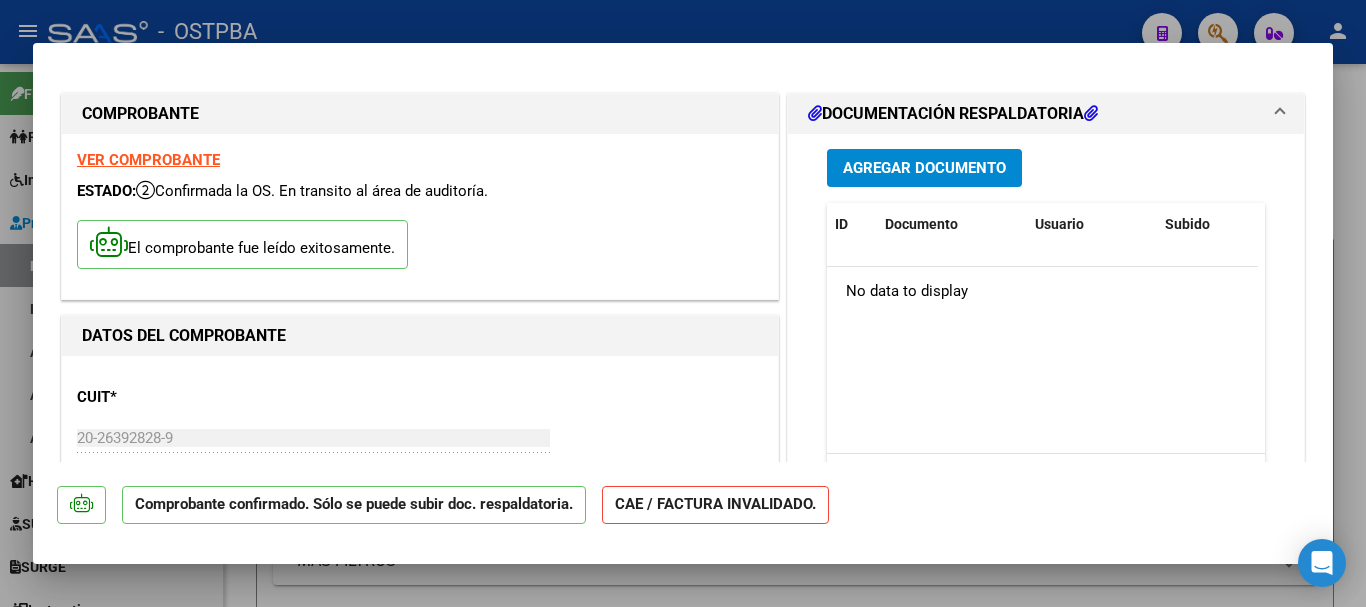 click on "Agregar Documento" at bounding box center (924, 169) 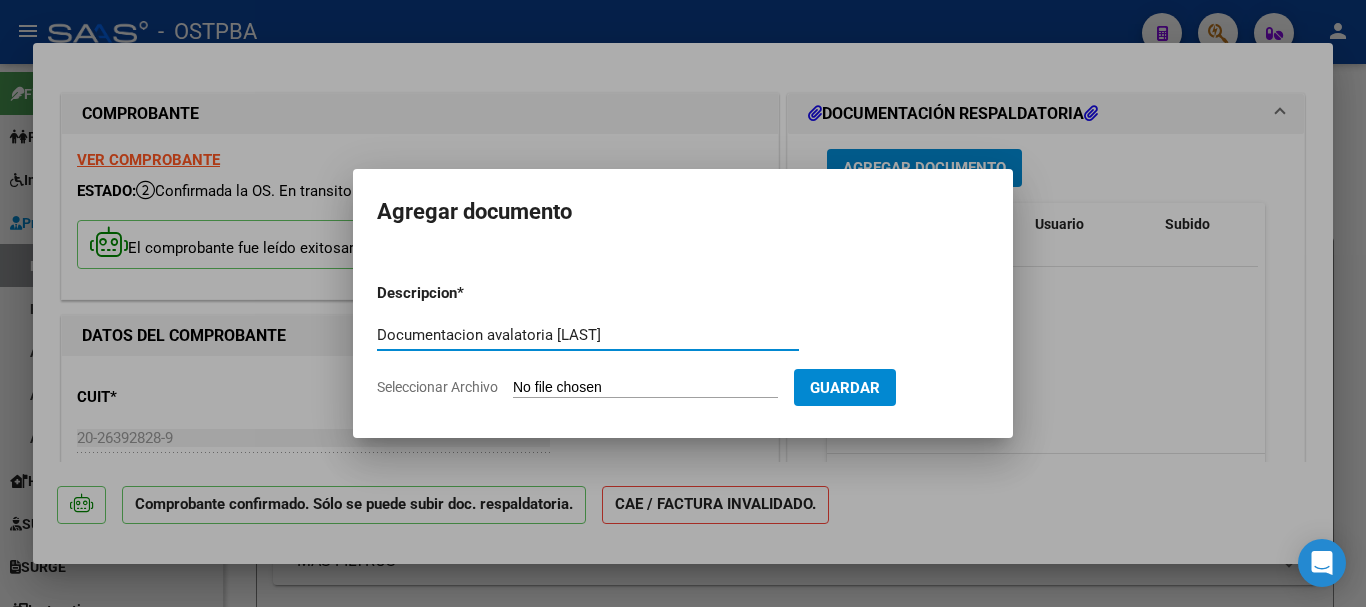 type on "Documentacion avalatoria Enguix" 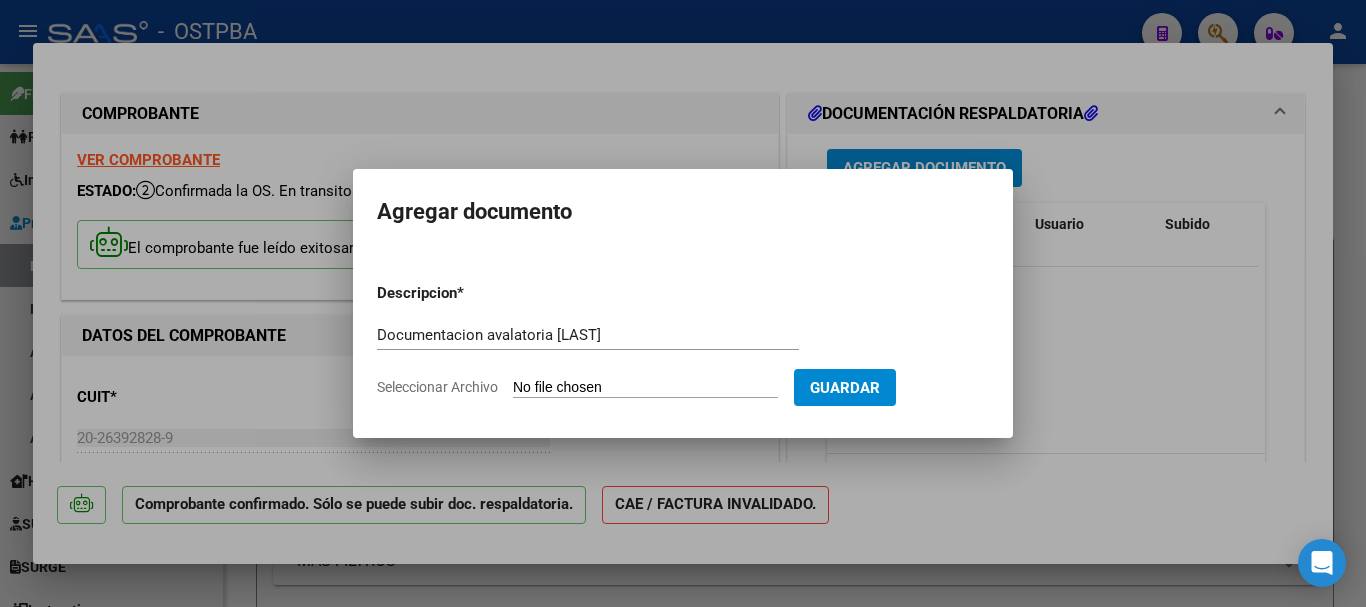 type on "C:\fakepath\Documentacion avalatoria Enguix_20250414_0001.pdf.docx" 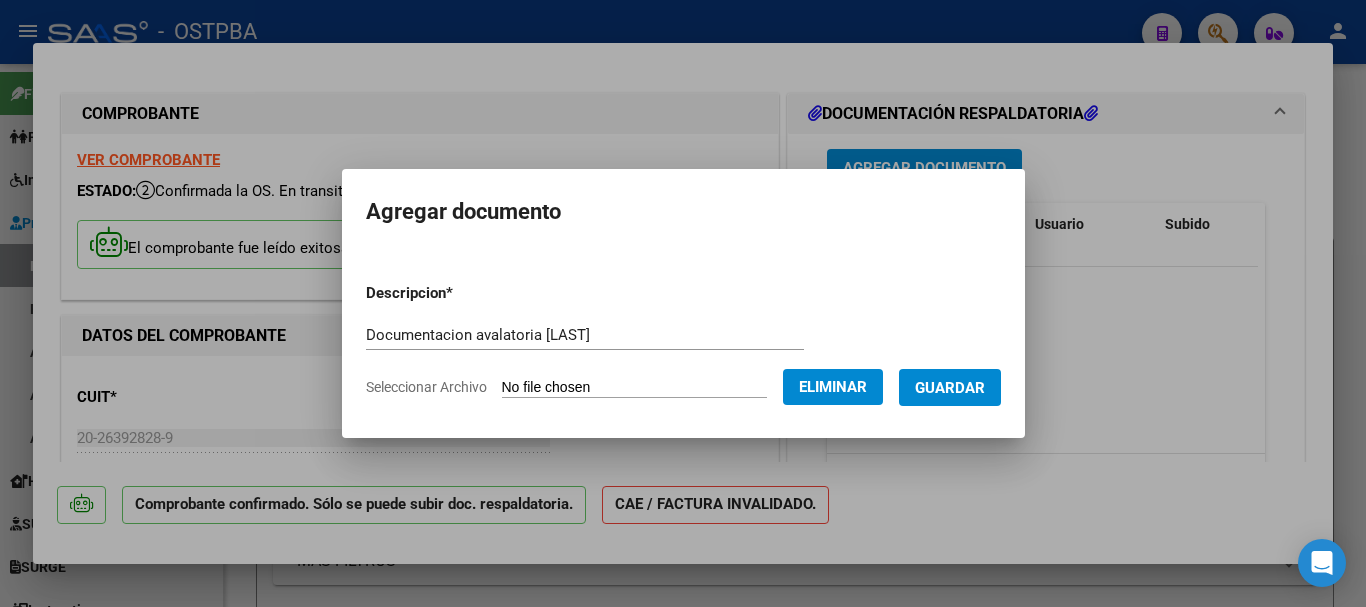 click on "Guardar" at bounding box center [950, 388] 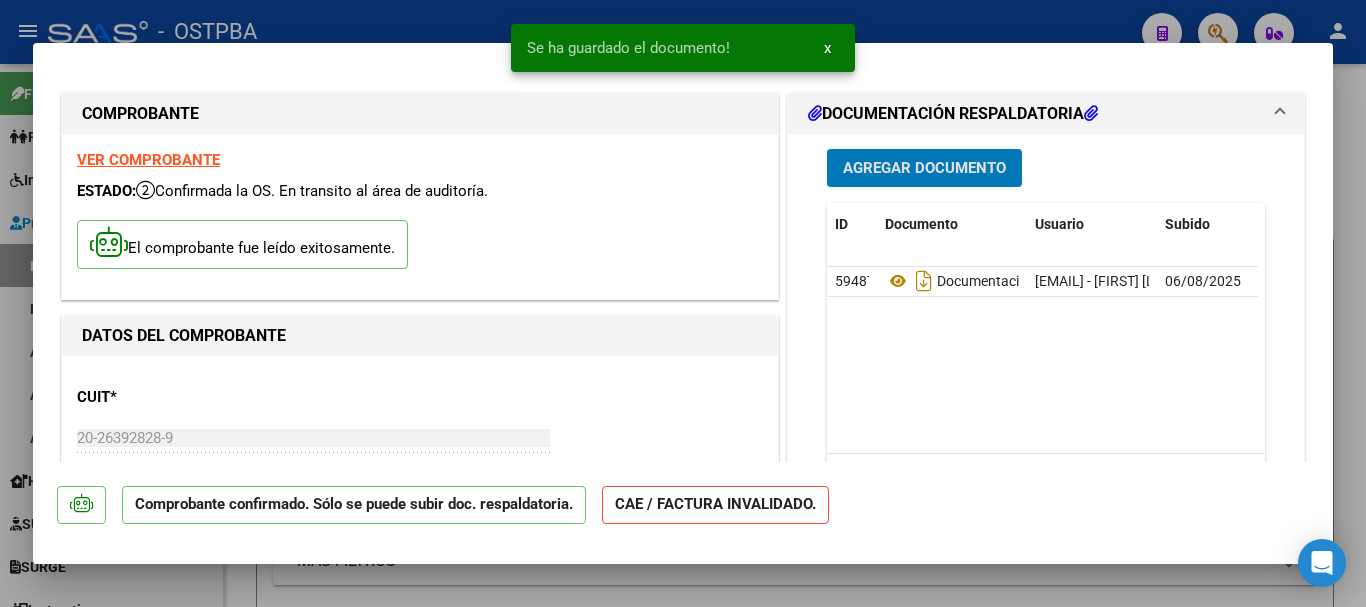 click on "Agregar Documento" at bounding box center (924, 169) 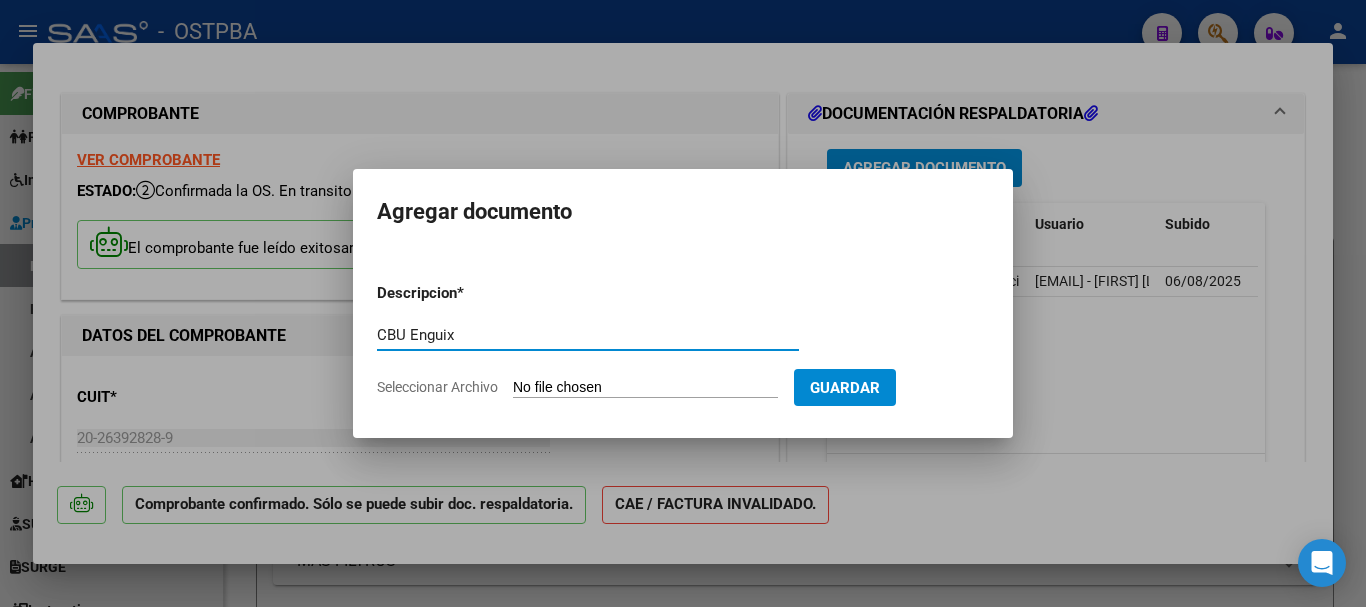type on "CBU Enguix" 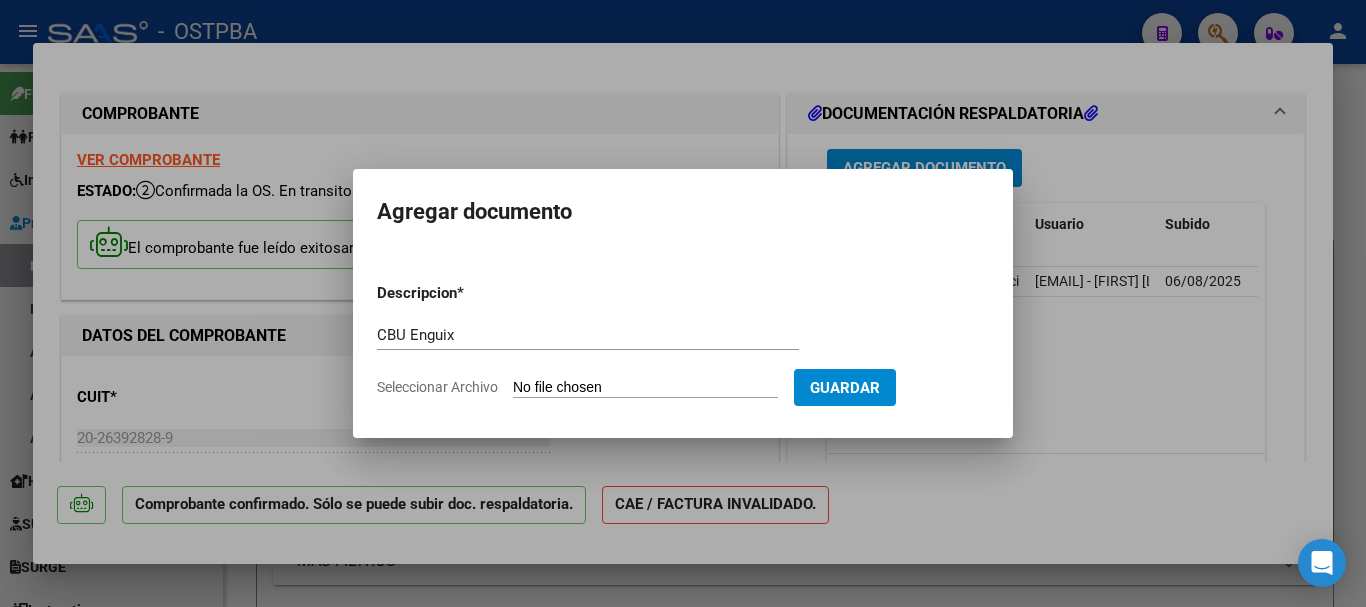type on "C:\fakepath\CBU Enguix.docx" 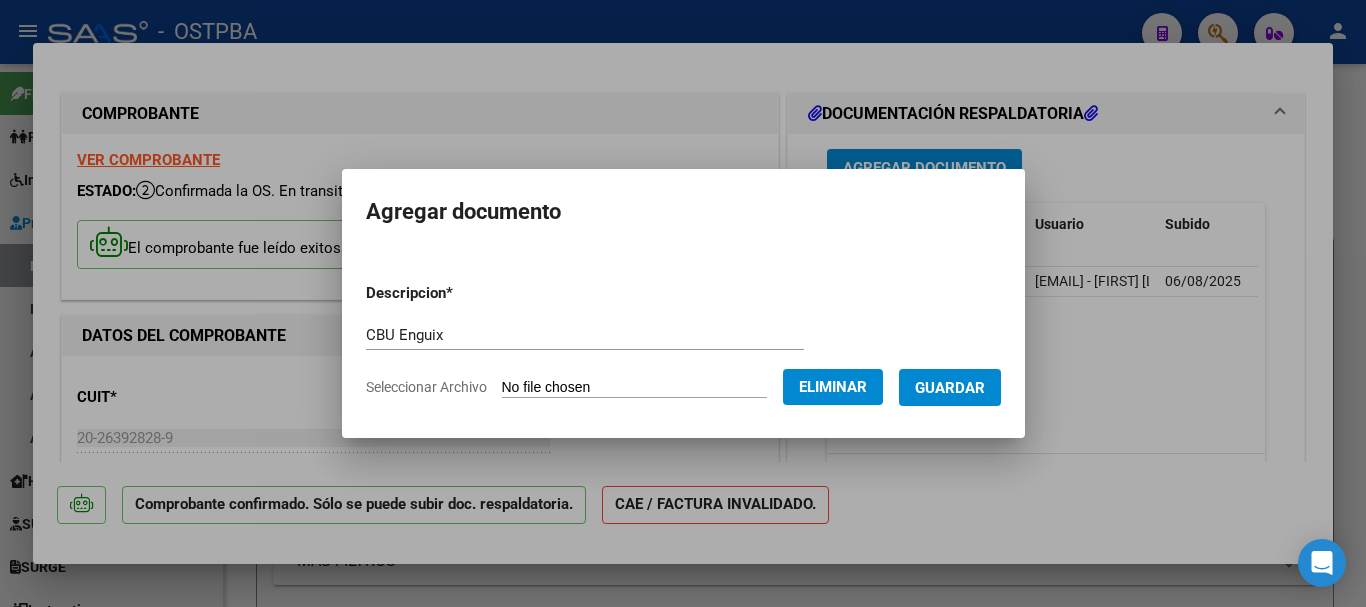 click on "Guardar" at bounding box center (950, 388) 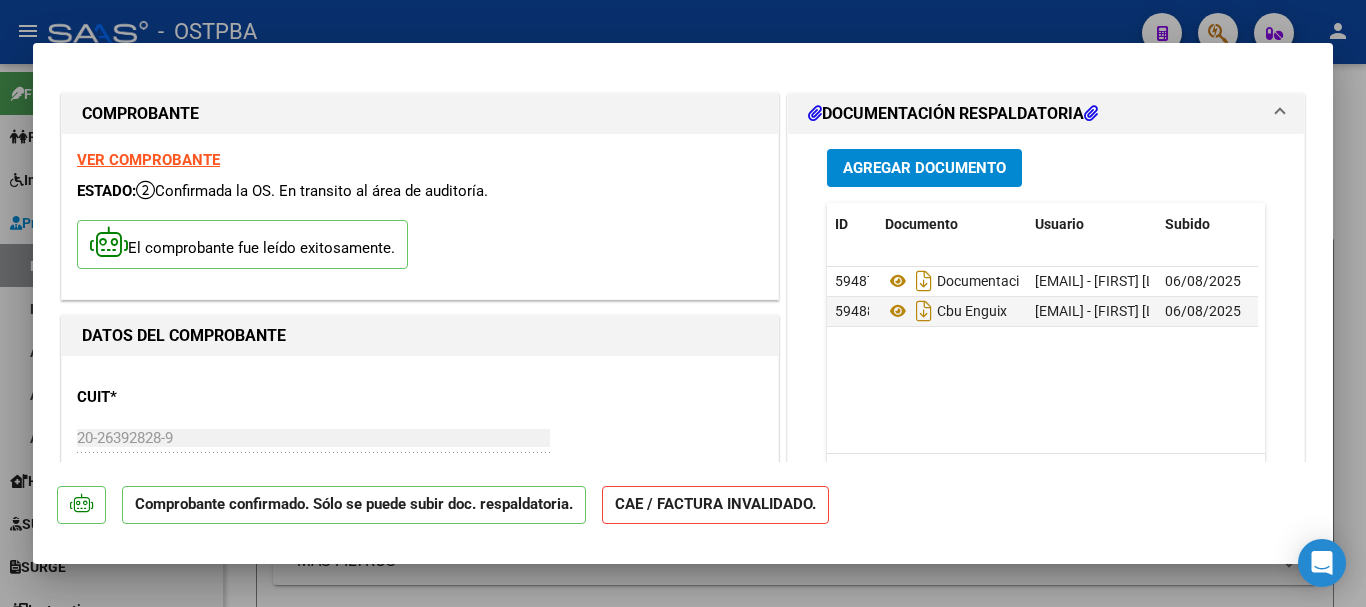 click on "Agregar Documento" at bounding box center (924, 169) 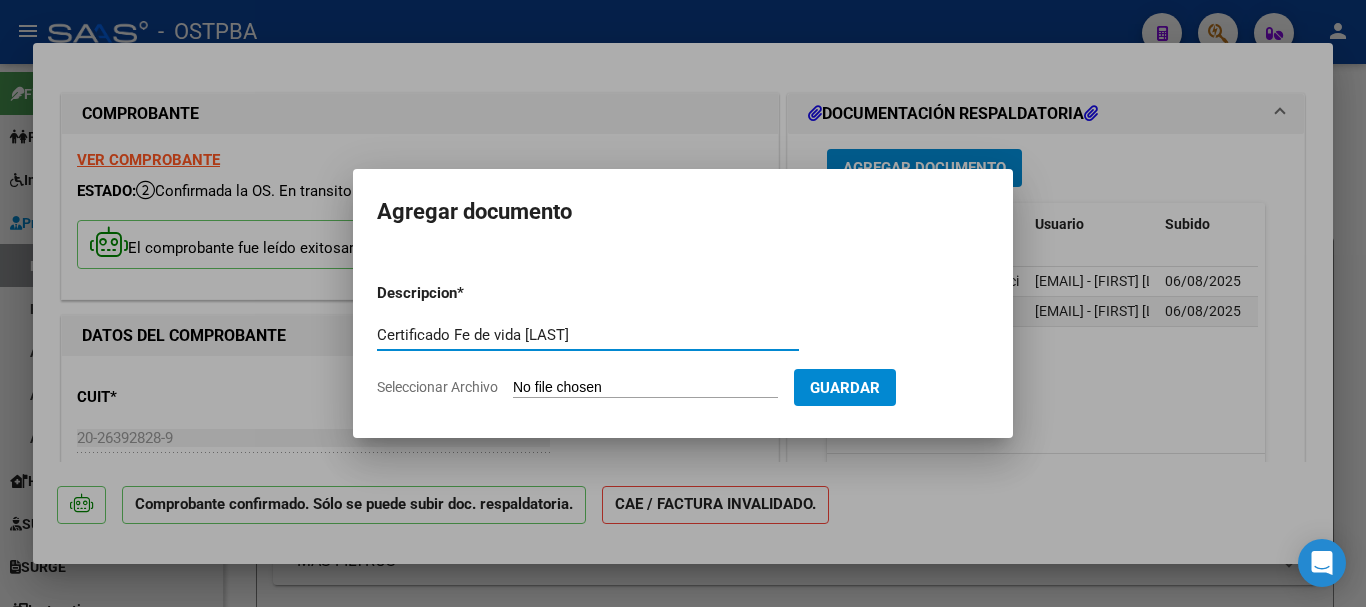type on "Certificado Fe de vida Enguix" 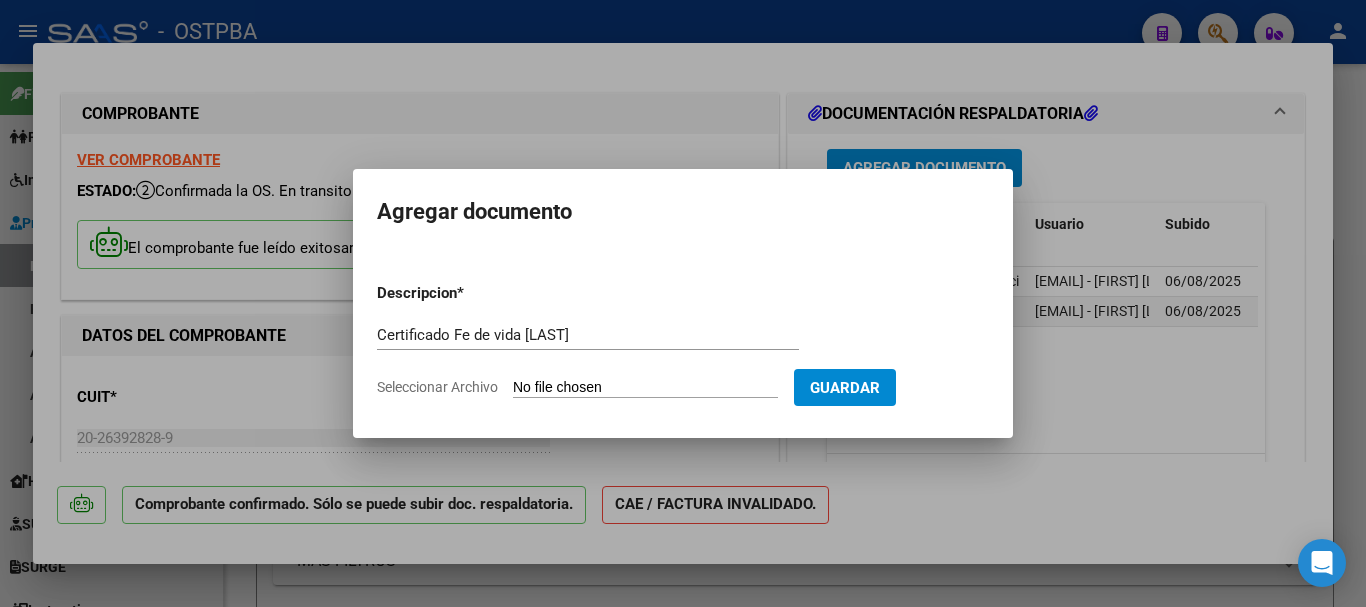 click on "Seleccionar Archivo" at bounding box center [645, 388] 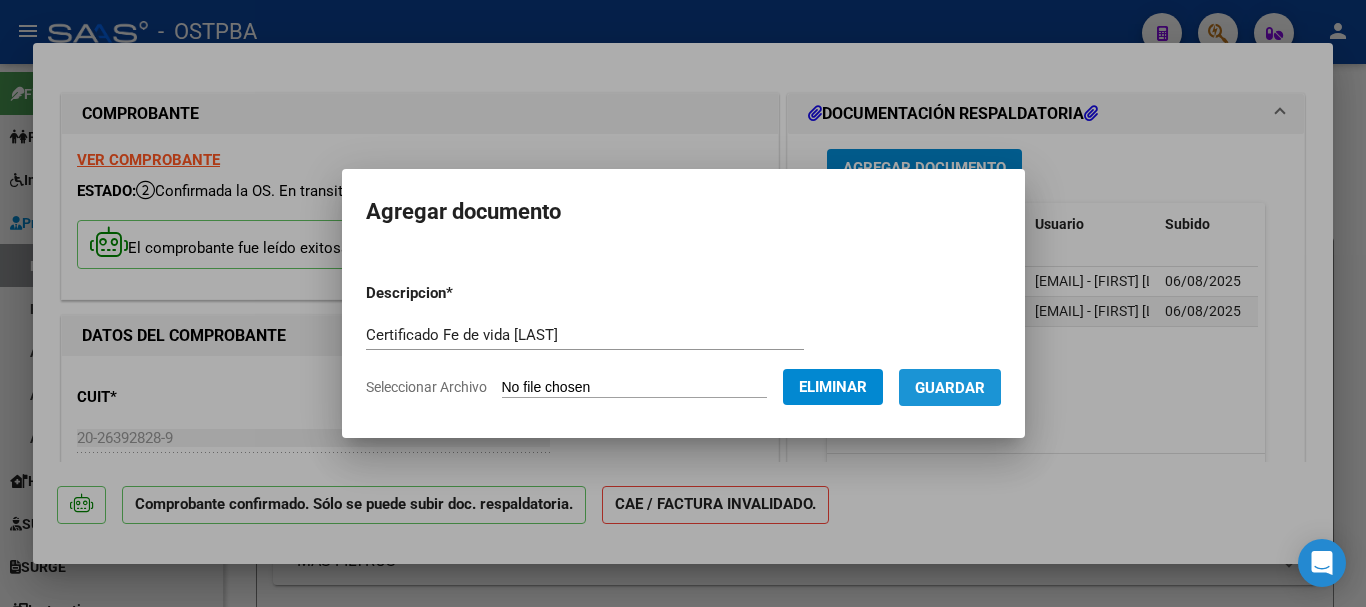 click on "Guardar" at bounding box center (950, 388) 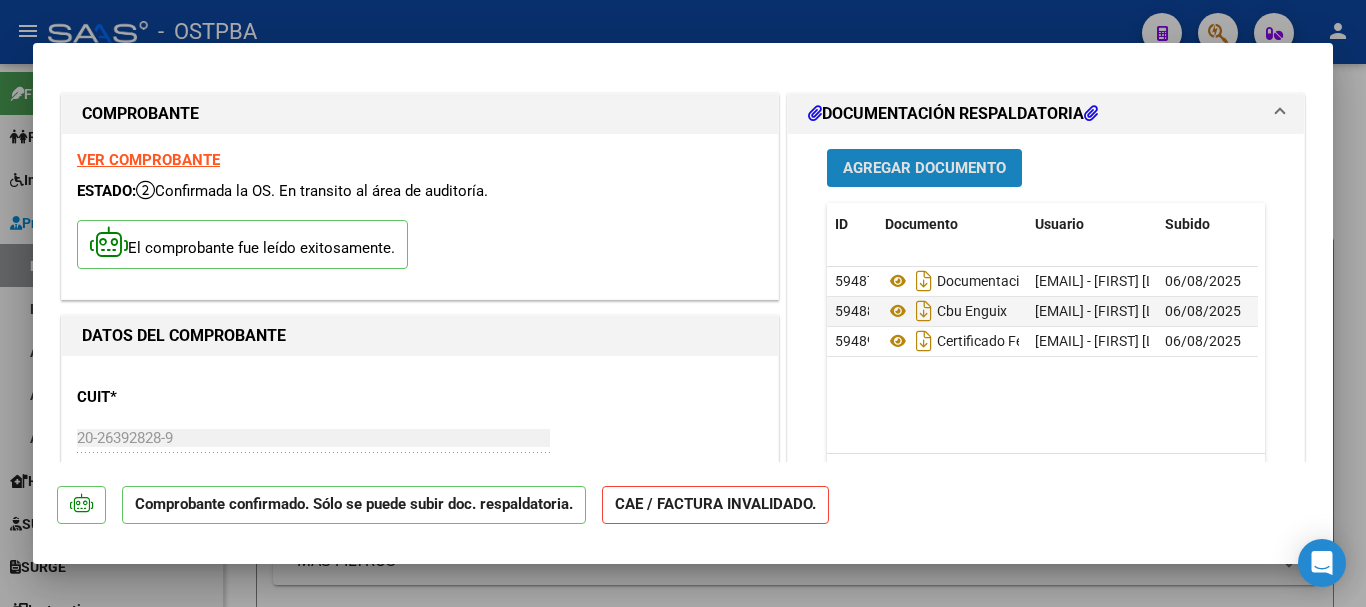 click on "Agregar Documento" at bounding box center (924, 169) 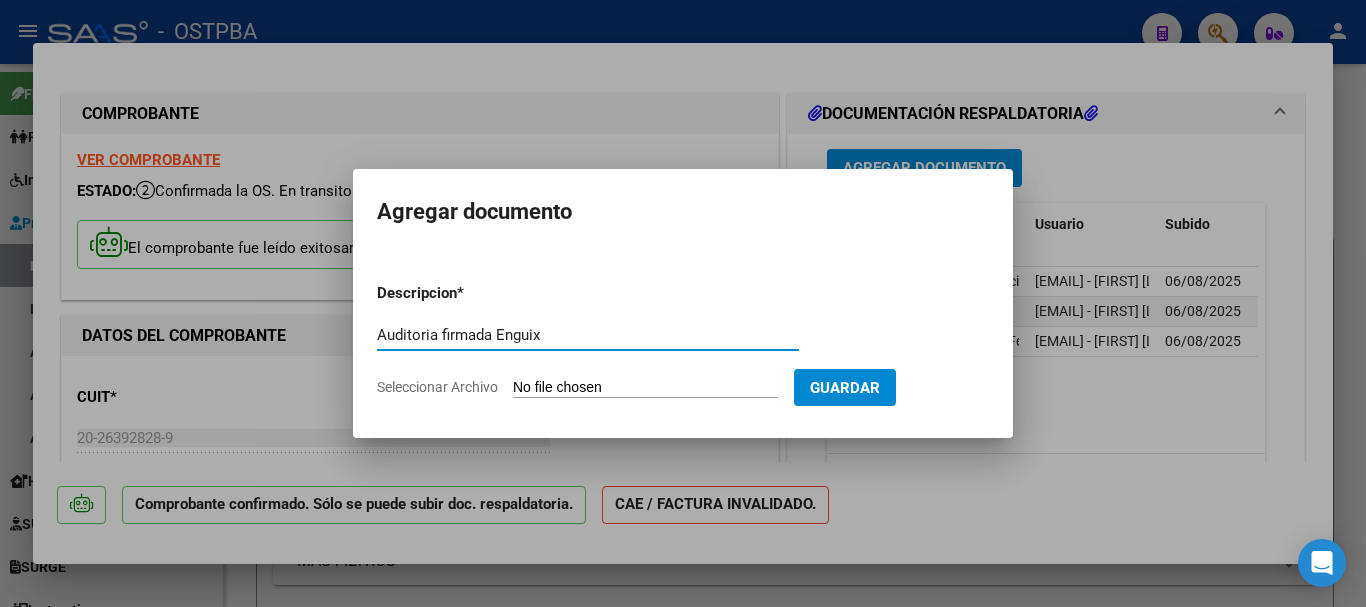 type on "Auditoria firmada Enguix" 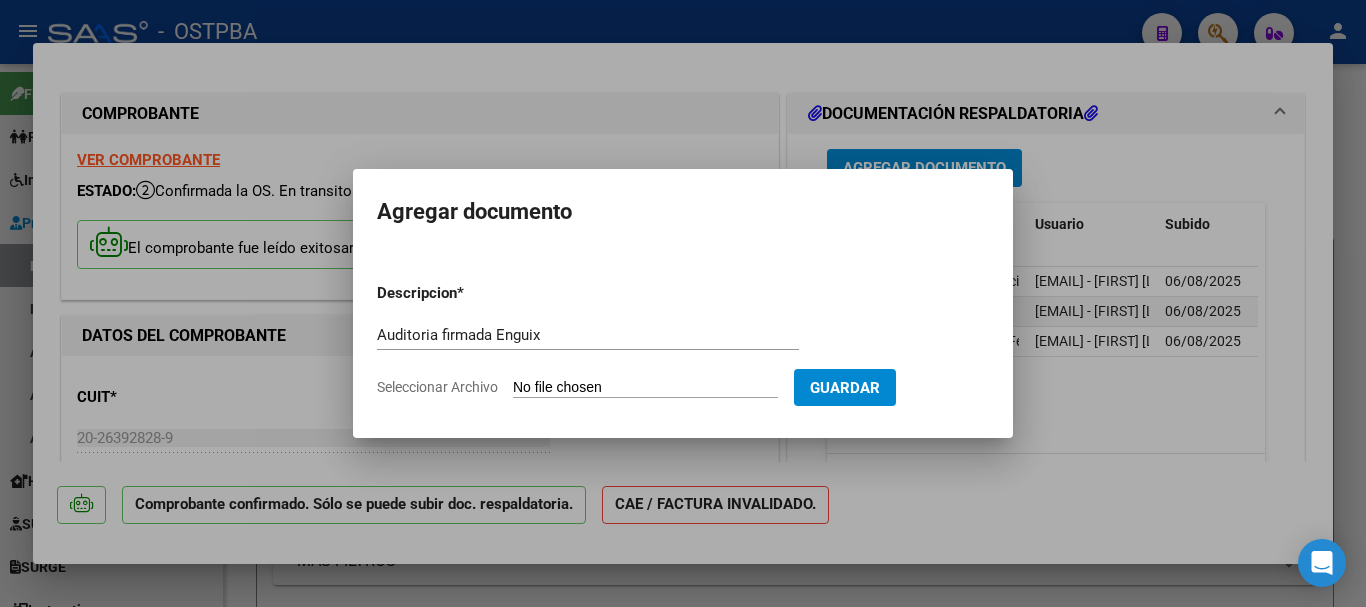 click on "Seleccionar Archivo" at bounding box center [645, 388] 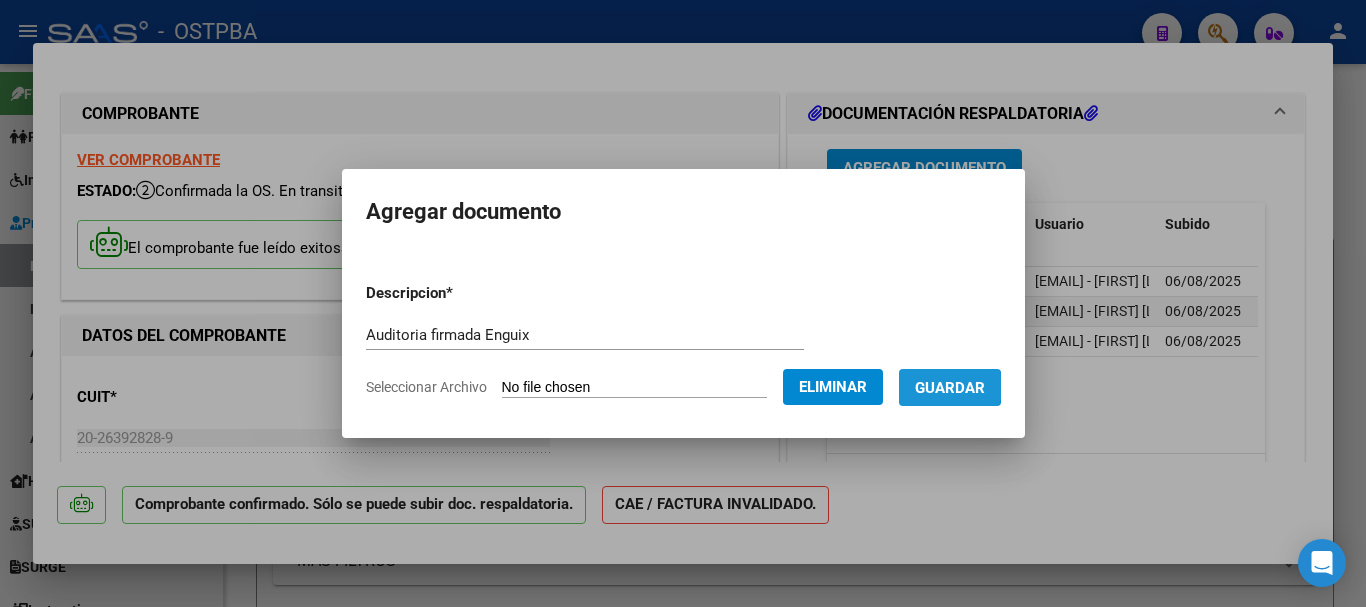 click on "Guardar" at bounding box center (950, 388) 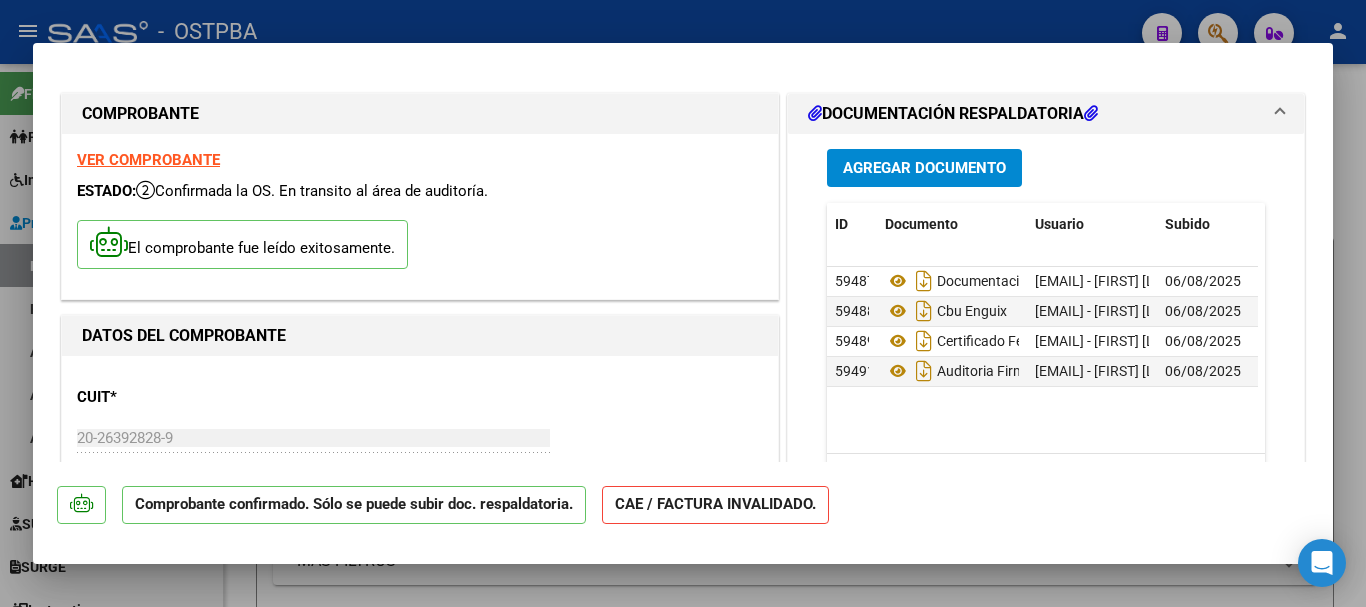click at bounding box center (683, 303) 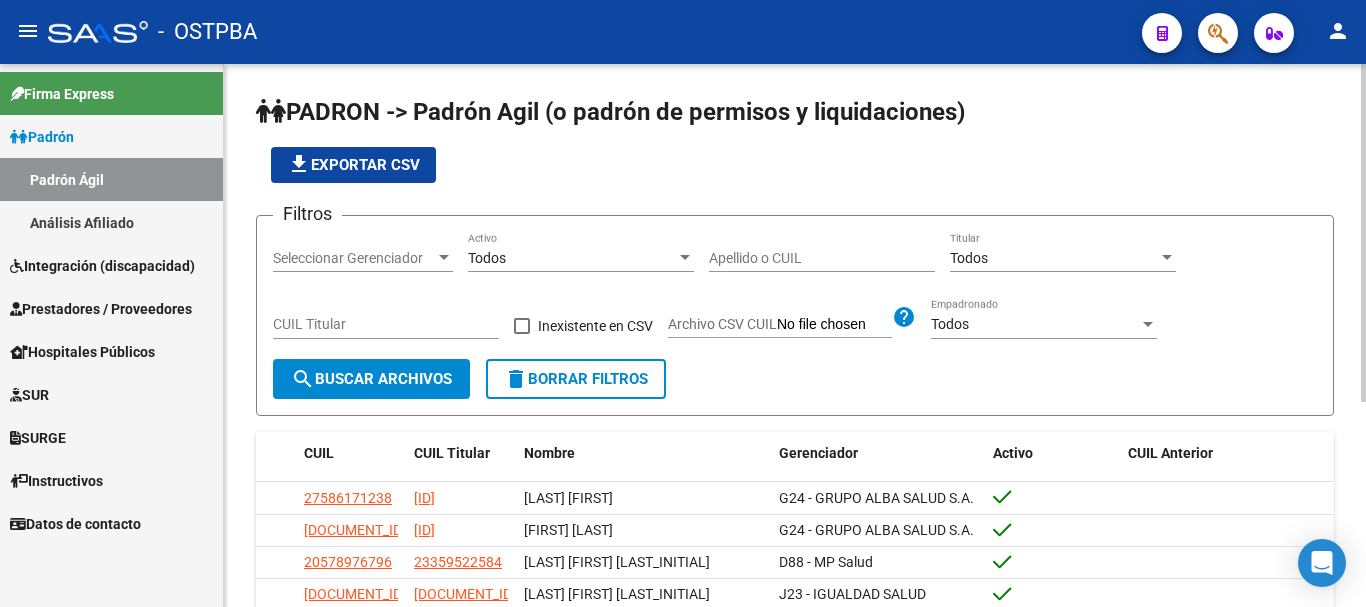 scroll, scrollTop: 0, scrollLeft: 0, axis: both 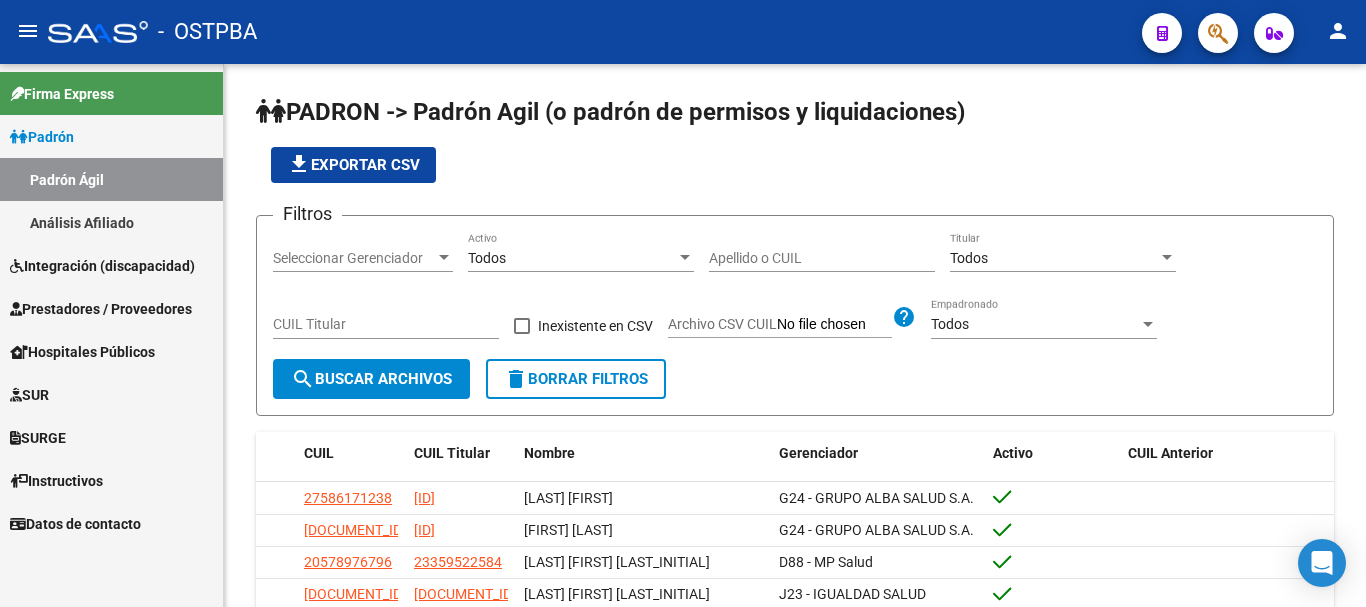 click on "Prestadores / Proveedores" at bounding box center [101, 309] 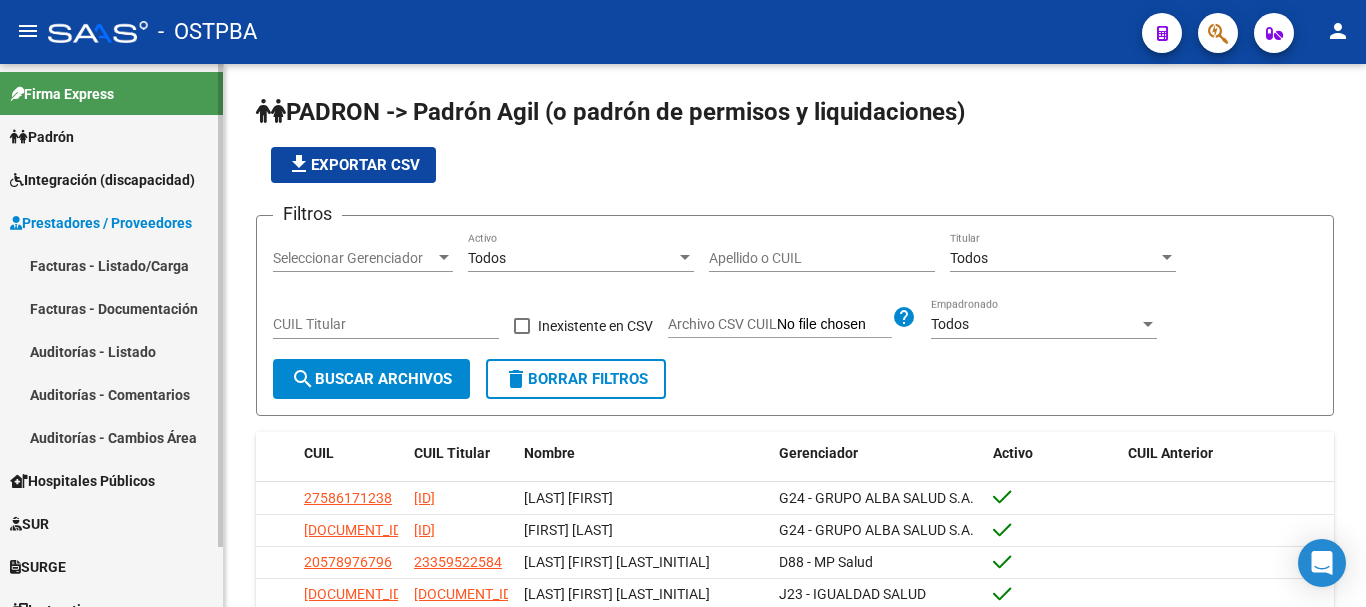 click on "Auditorías - Listado" at bounding box center [111, 351] 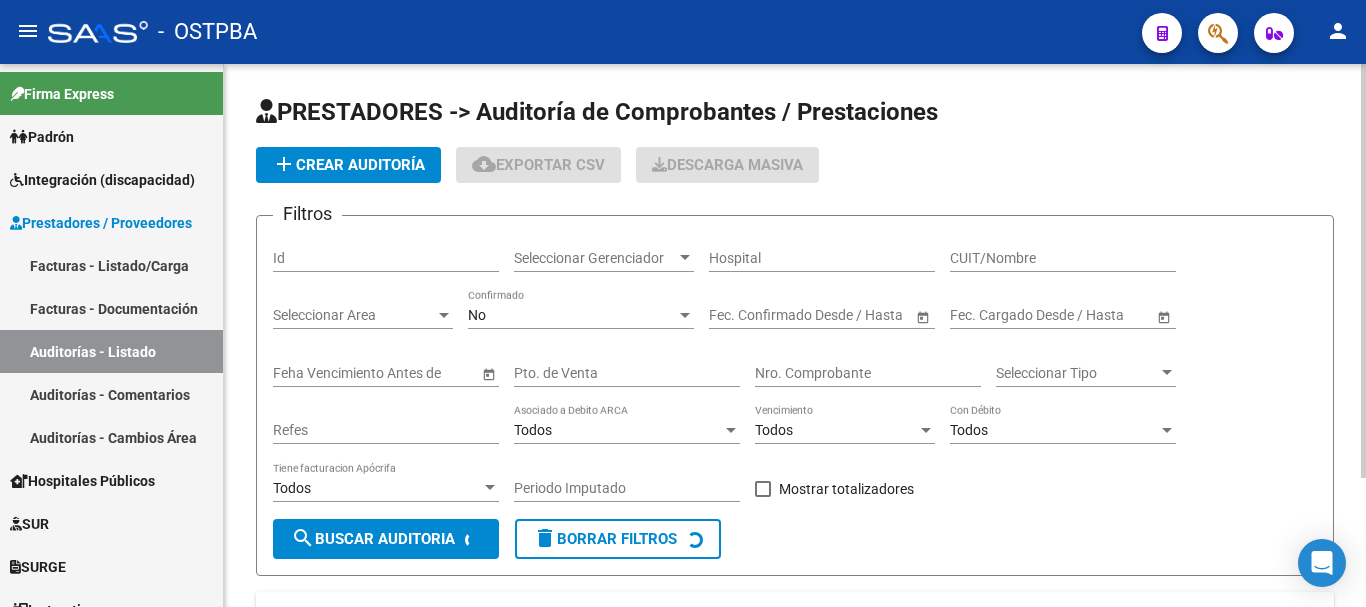 click on "add  Crear Auditoría" 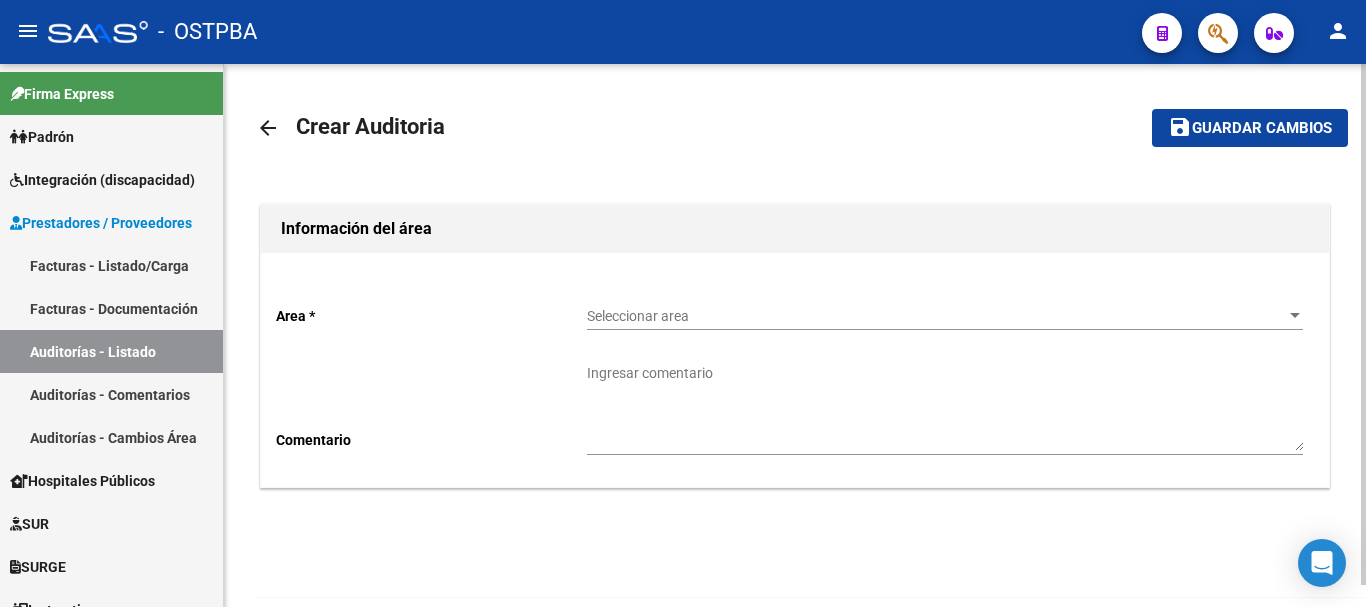 click at bounding box center (1295, 315) 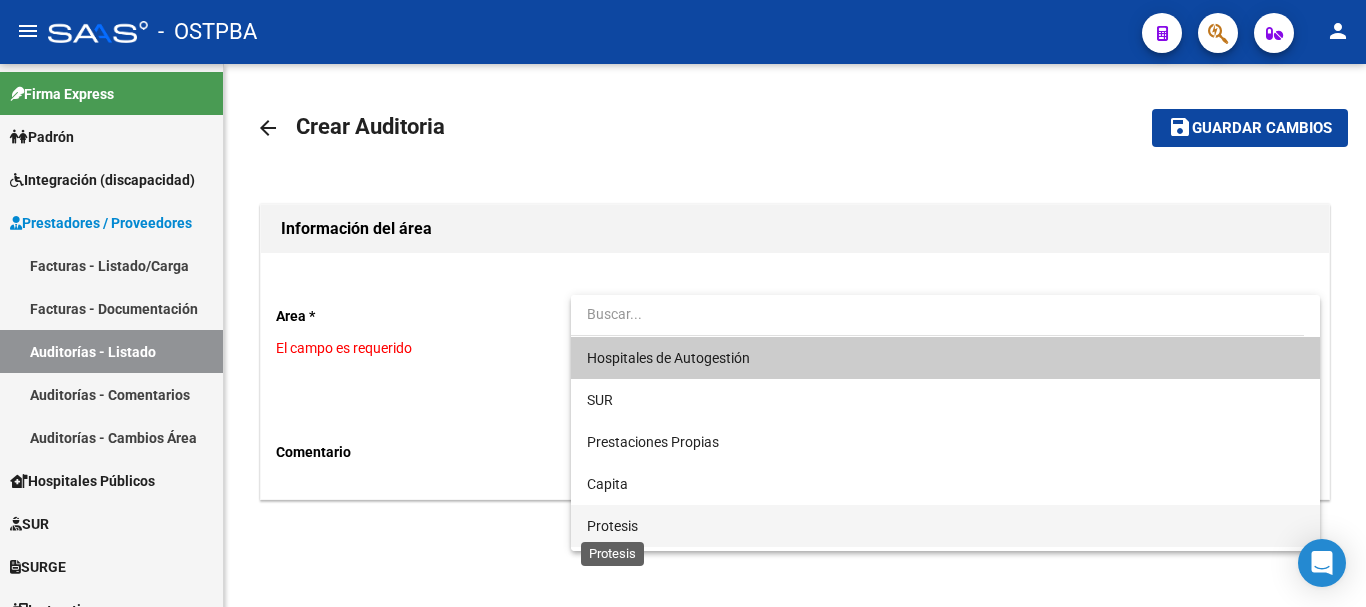 click on "Protesis" at bounding box center (612, 526) 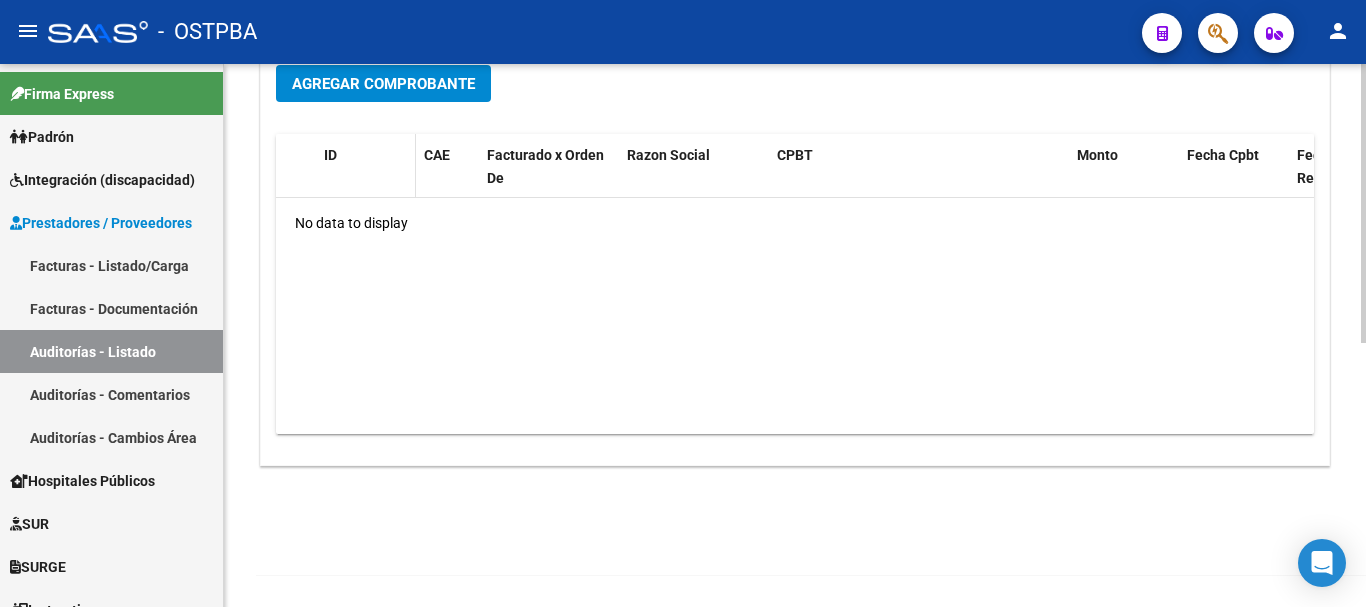 scroll, scrollTop: 512, scrollLeft: 0, axis: vertical 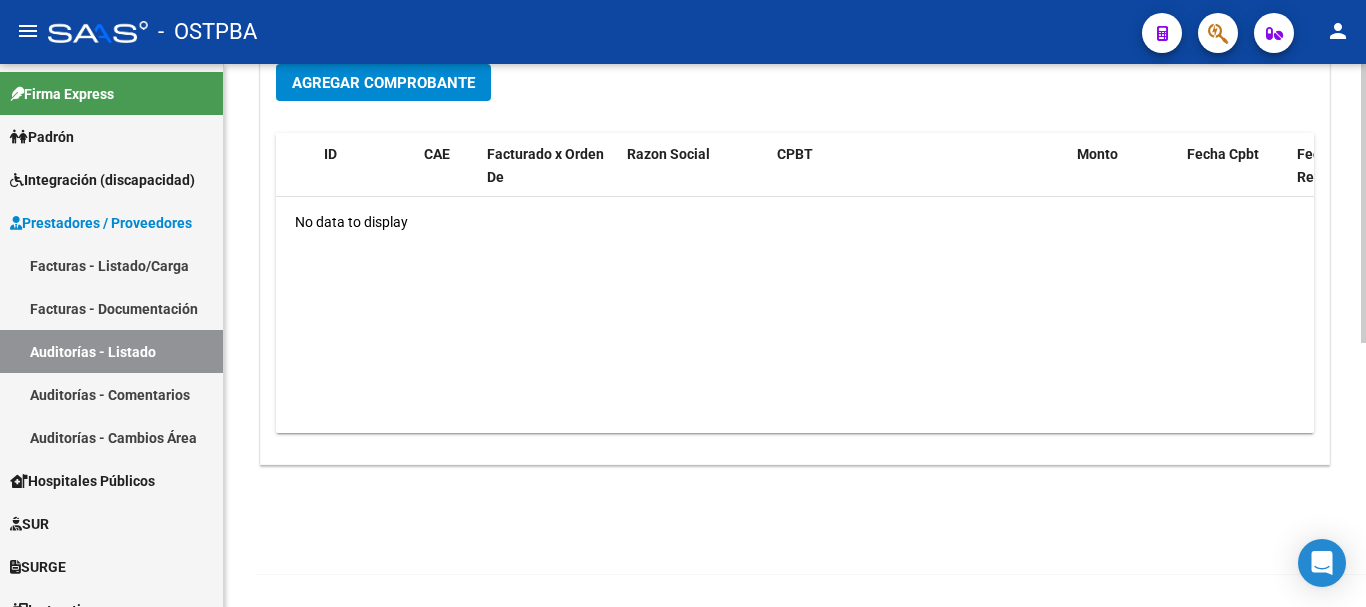 click on "Agregar Comprobante" 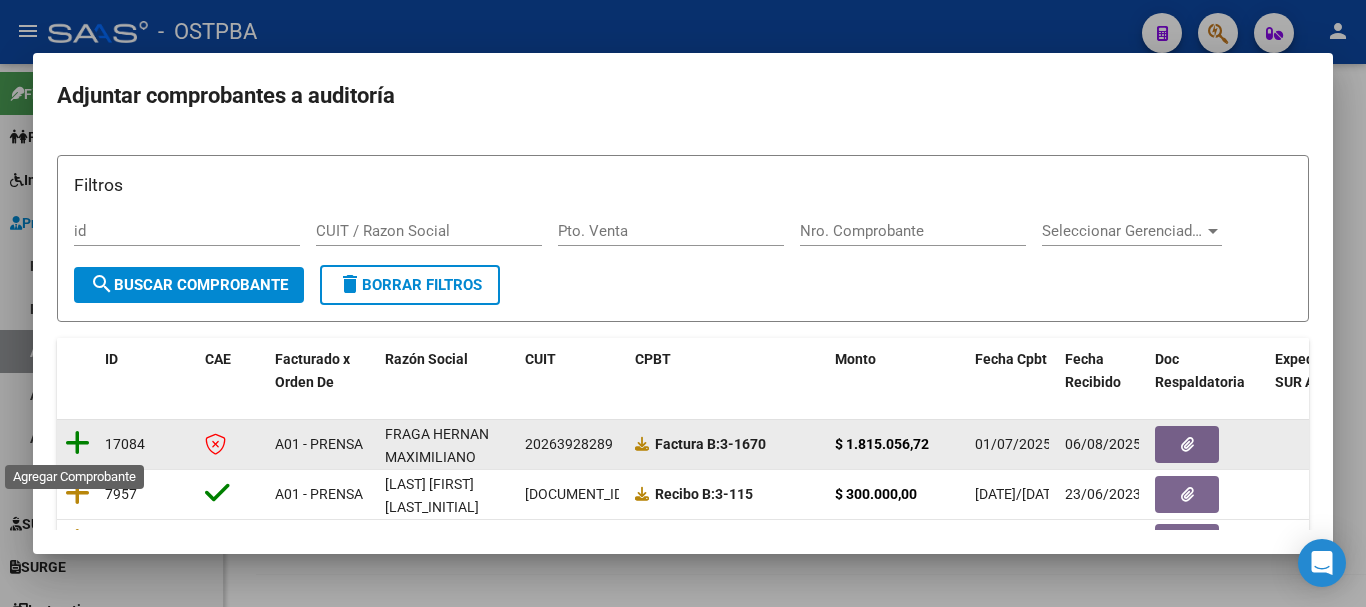 click 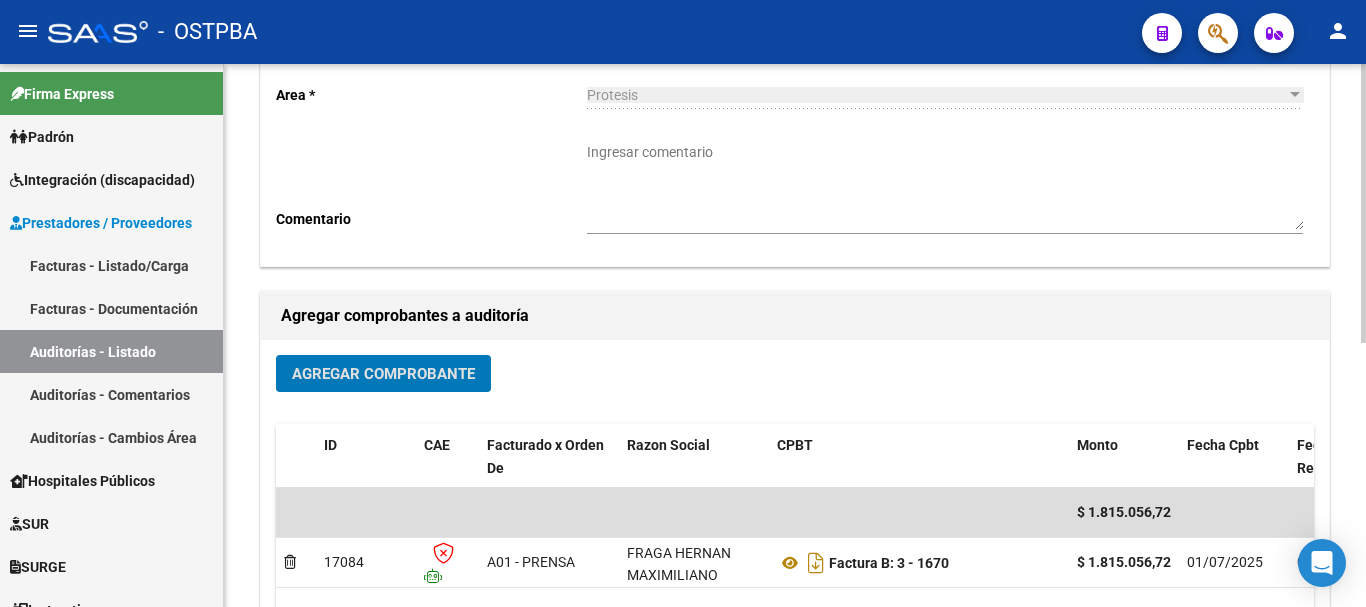 scroll, scrollTop: 0, scrollLeft: 0, axis: both 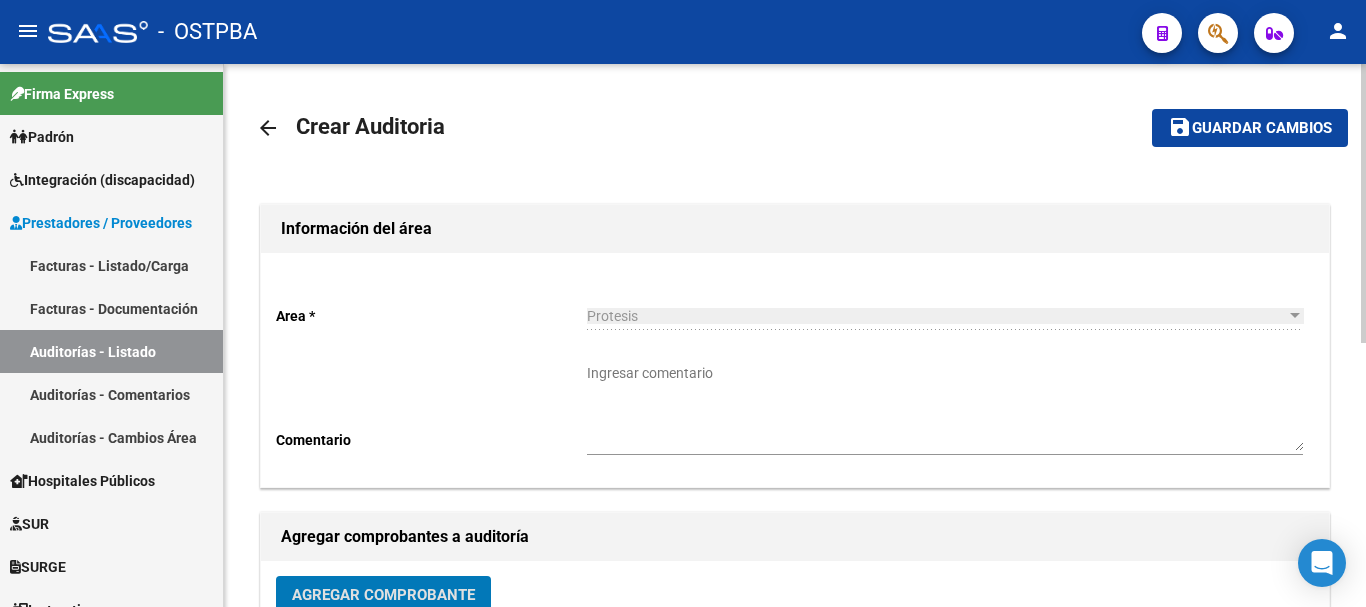 click on "save Guardar cambios" 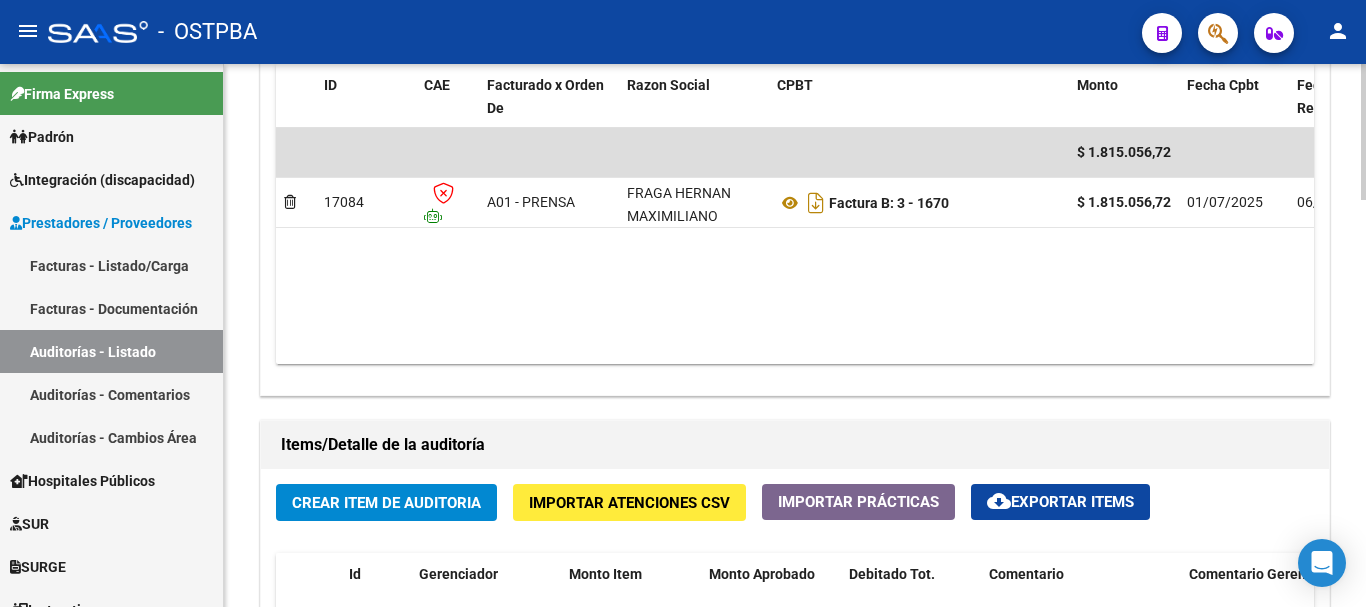 scroll, scrollTop: 1100, scrollLeft: 0, axis: vertical 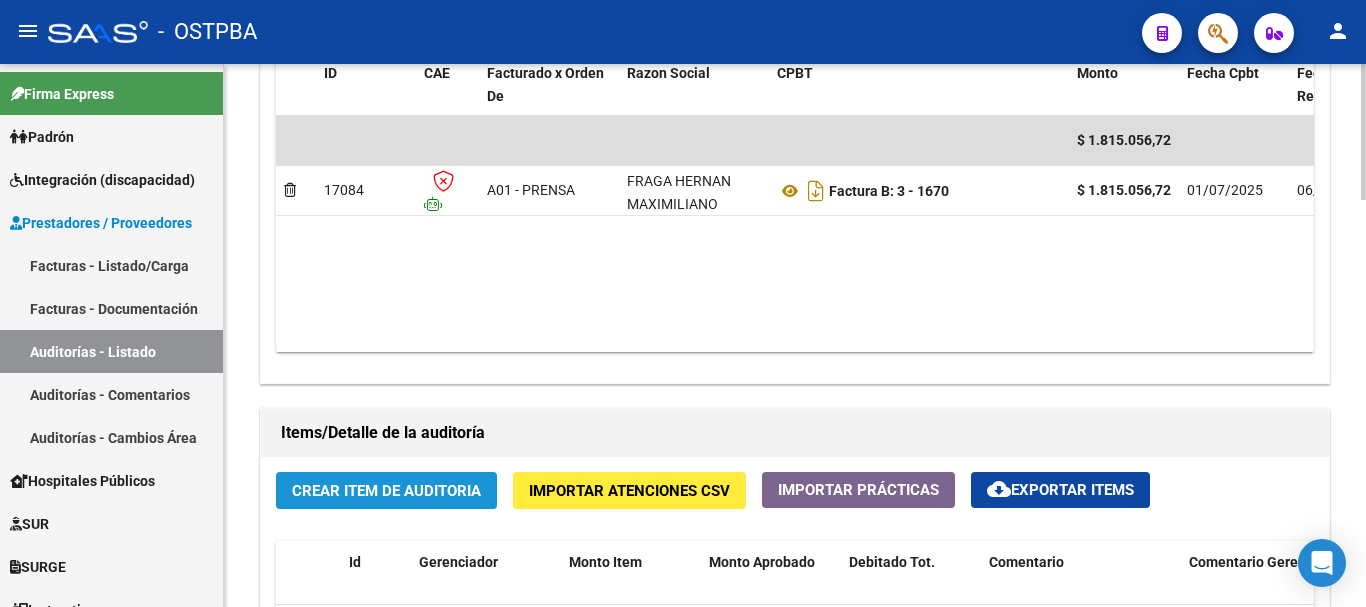 click on "Crear Item de Auditoria" 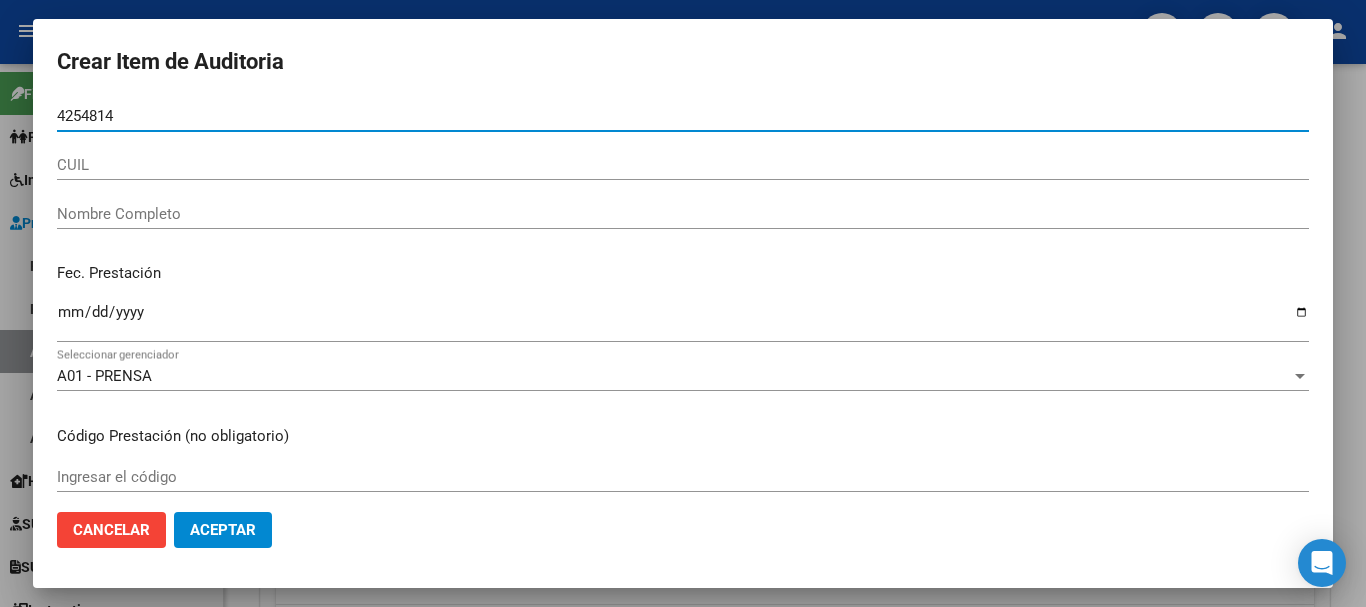 type on "4254814" 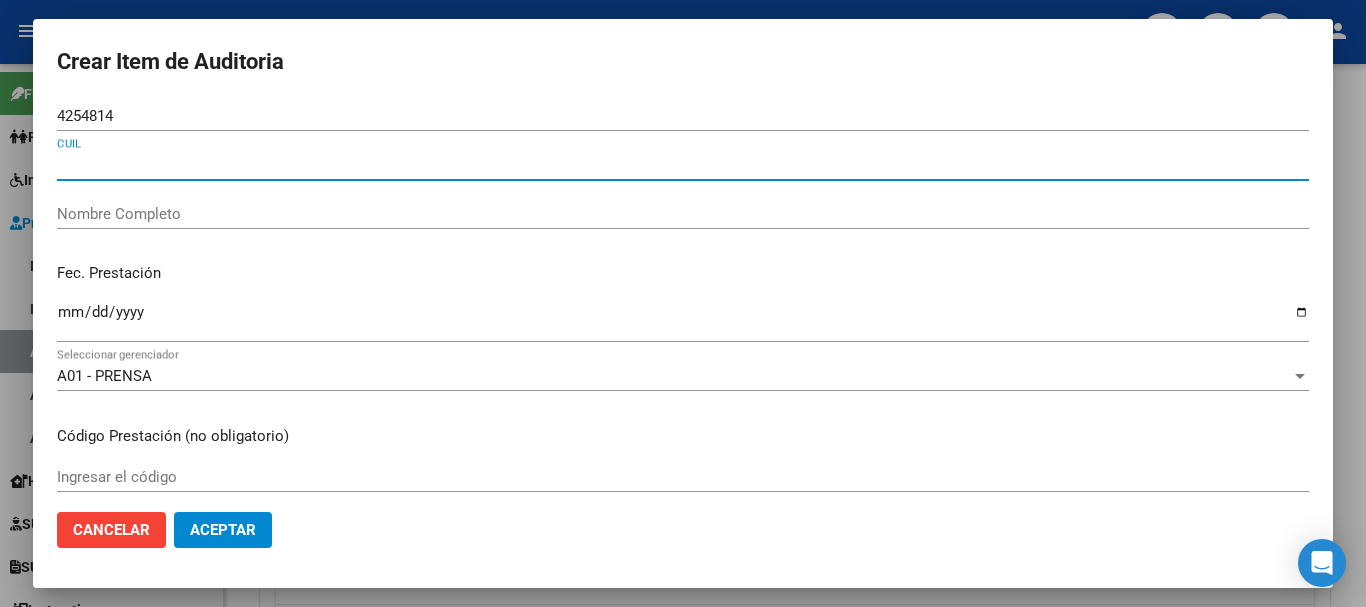 click on "CUIL" at bounding box center (683, 165) 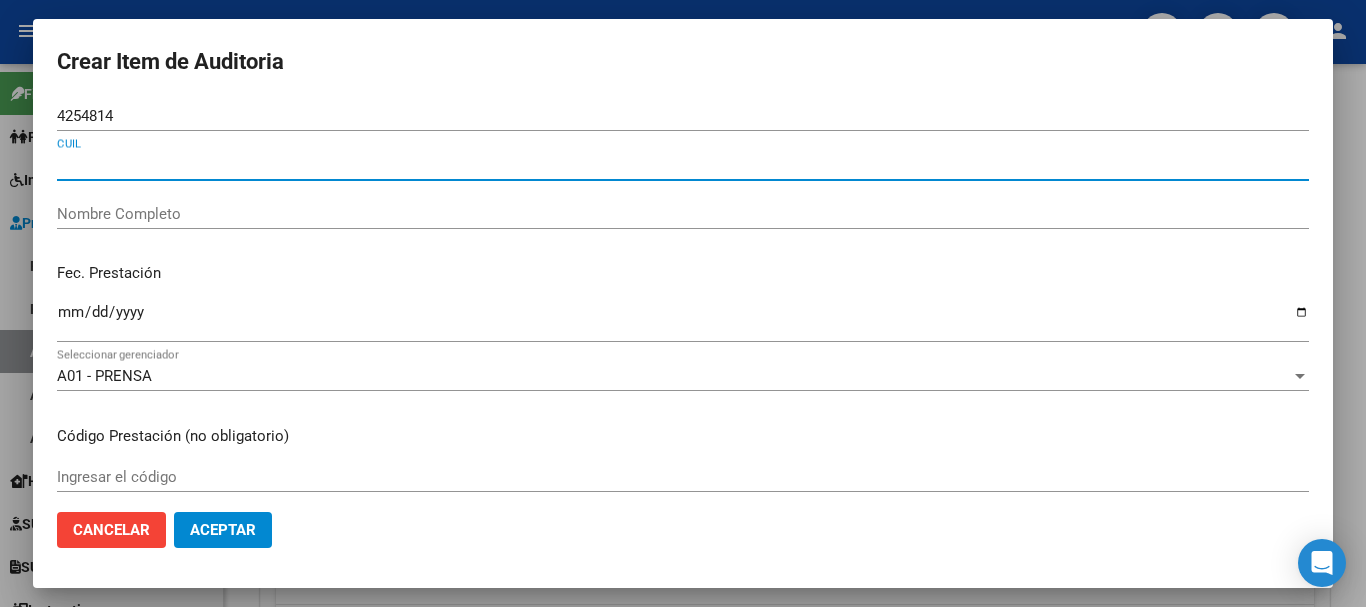 type on "[DOCUMENT_ID]" 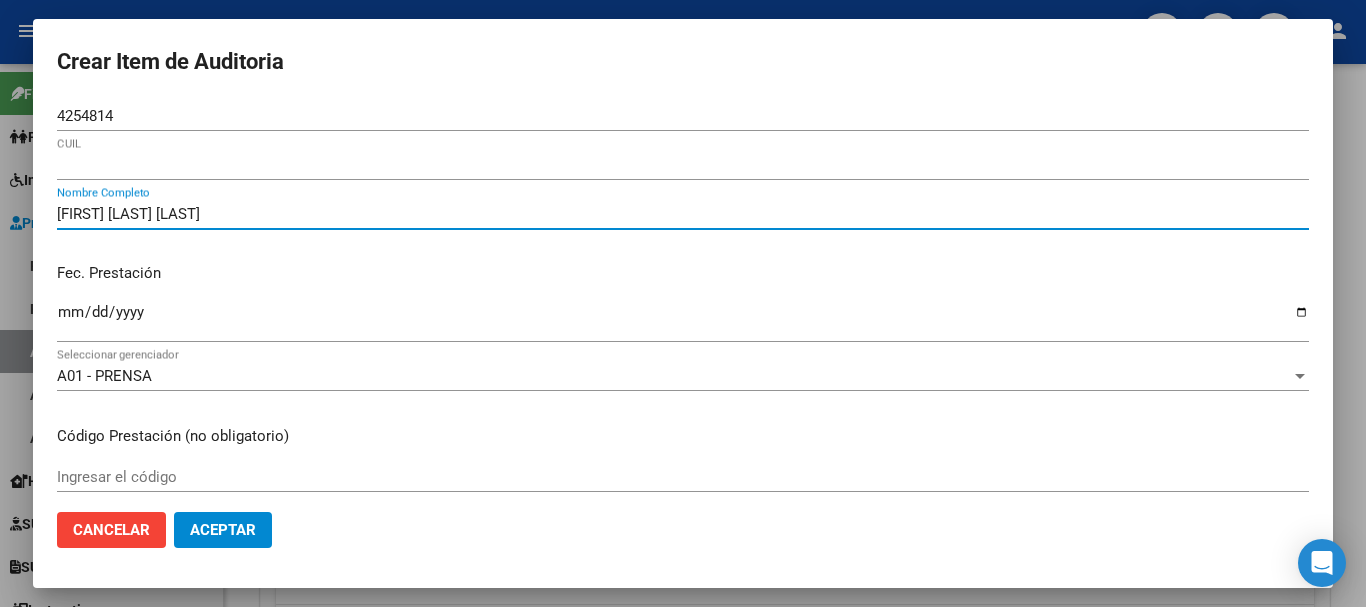 type on "[FIRST] [LAST] [LAST]" 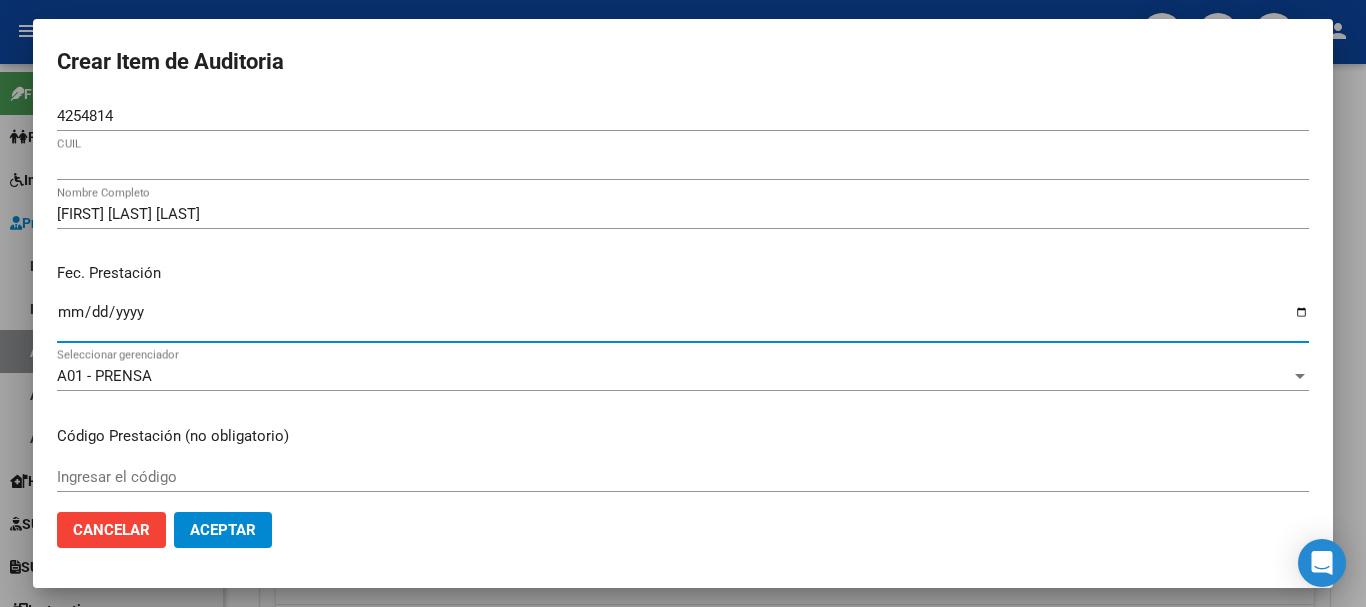 click on "Ingresar la fecha" at bounding box center [683, 320] 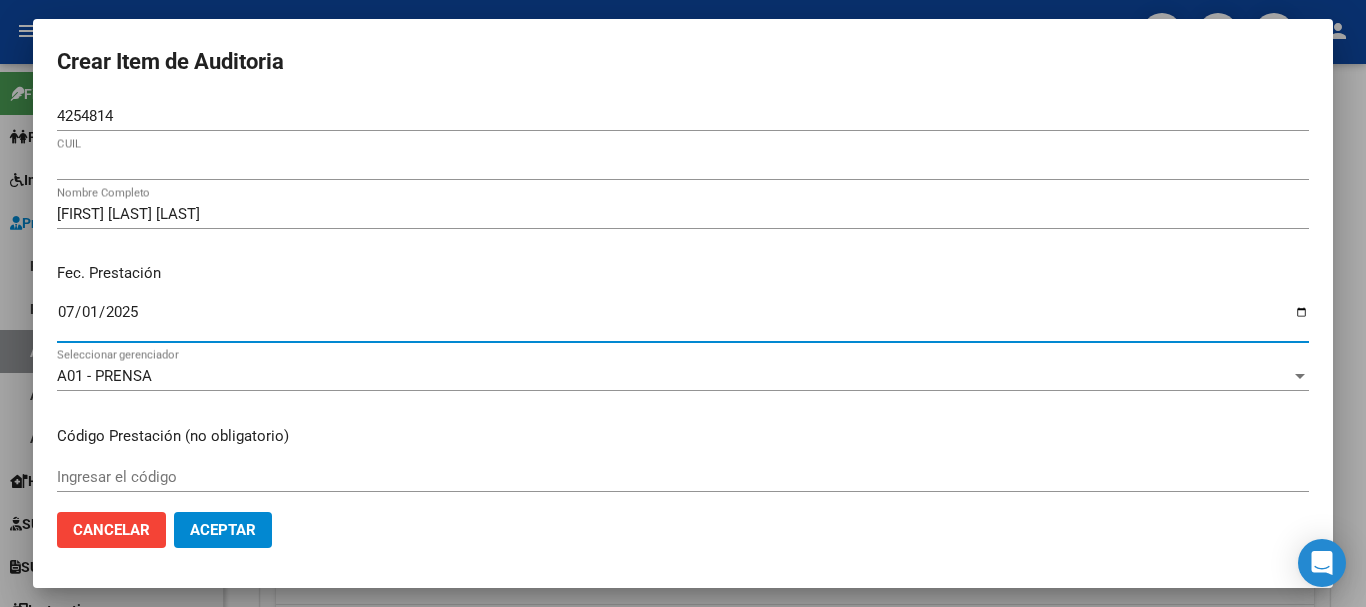 type on "2025-07-01" 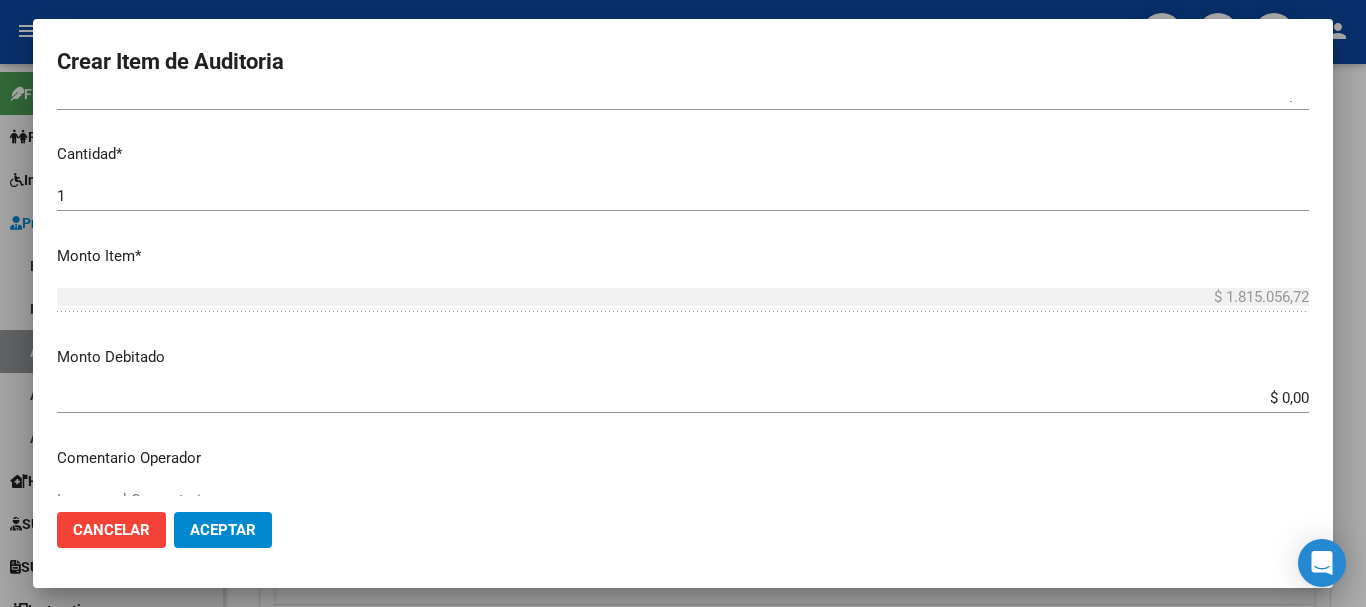 scroll, scrollTop: 600, scrollLeft: 0, axis: vertical 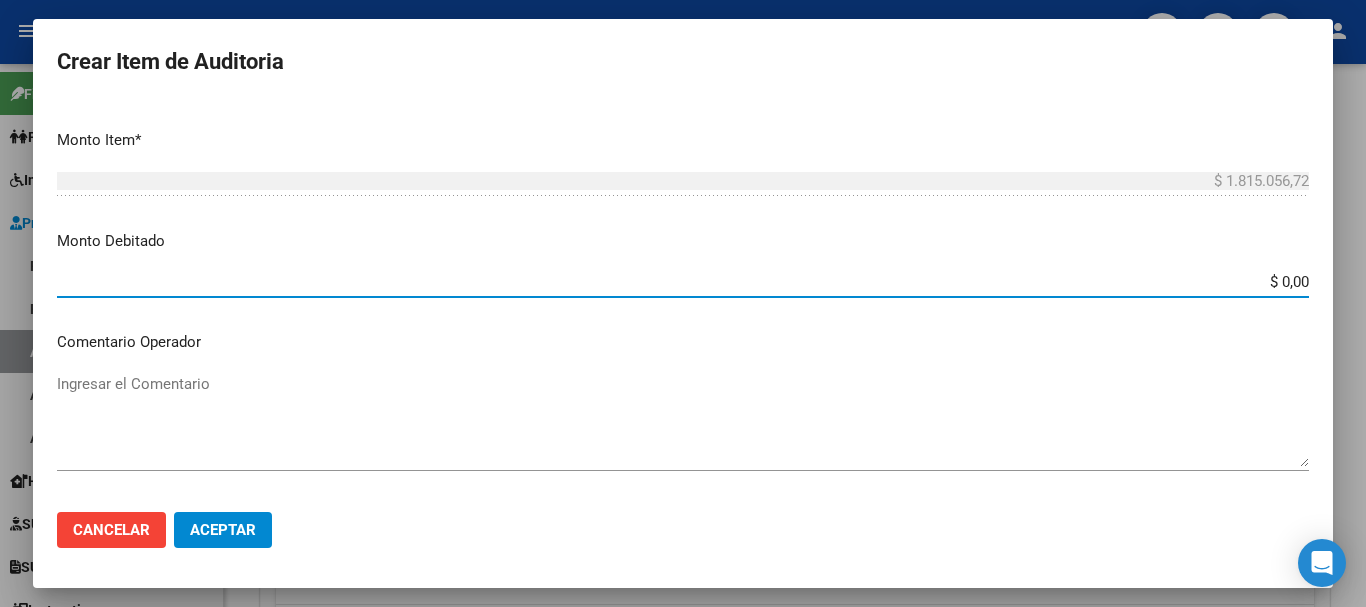 click on "$ 0,00" at bounding box center (683, 282) 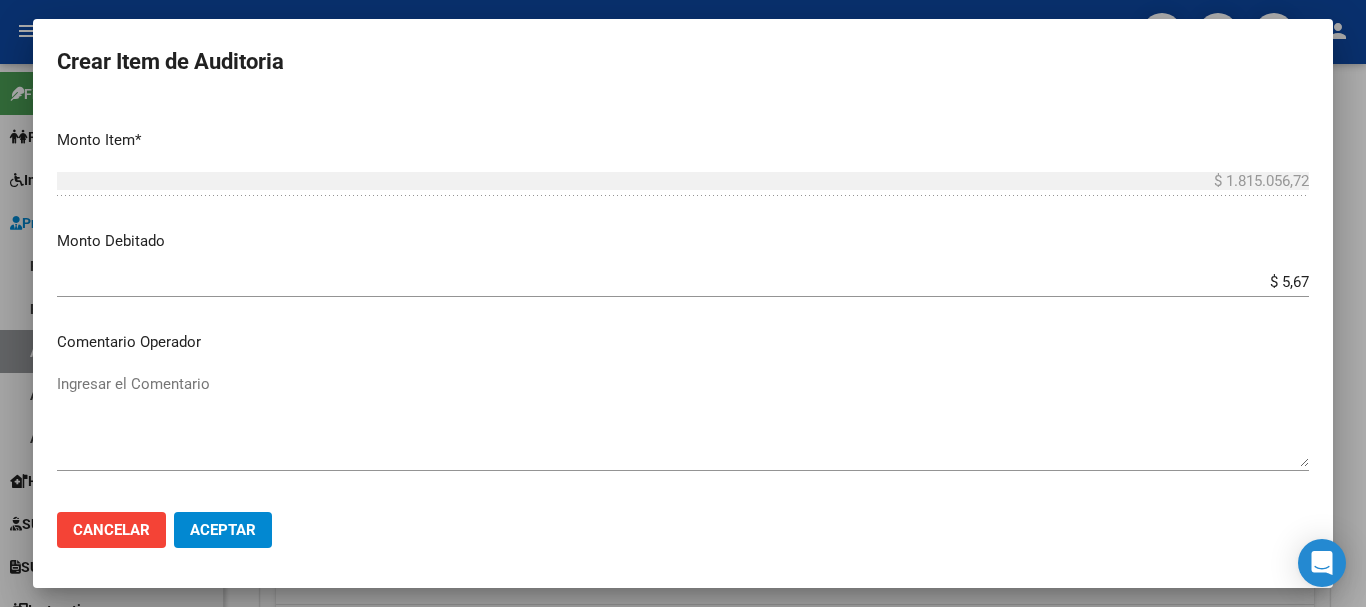 click on "$ 5,67" at bounding box center [683, 282] 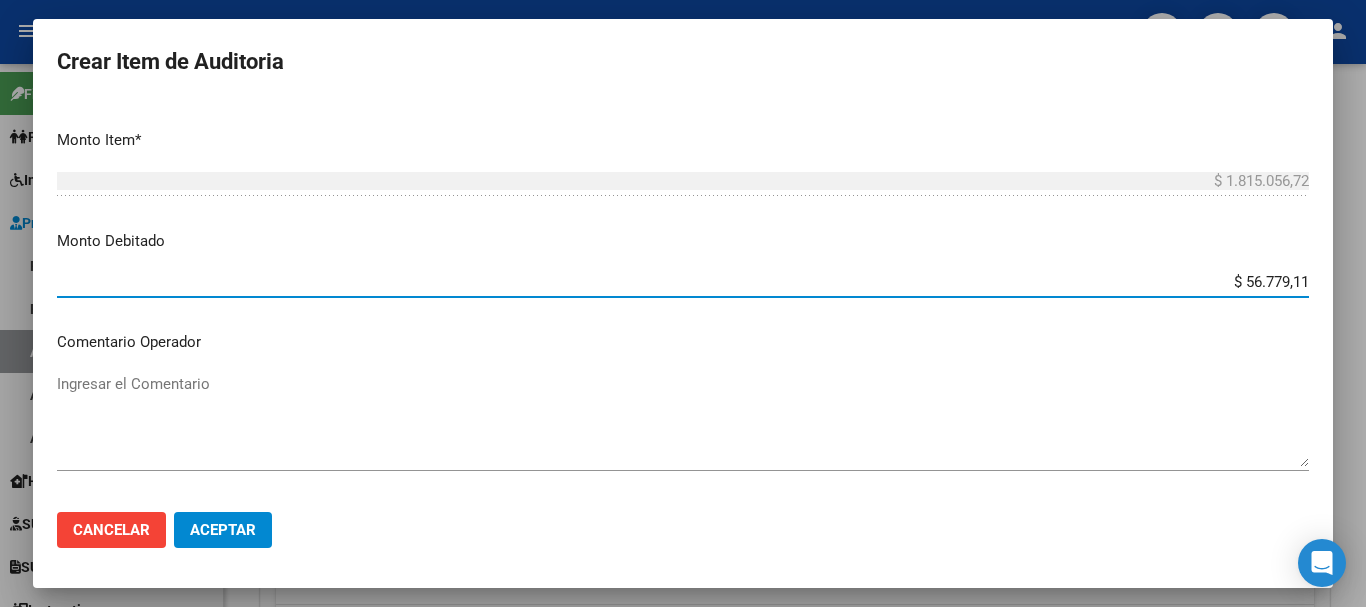 type on "$ 567.791,17" 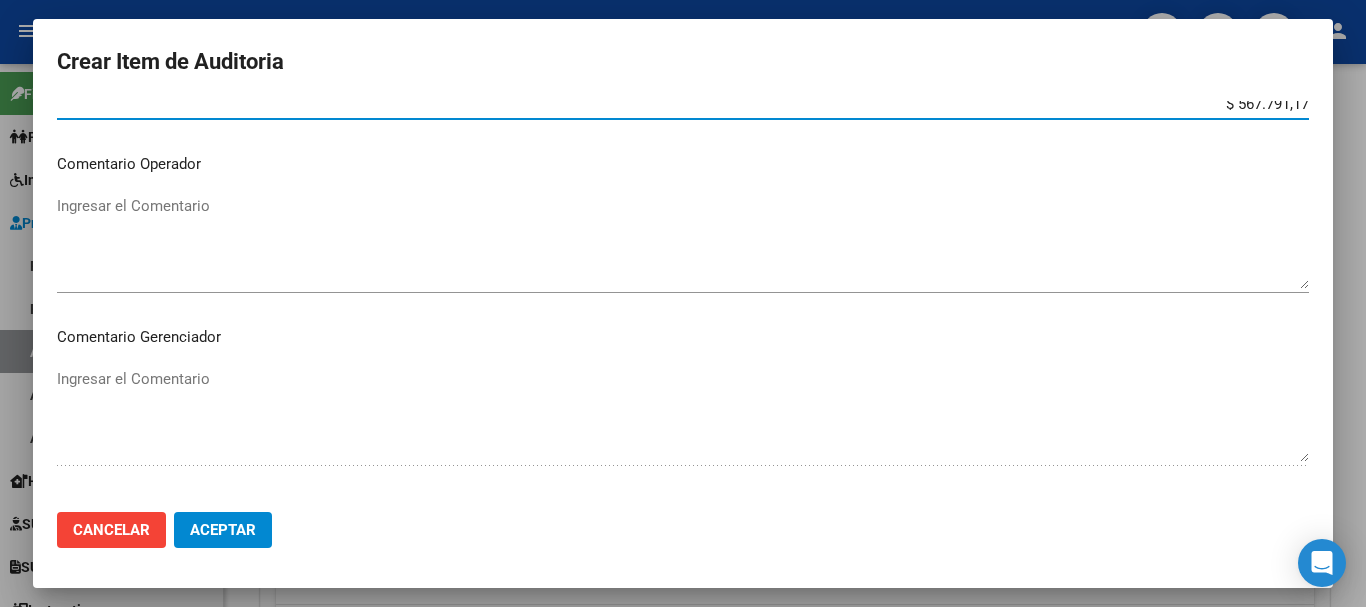 scroll, scrollTop: 800, scrollLeft: 0, axis: vertical 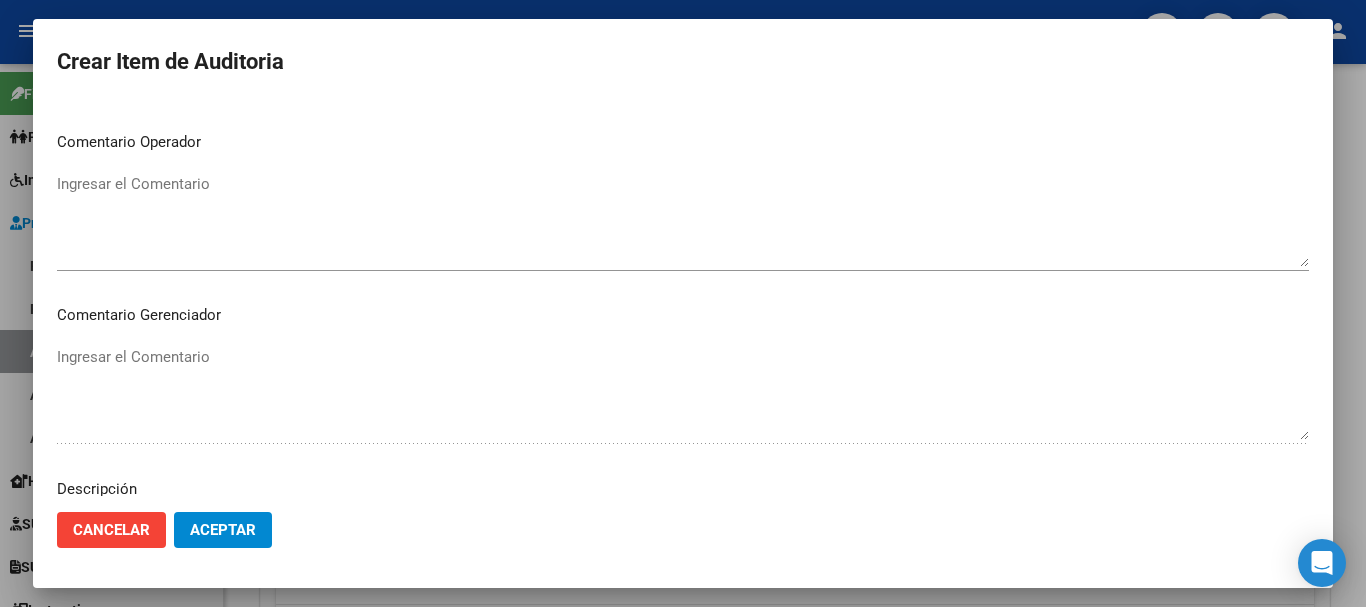click on "Ingresar el Comentario" at bounding box center (683, 220) 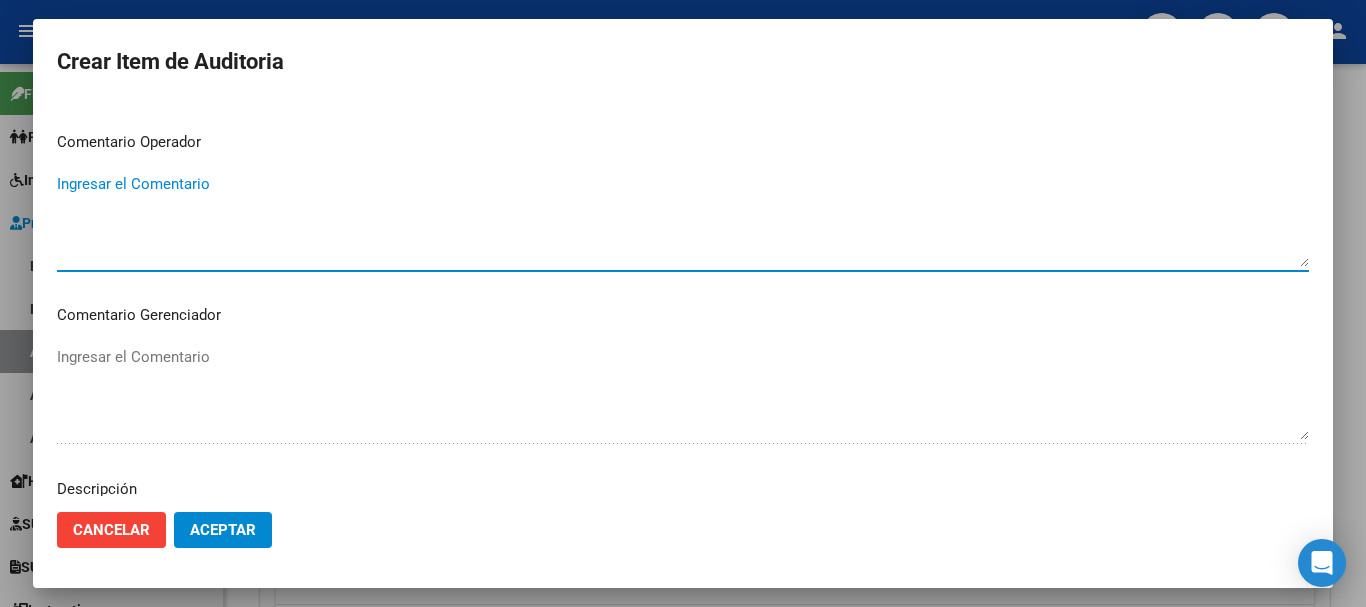 type on "c" 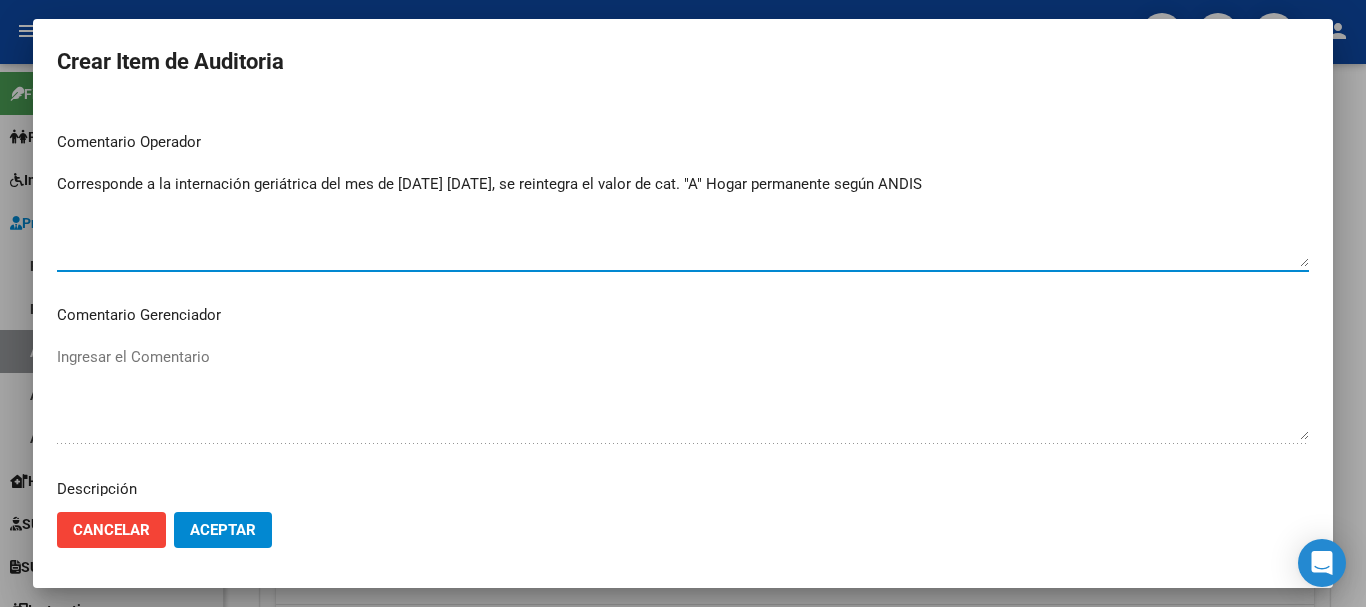 click on "Corresponde a la internación geriátrica del mes de [DATE] [DATE], se reintegra el valor de cat. "A" Hogar permanente según ANDIS" at bounding box center [683, 220] 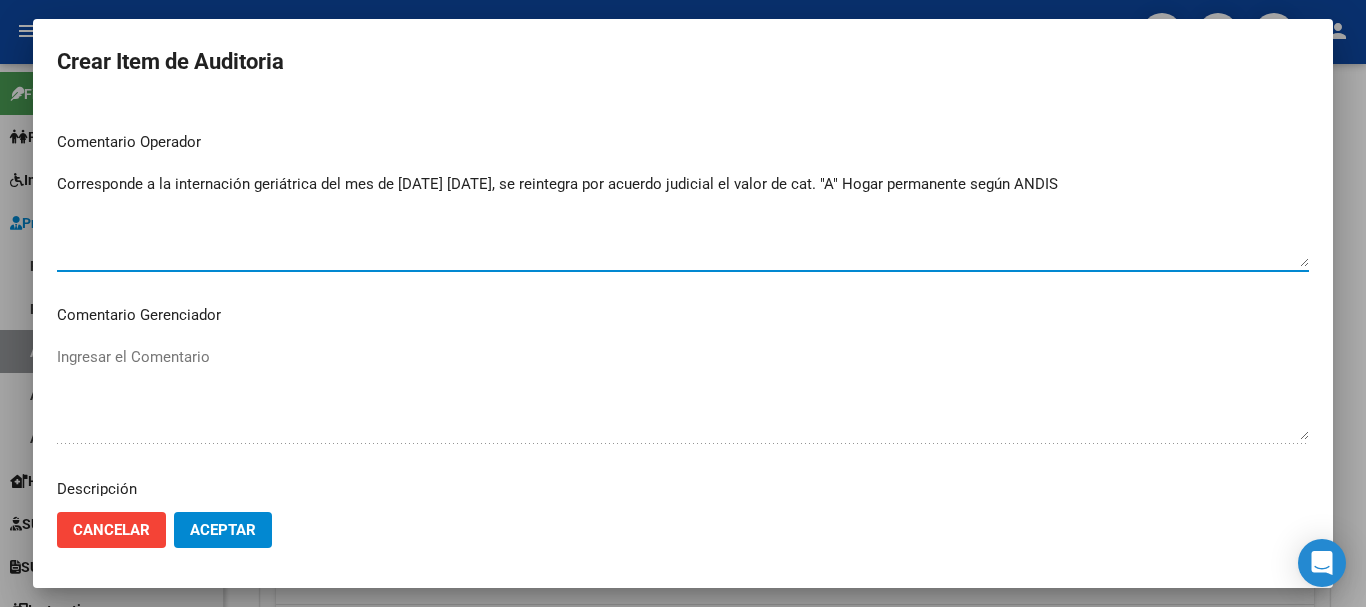 click on "Corresponde a la internación geriátrica del mes de [DATE] [DATE], se reintegra por acuerdo judicial el valor de cat. "A" Hogar permanente según ANDIS" at bounding box center (683, 220) 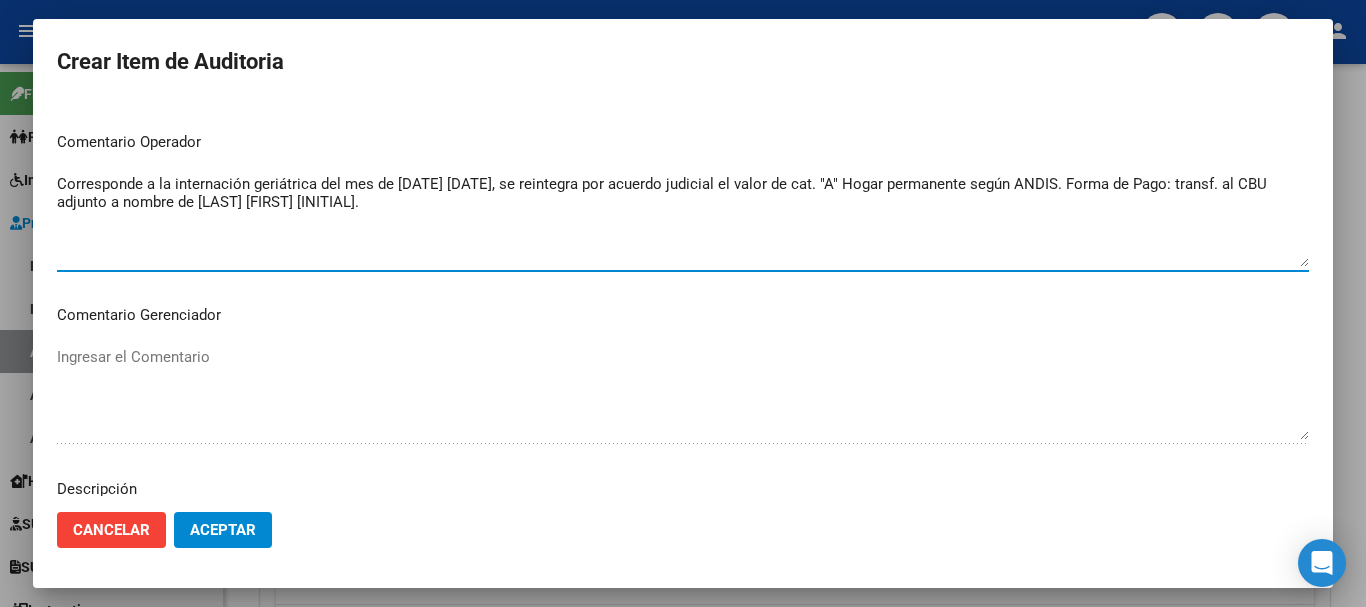type on "Corresponde a la internación geriátrica del mes de [DATE] [DATE], se reintegra por acuerdo judicial el valor de cat. "A" Hogar permanente según ANDIS. Forma de Pago: transf. al CBU adjunto a nombre de [LAST] [FIRST] [INITIAL]." 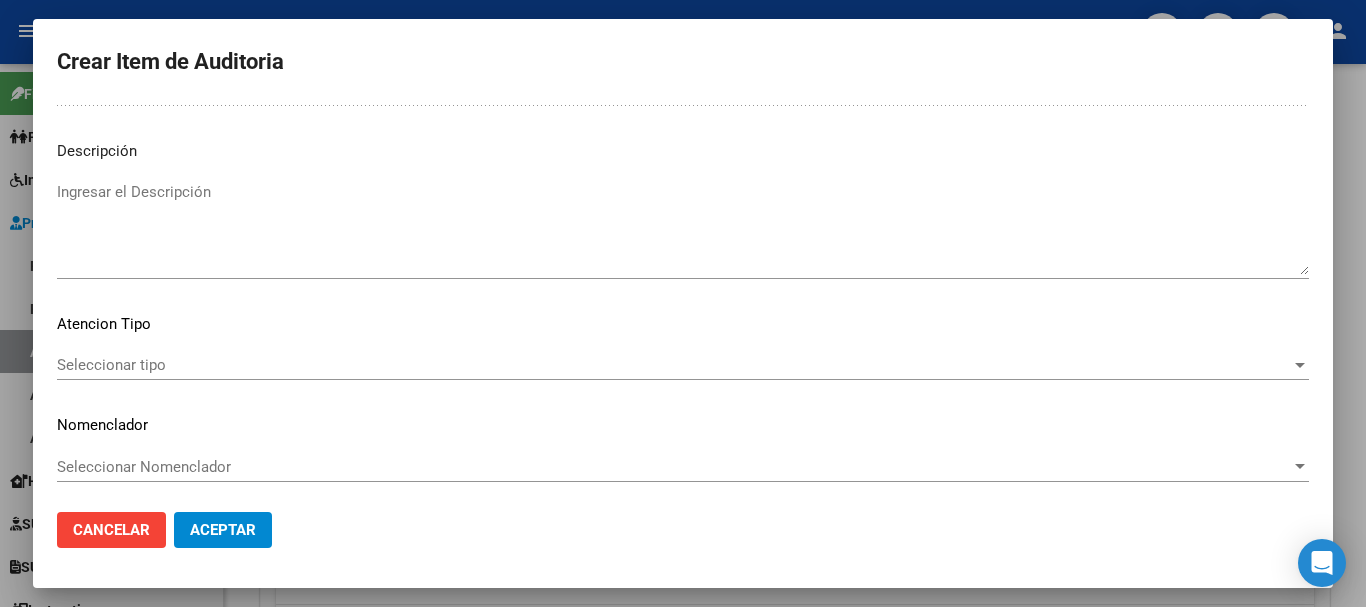 scroll, scrollTop: 1142, scrollLeft: 0, axis: vertical 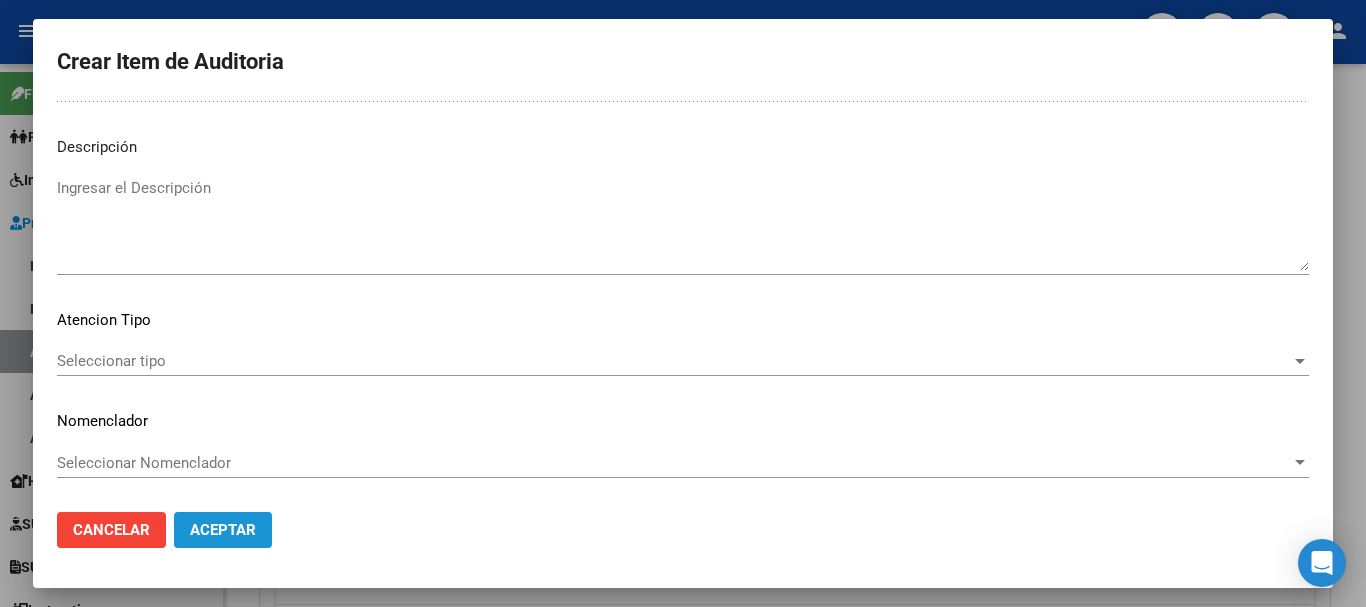 click on "Aceptar" 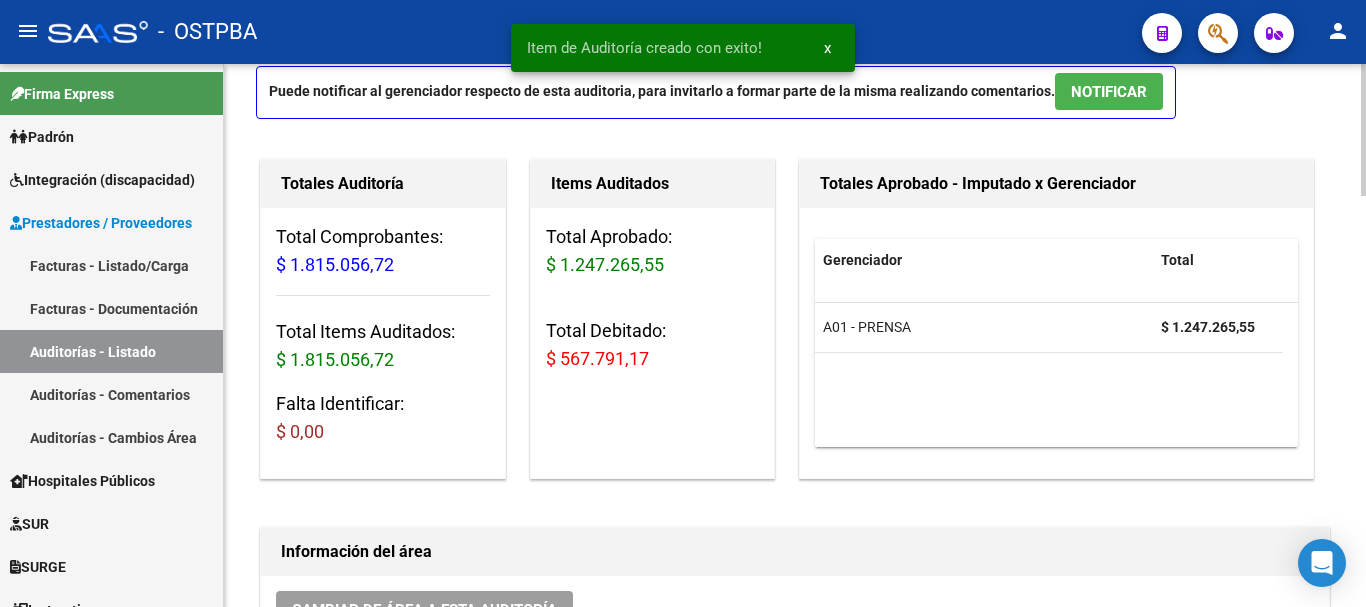 scroll, scrollTop: 1, scrollLeft: 0, axis: vertical 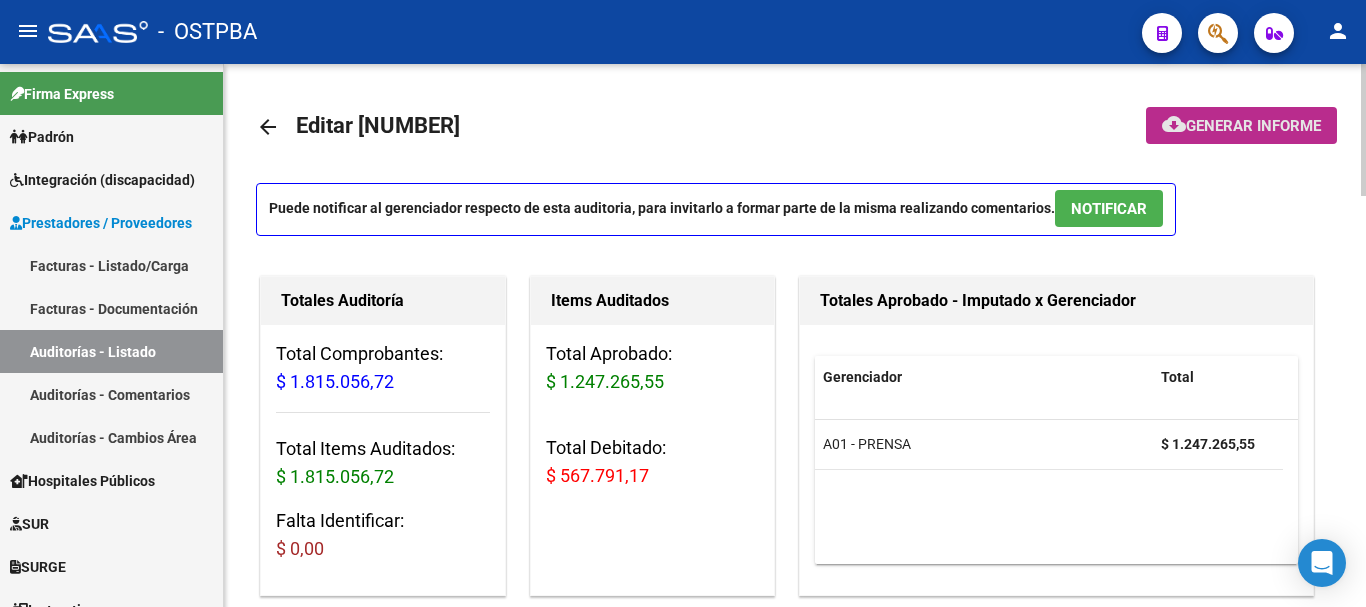 click on "Generar informe" 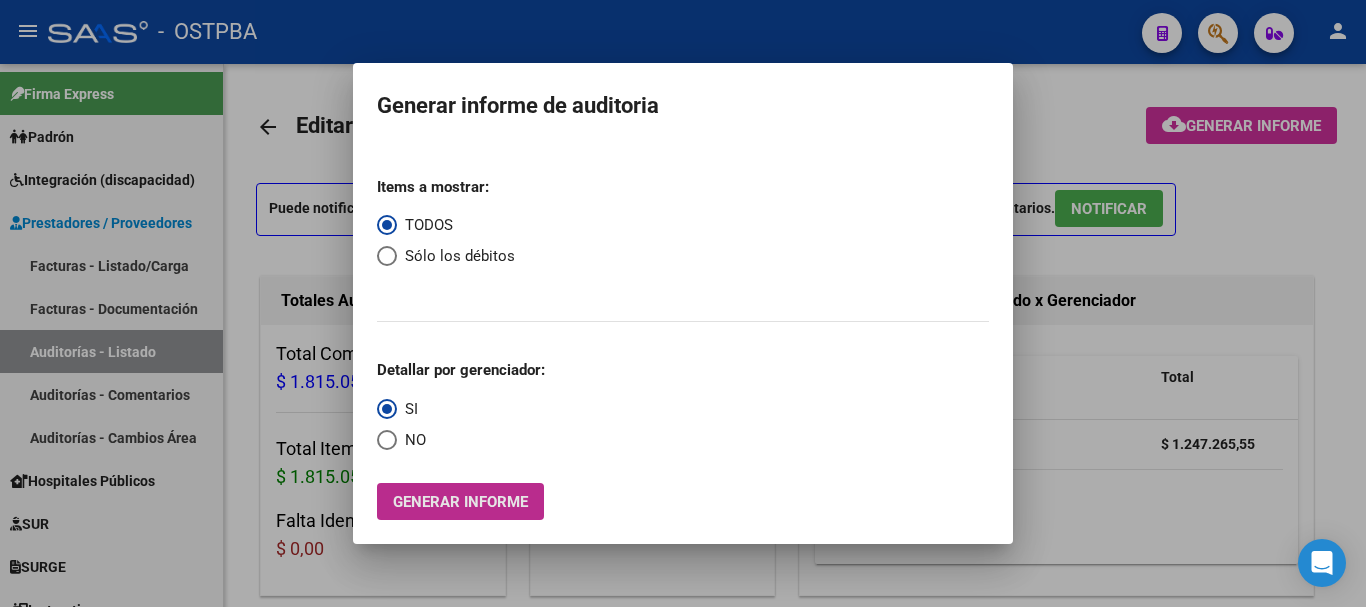 click on "Generar informe" at bounding box center (460, 502) 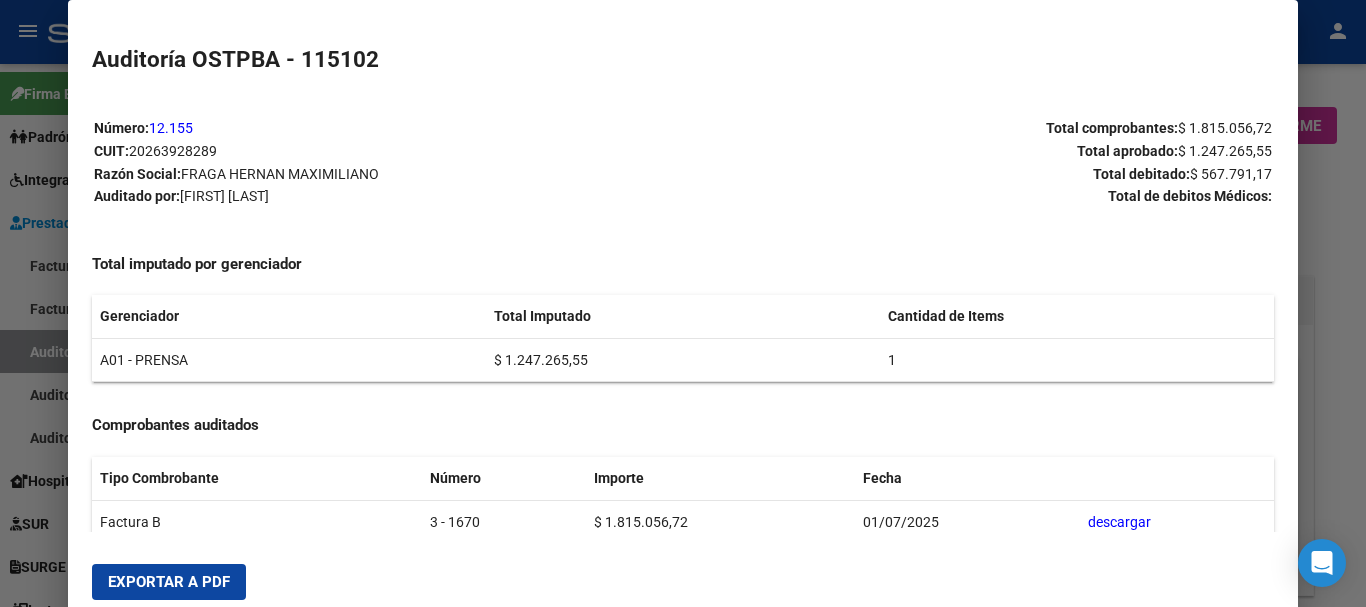 click on "Exportar a PDF" at bounding box center (169, 582) 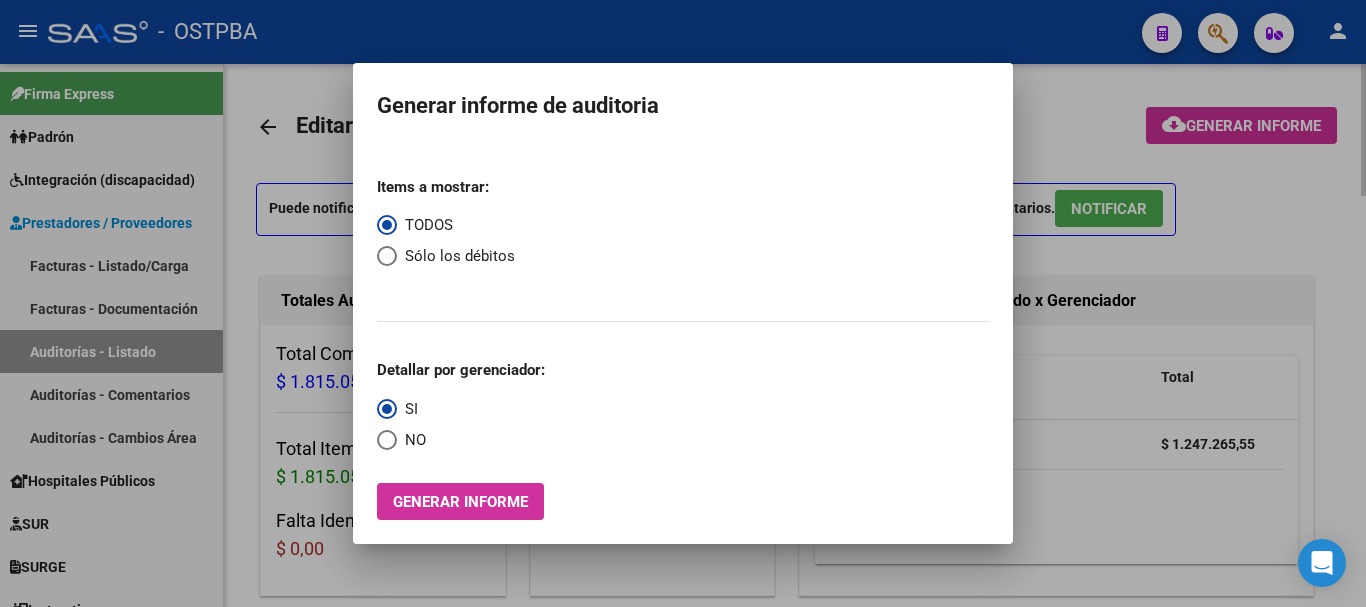 drag, startPoint x: 1237, startPoint y: 202, endPoint x: 1025, endPoint y: 103, distance: 233.9765 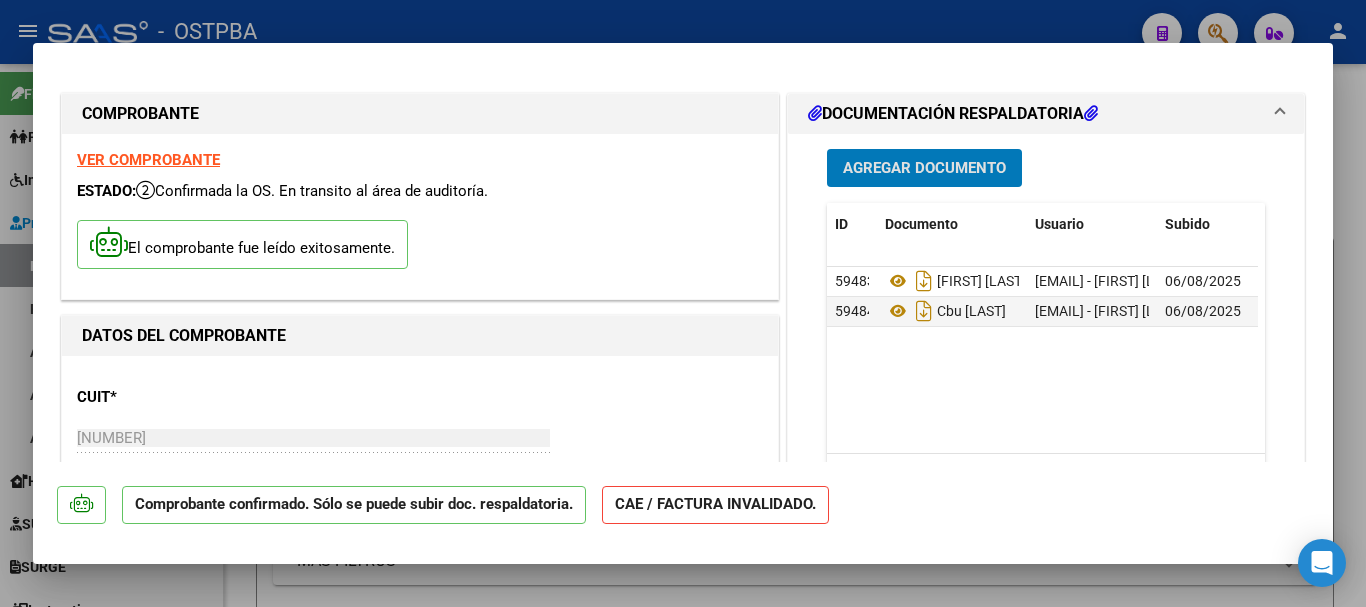 scroll, scrollTop: 0, scrollLeft: 0, axis: both 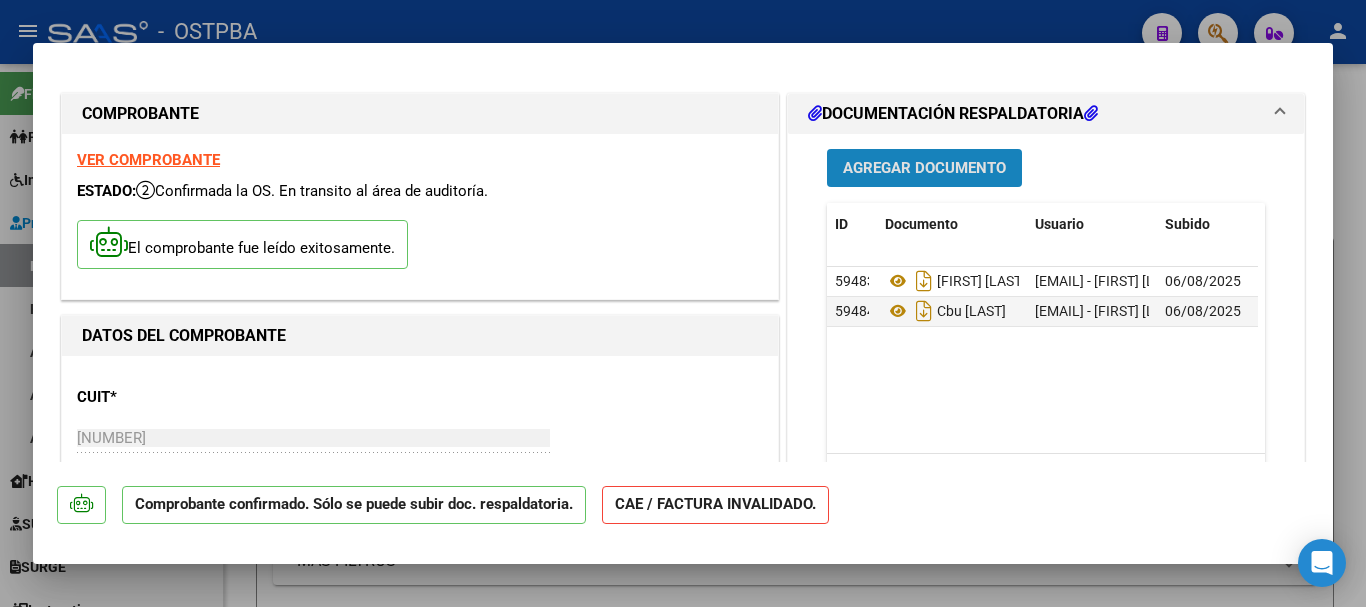 click on "Agregar Documento" at bounding box center (924, 169) 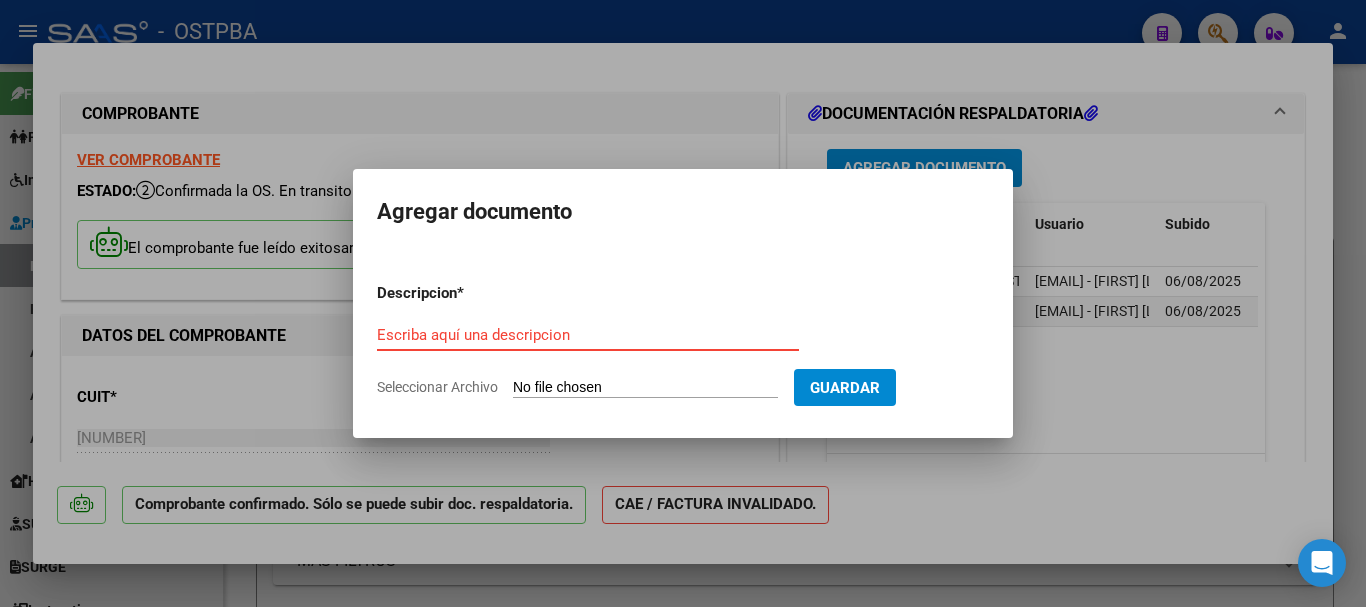 click on "Escriba aquí una descripcion" at bounding box center (588, 335) 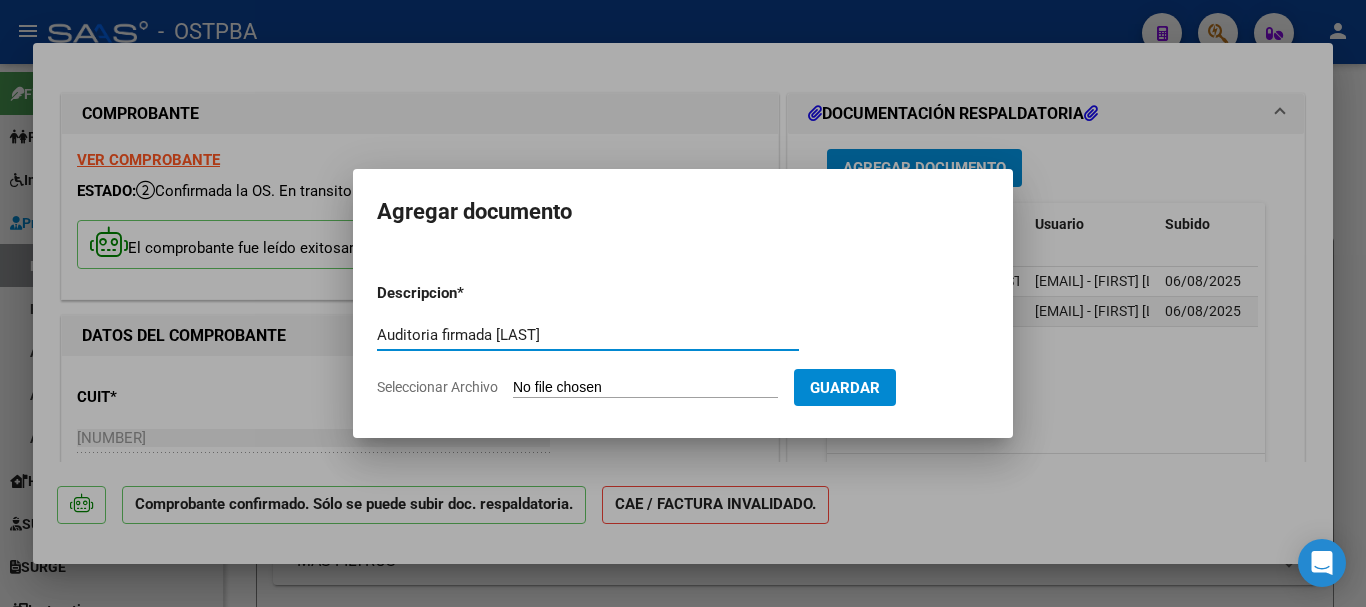 type on "Auditoria firmada Rosencweig" 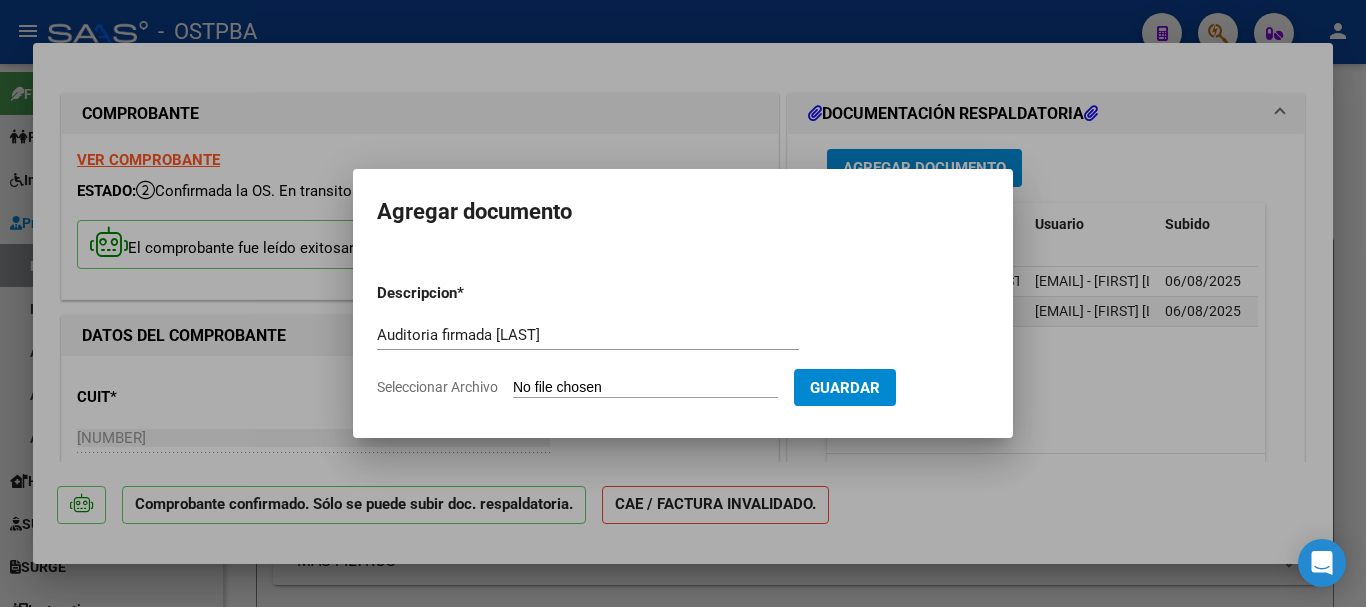 click on "Seleccionar Archivo" at bounding box center [645, 388] 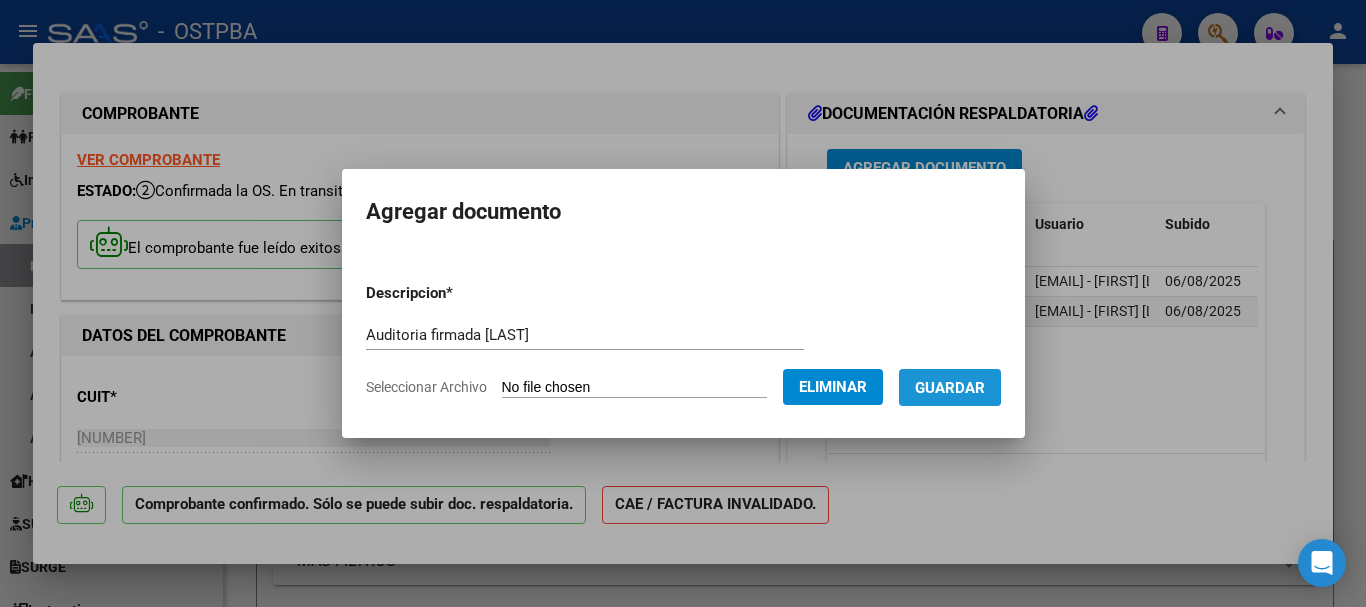 click on "Guardar" at bounding box center (950, 388) 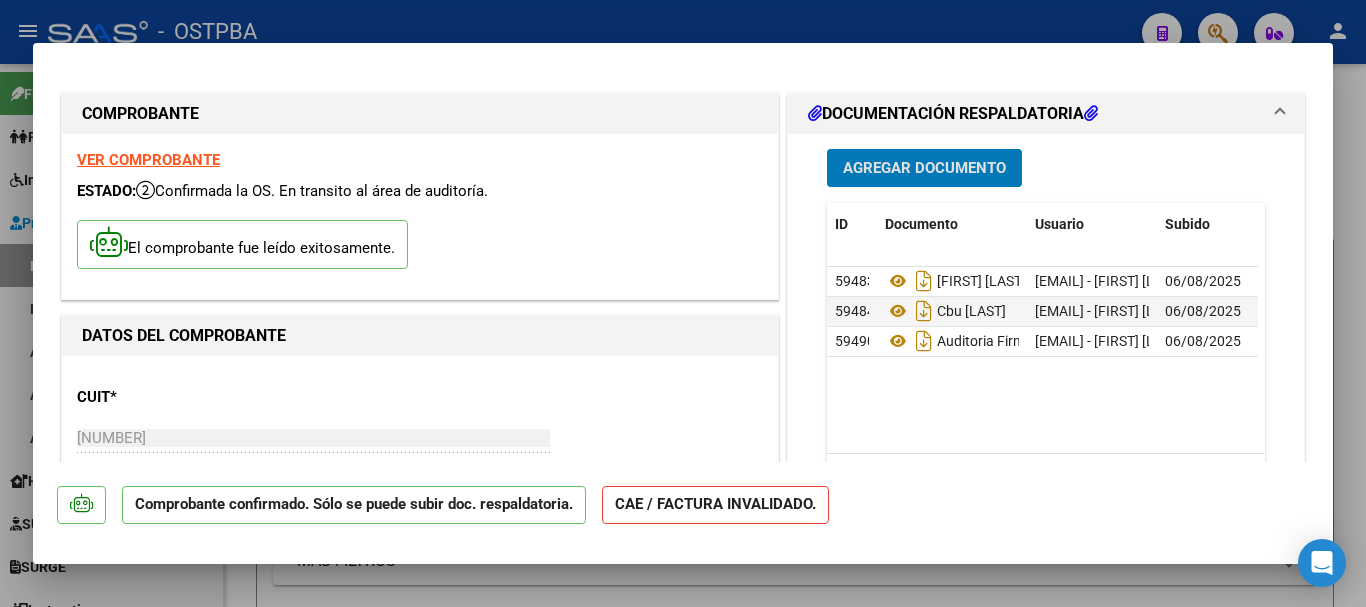 click at bounding box center (683, 303) 